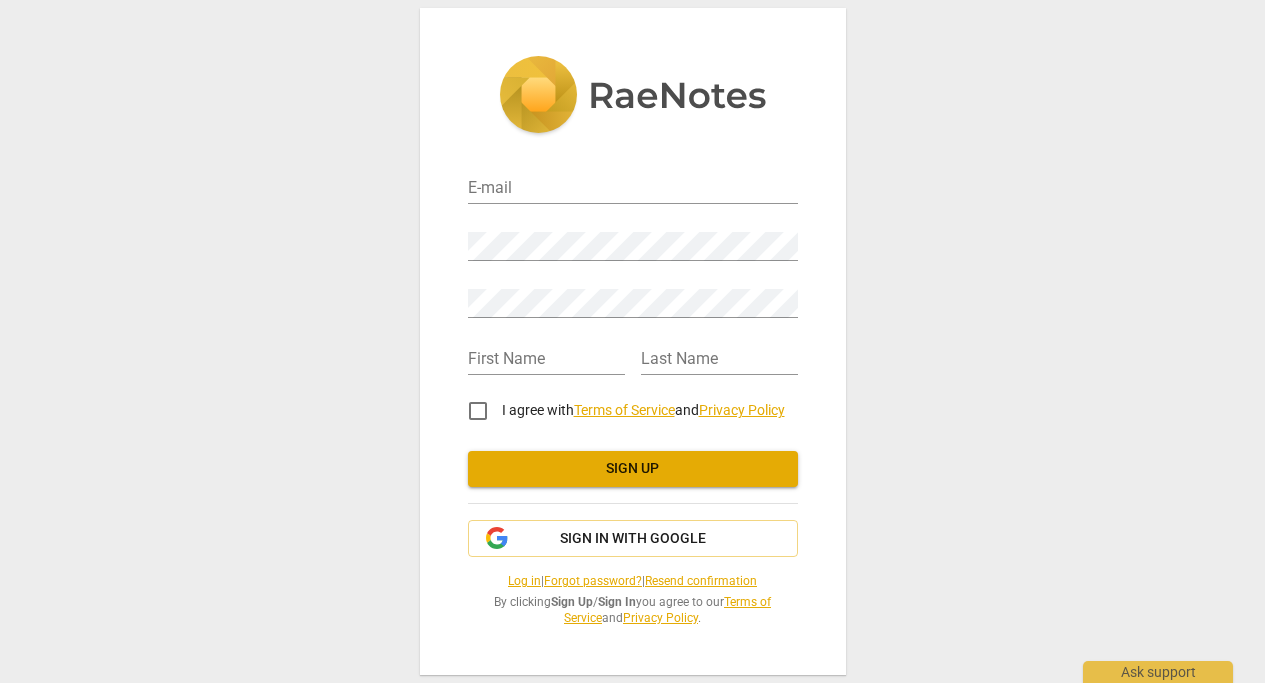 scroll, scrollTop: 0, scrollLeft: 0, axis: both 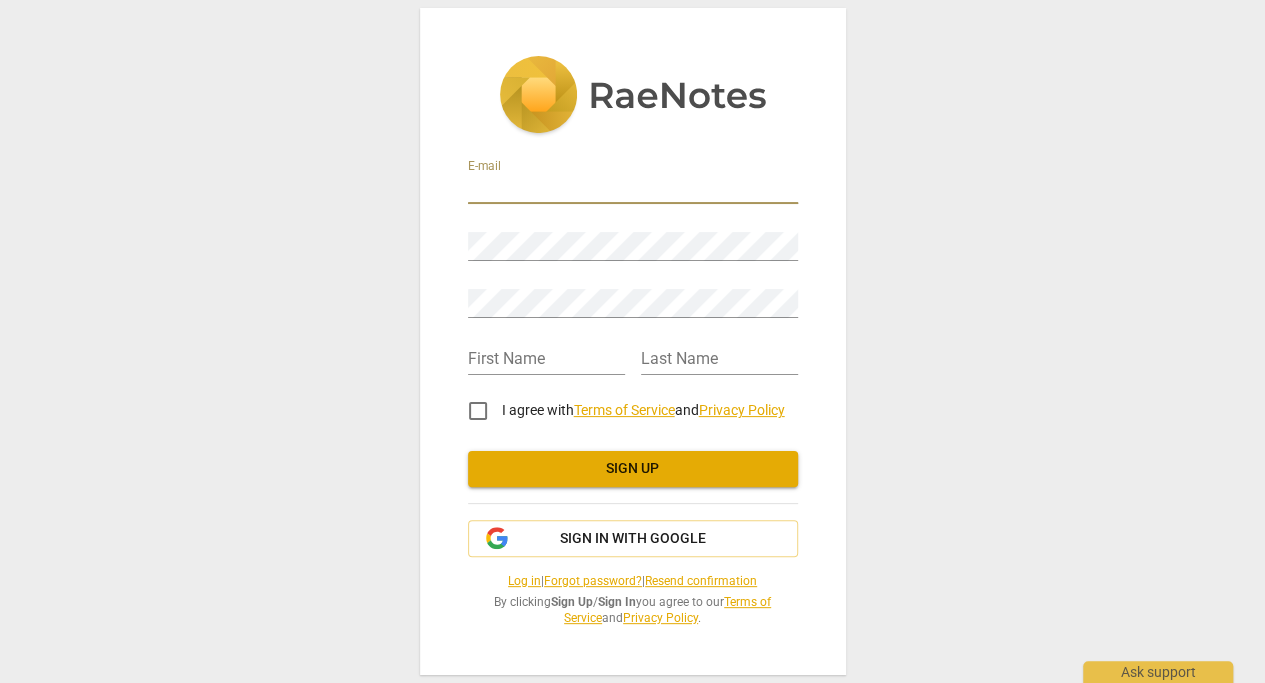 click at bounding box center [633, 189] 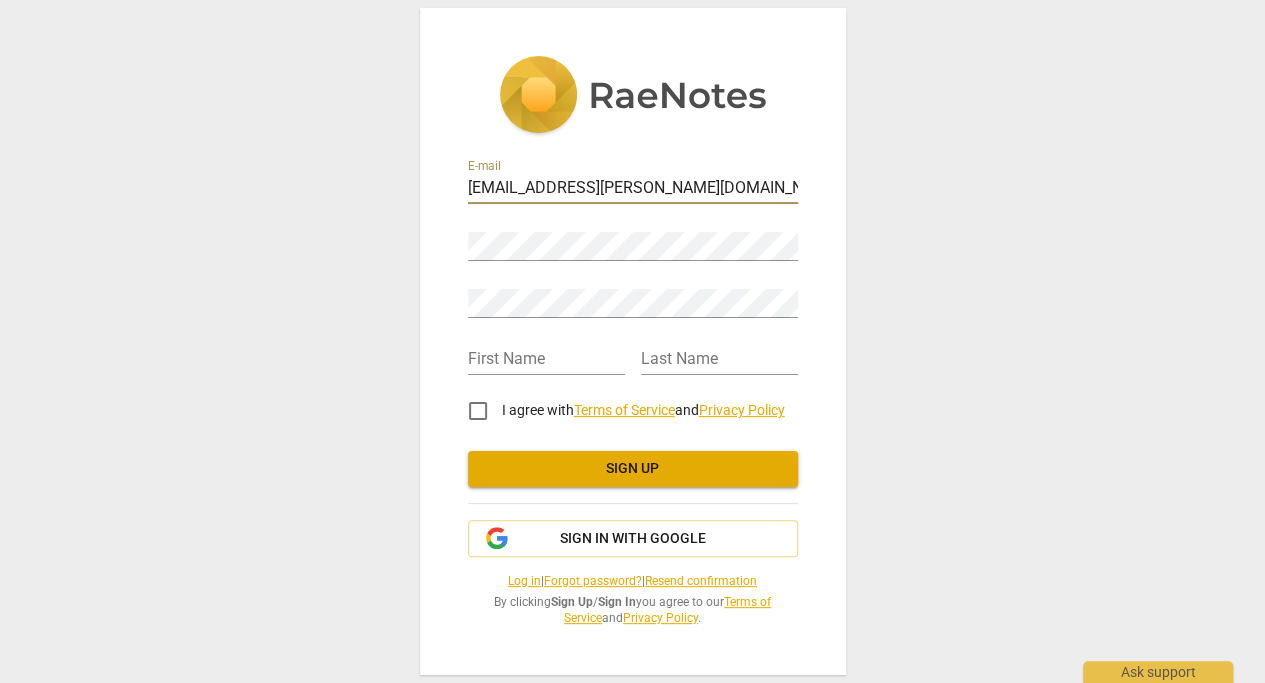 type on "[EMAIL_ADDRESS][PERSON_NAME][DOMAIN_NAME]" 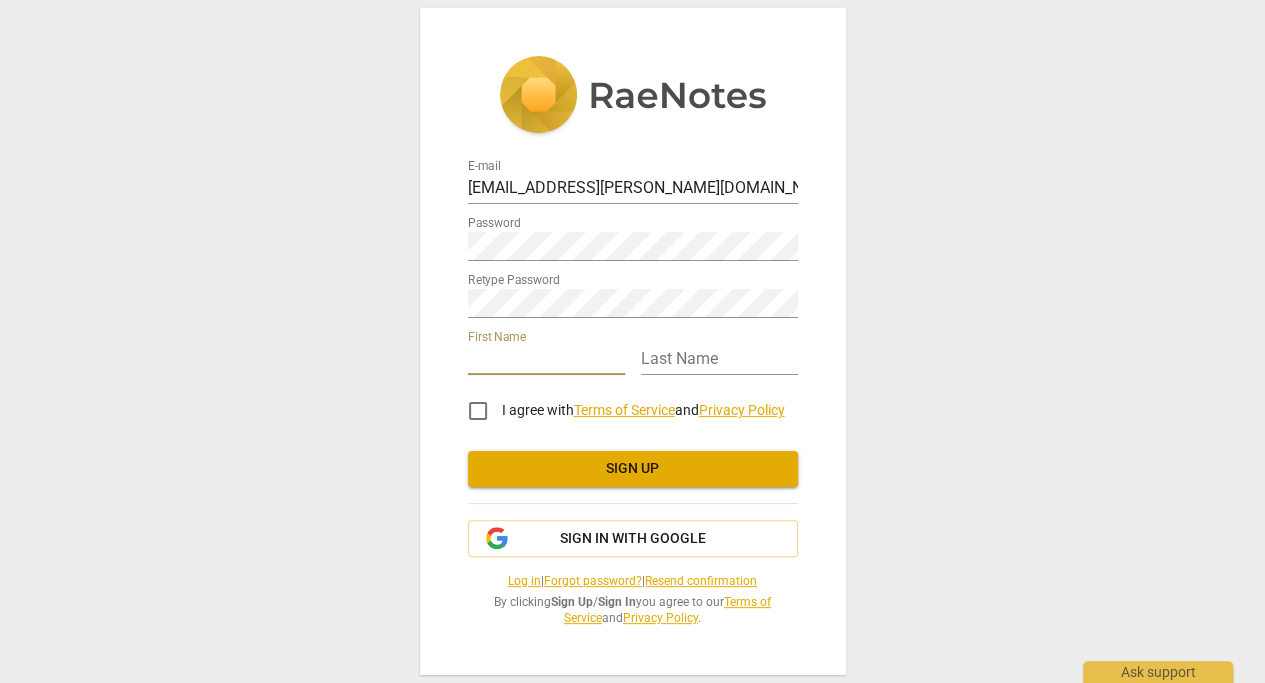 click at bounding box center (546, 360) 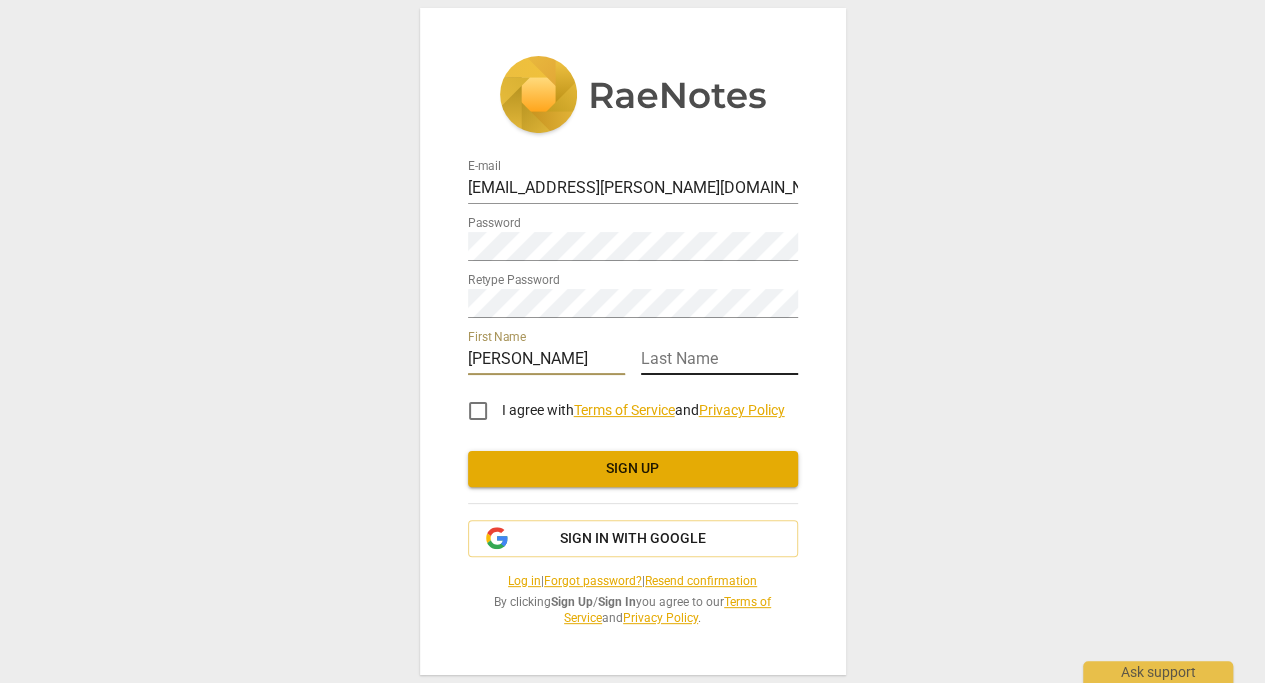 type on "[PERSON_NAME]" 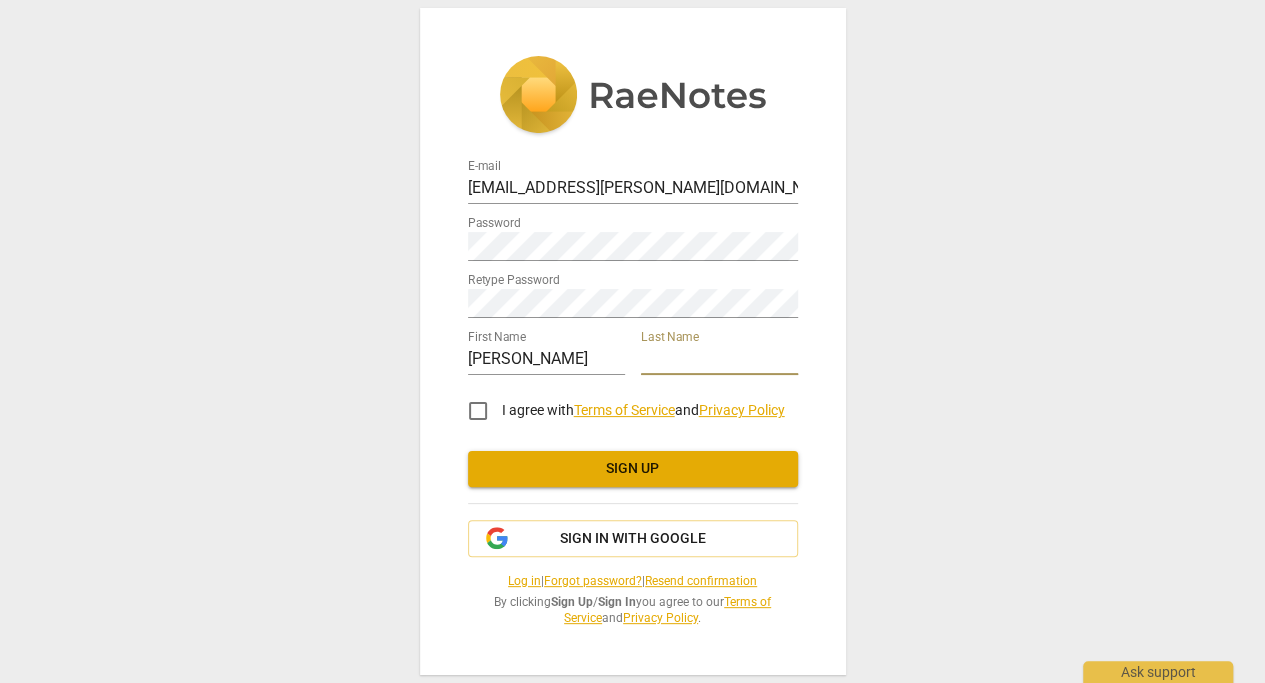 click at bounding box center [719, 360] 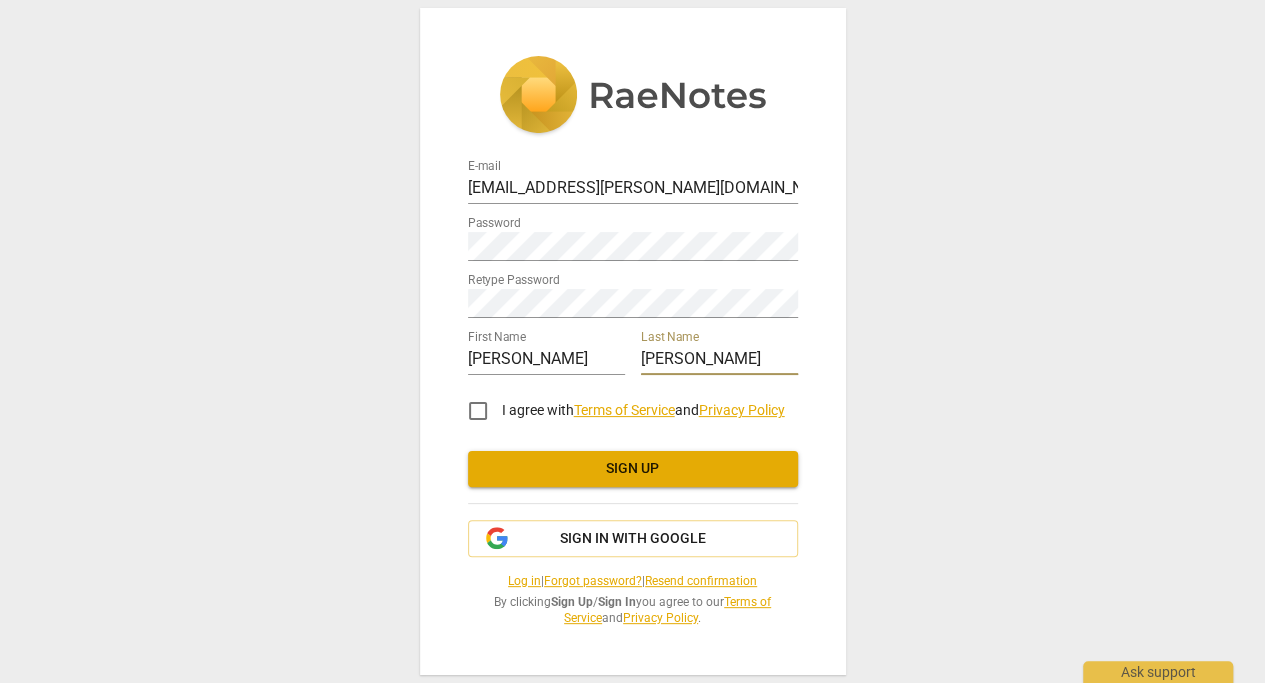 type on "[PERSON_NAME]" 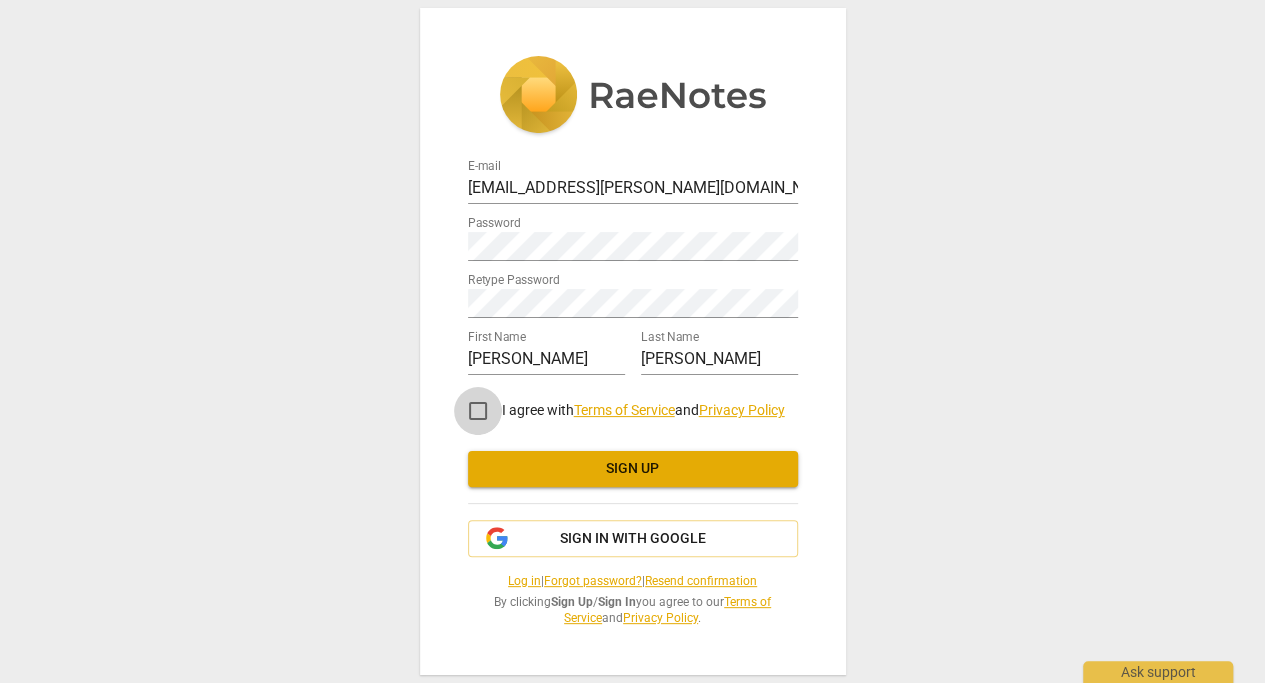 click on "I agree with  Terms of Service  and  Privacy Policy" at bounding box center [478, 411] 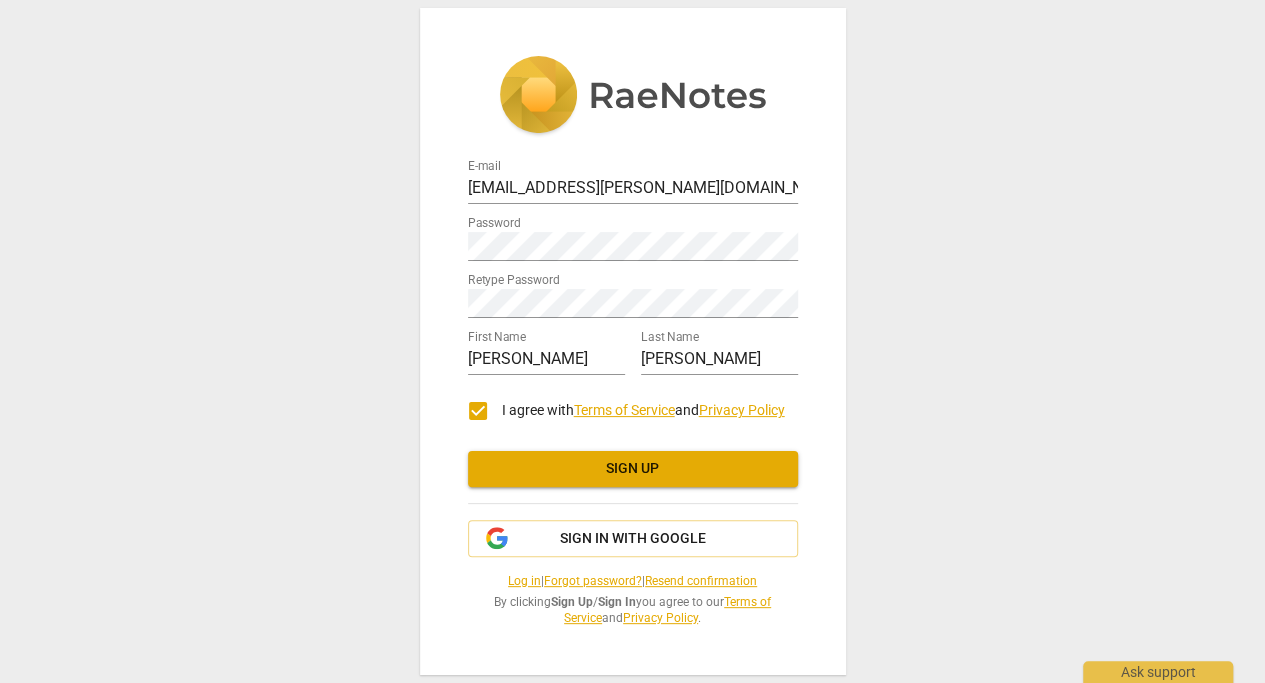click on "Sign up" at bounding box center [633, 469] 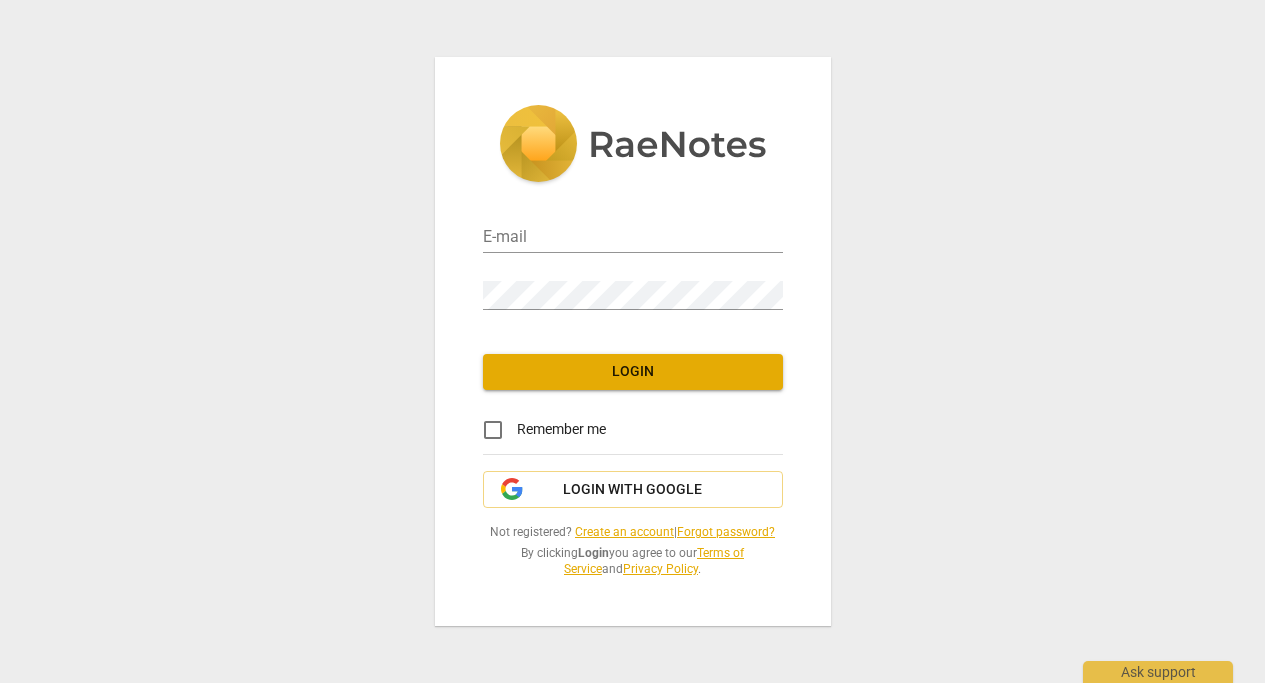 scroll, scrollTop: 0, scrollLeft: 0, axis: both 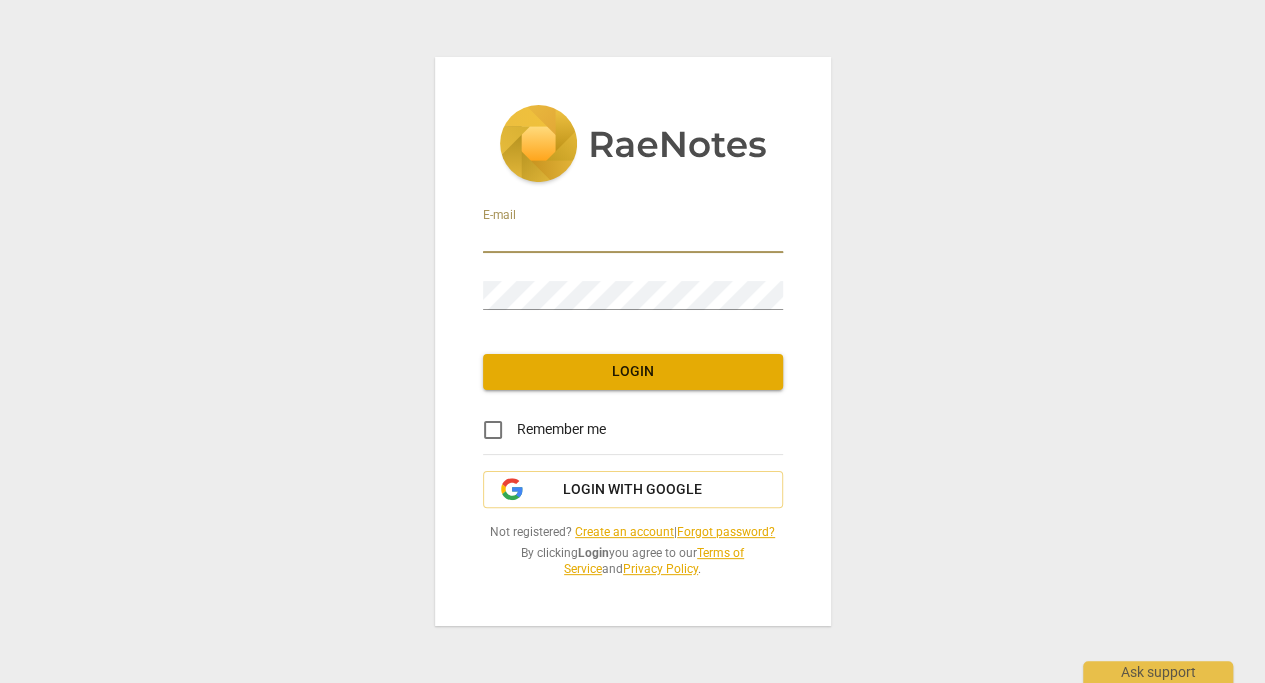 click at bounding box center [633, 238] 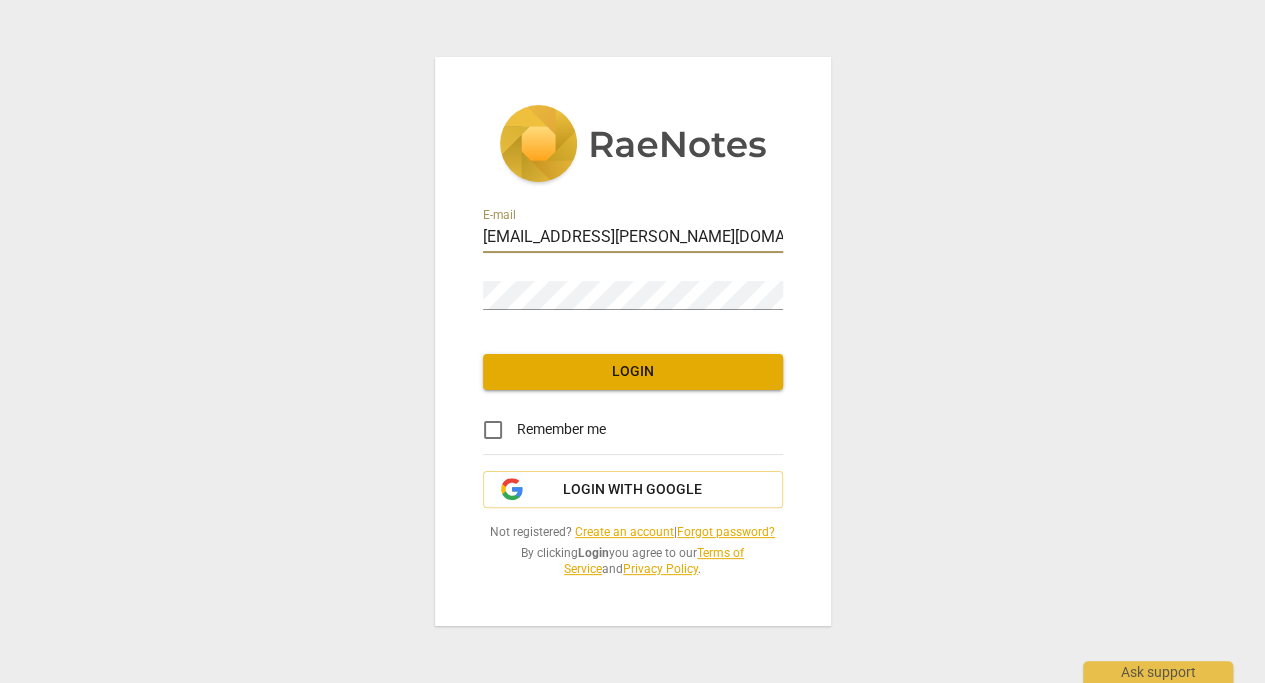 type on "[EMAIL_ADDRESS][PERSON_NAME][DOMAIN_NAME]" 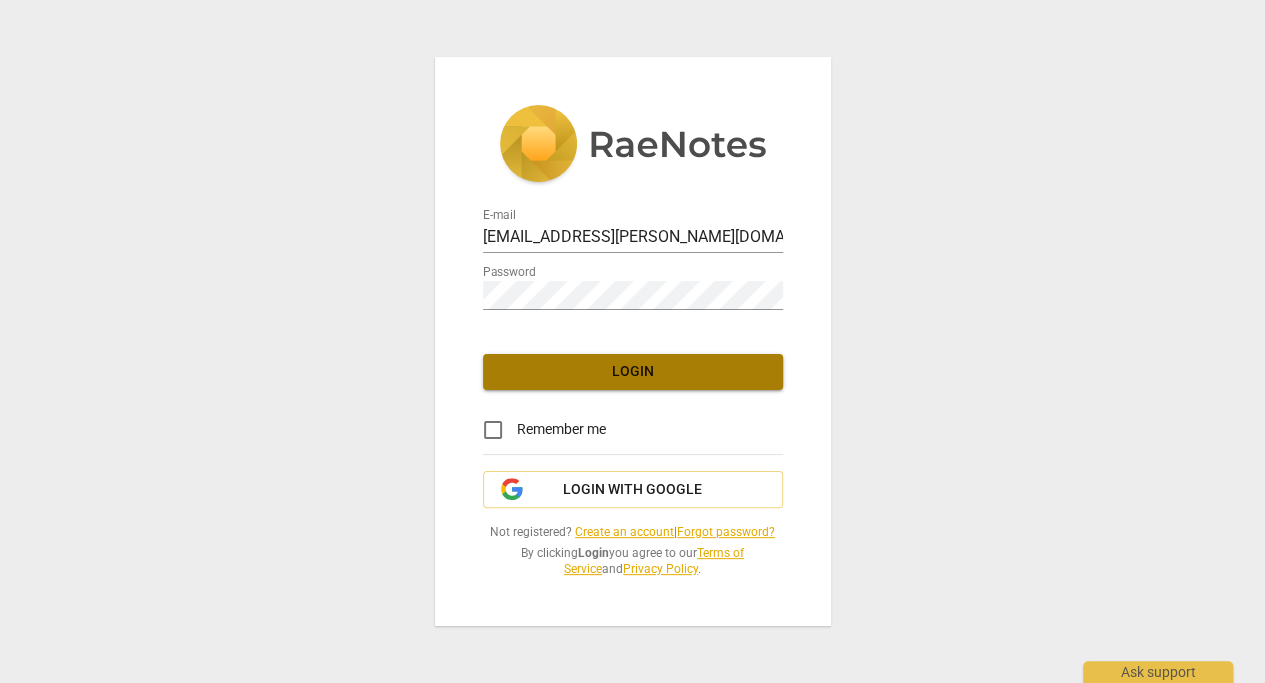 click on "Login" at bounding box center [633, 372] 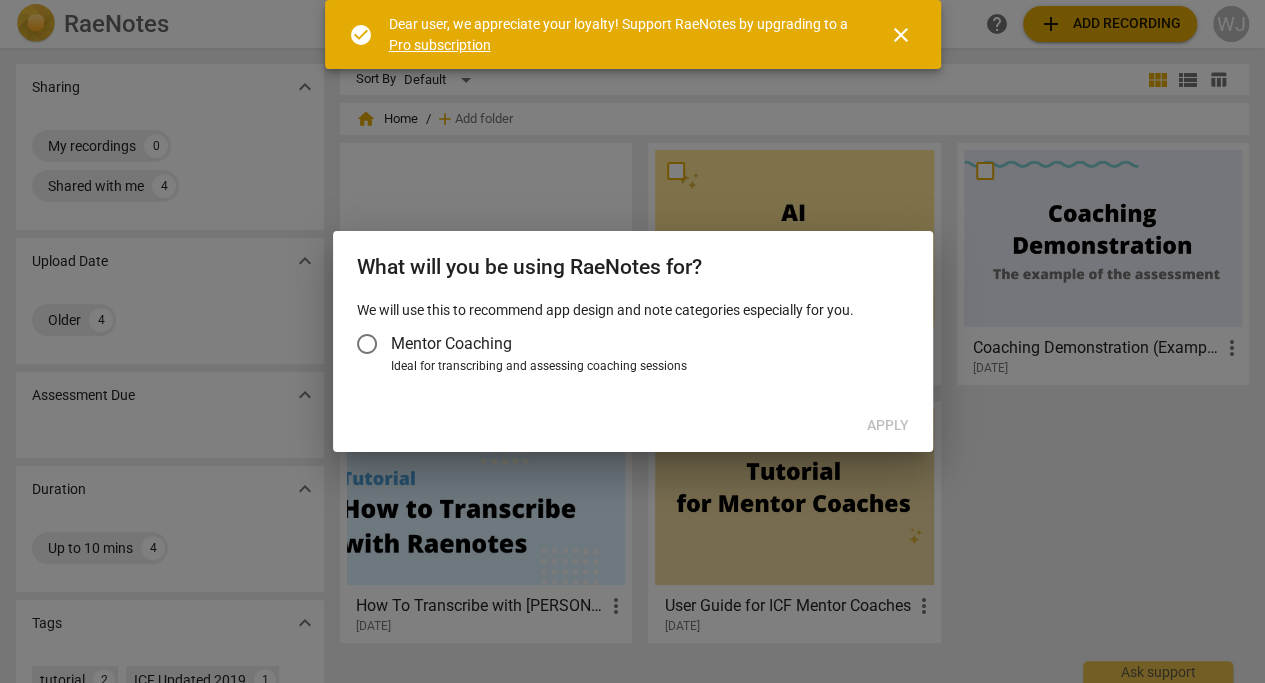 click on "Mentor Coaching" at bounding box center [367, 344] 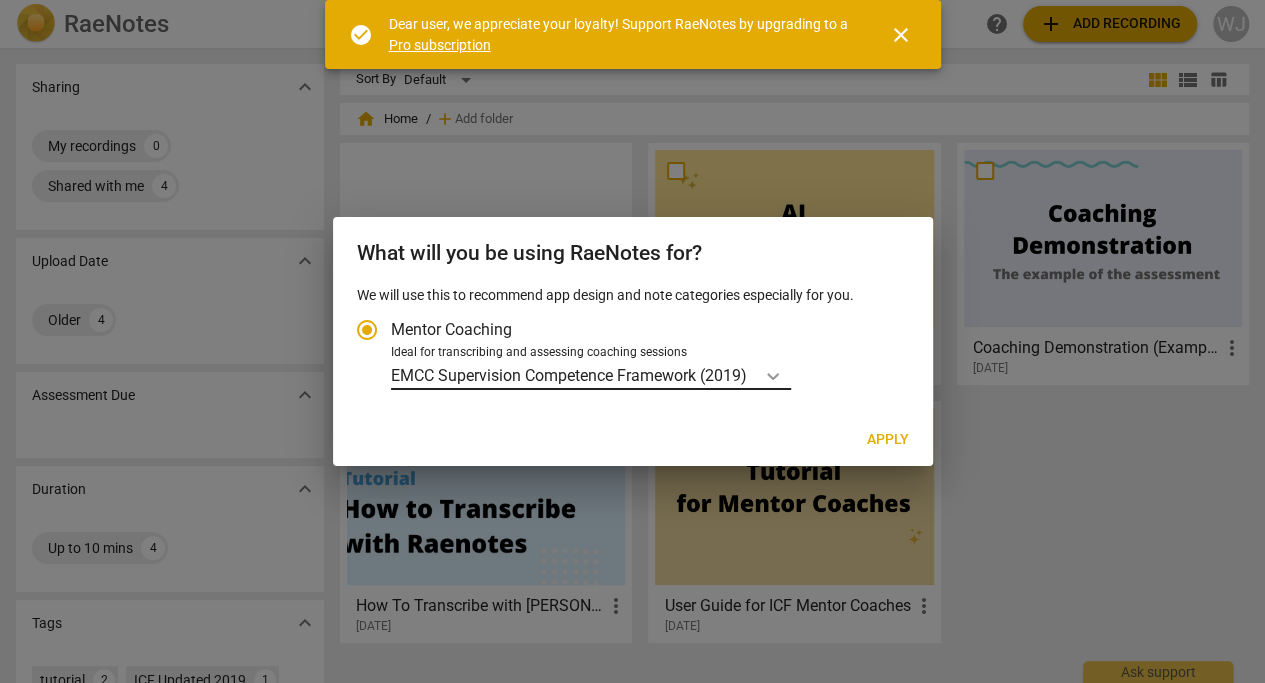 click 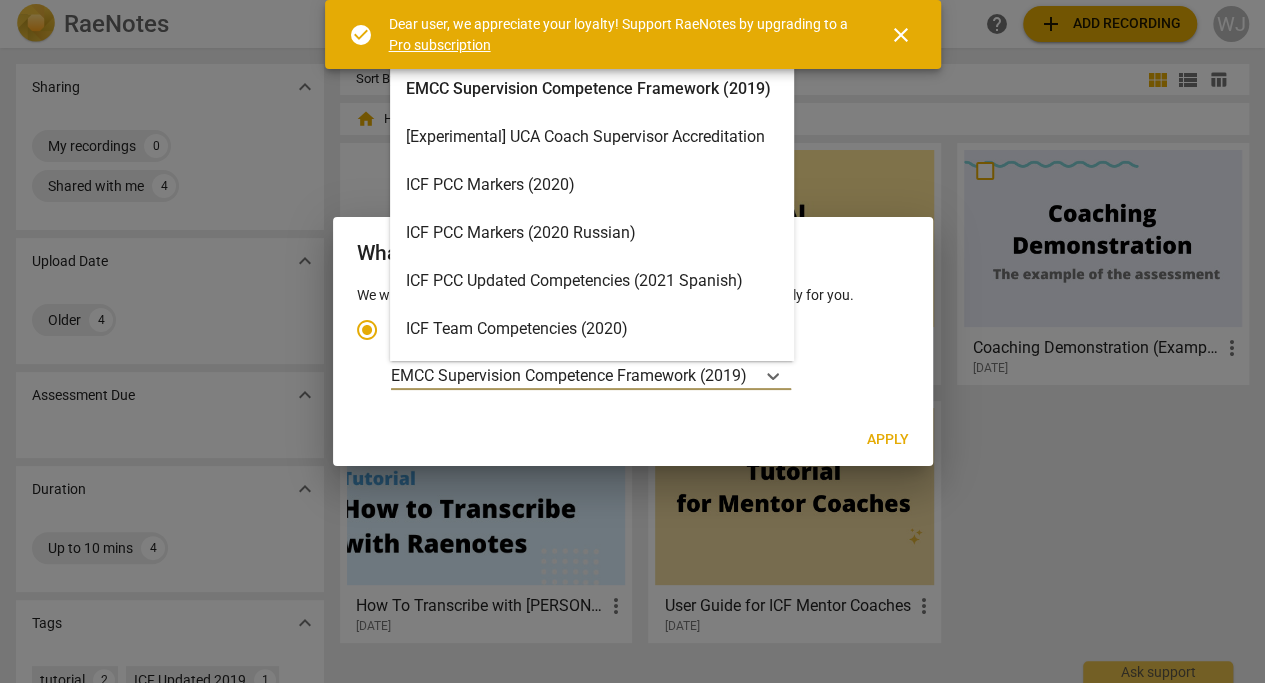 scroll, scrollTop: 56, scrollLeft: 0, axis: vertical 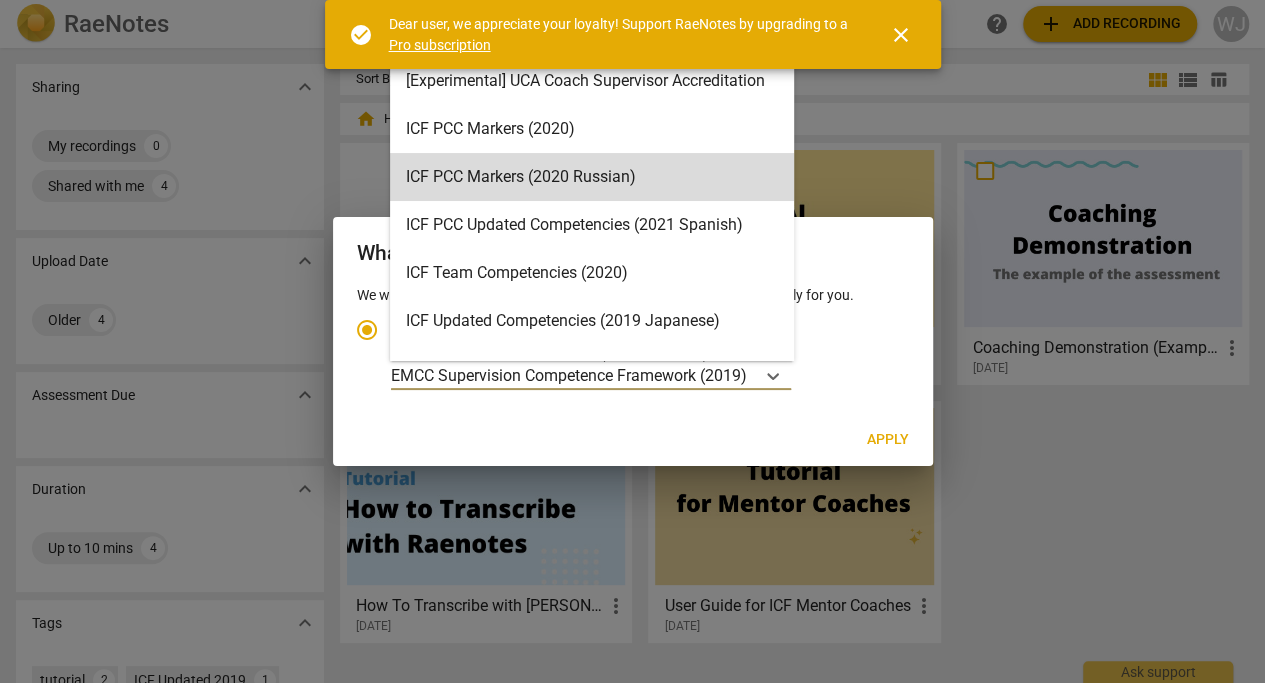 click on "close" at bounding box center [901, 35] 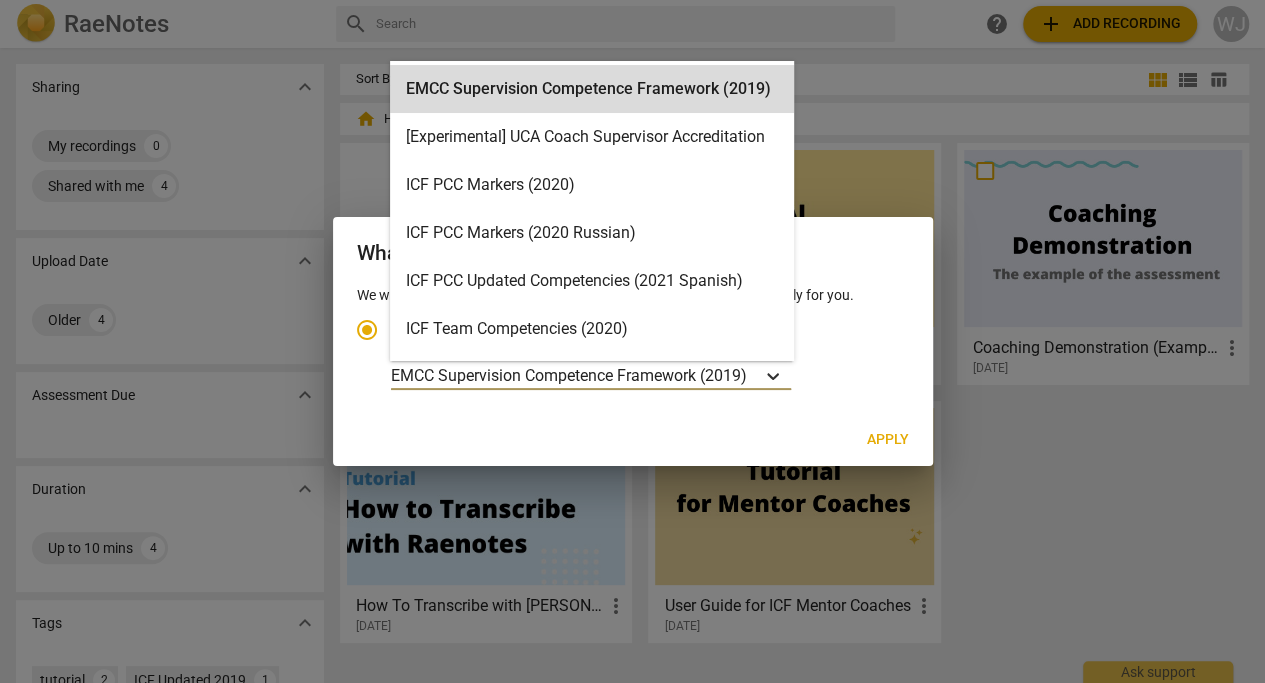 click 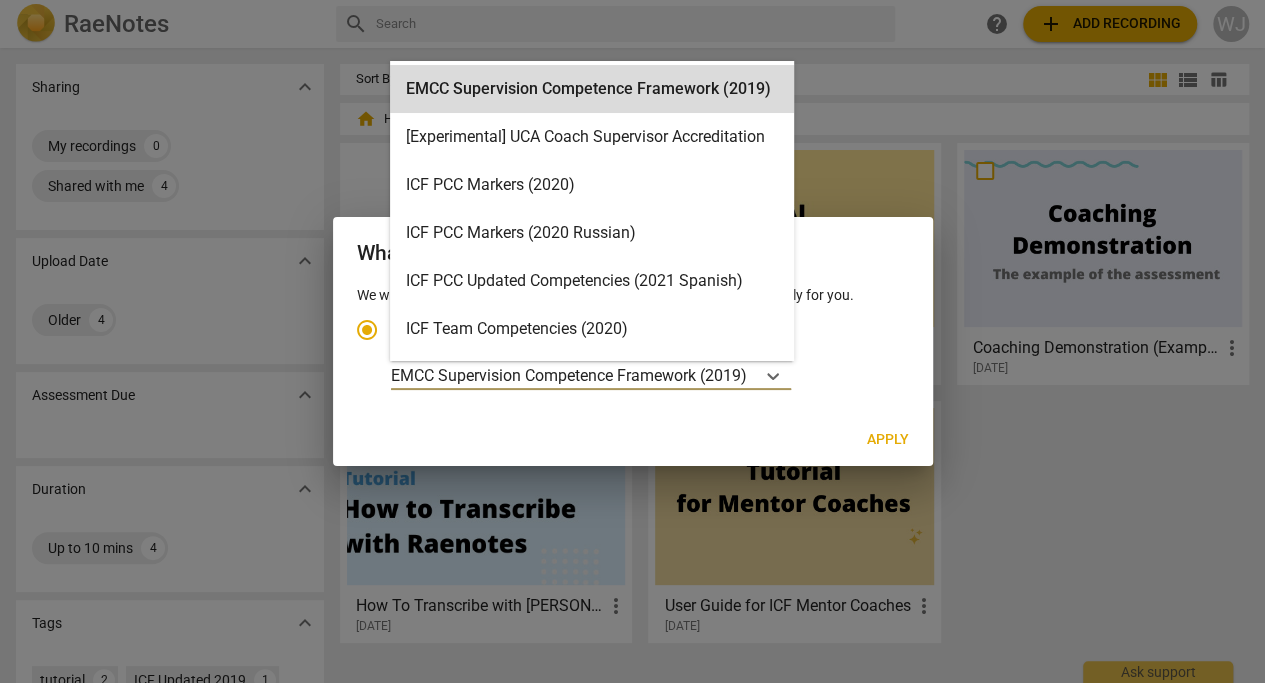scroll, scrollTop: 56, scrollLeft: 0, axis: vertical 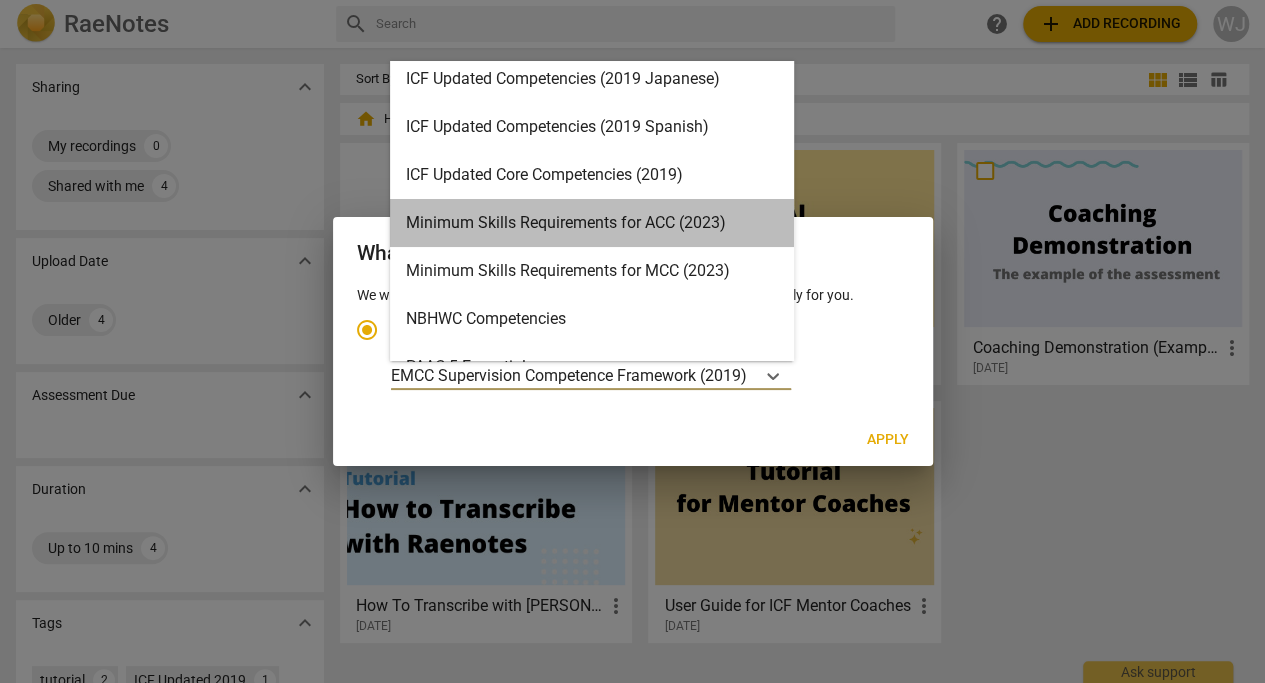 click on "Minimum Skills Requirements for ACC (2023)" at bounding box center [592, 223] 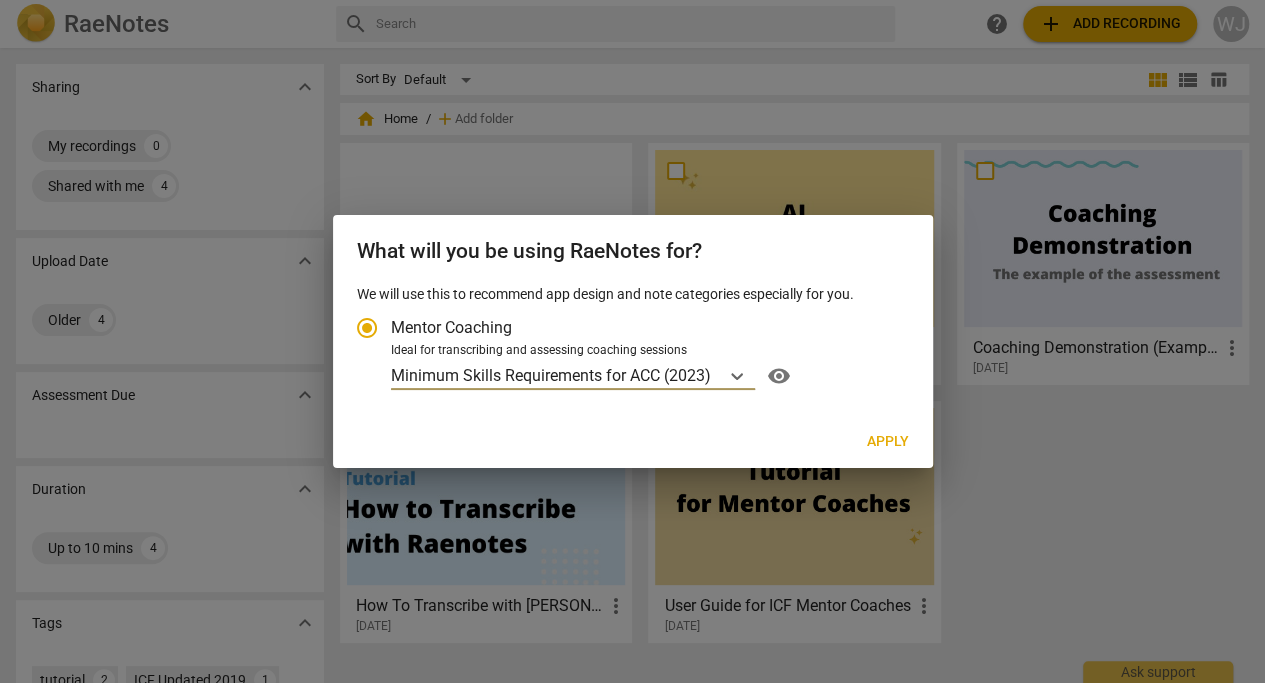 click on "Apply" at bounding box center (888, 442) 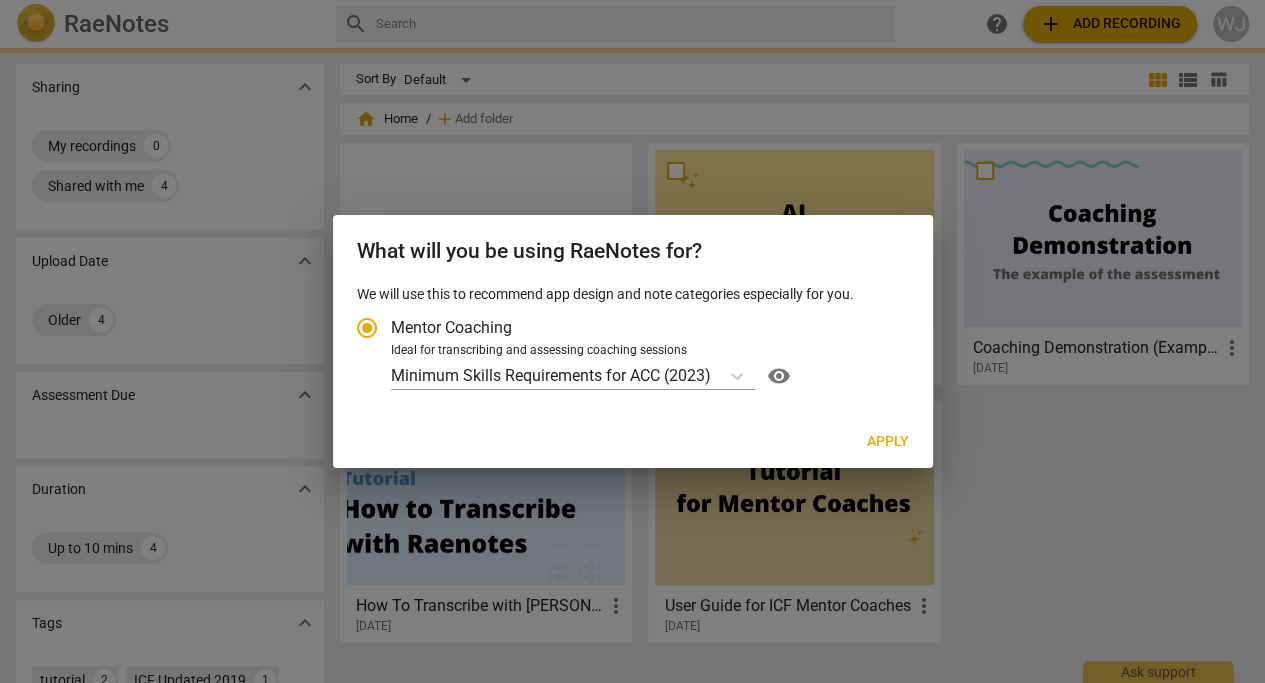radio on "false" 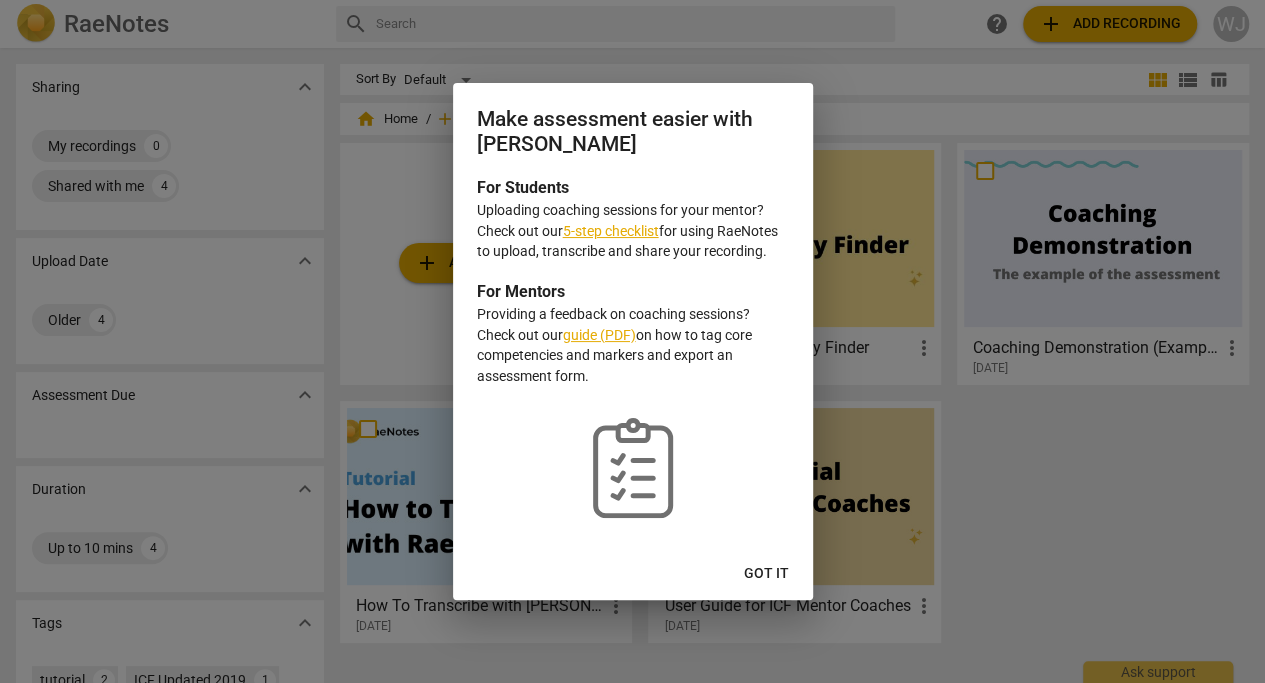 click on "5-step checklist" at bounding box center [611, 231] 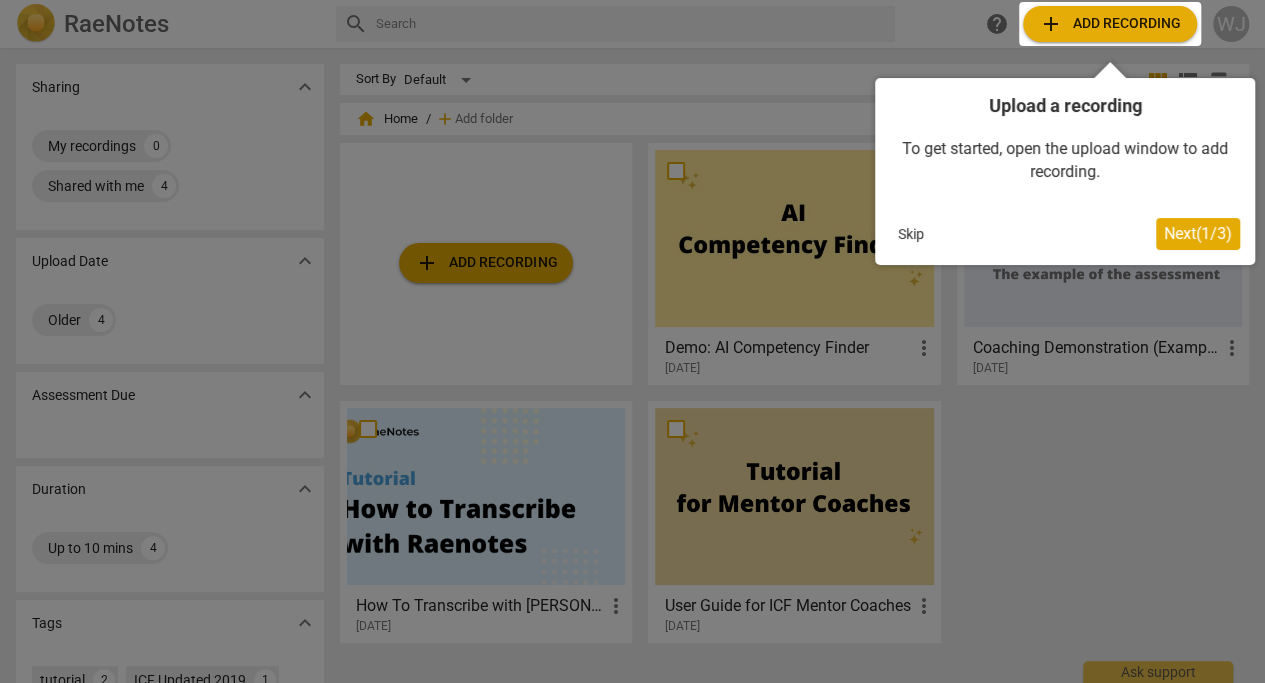 click at bounding box center [632, 341] 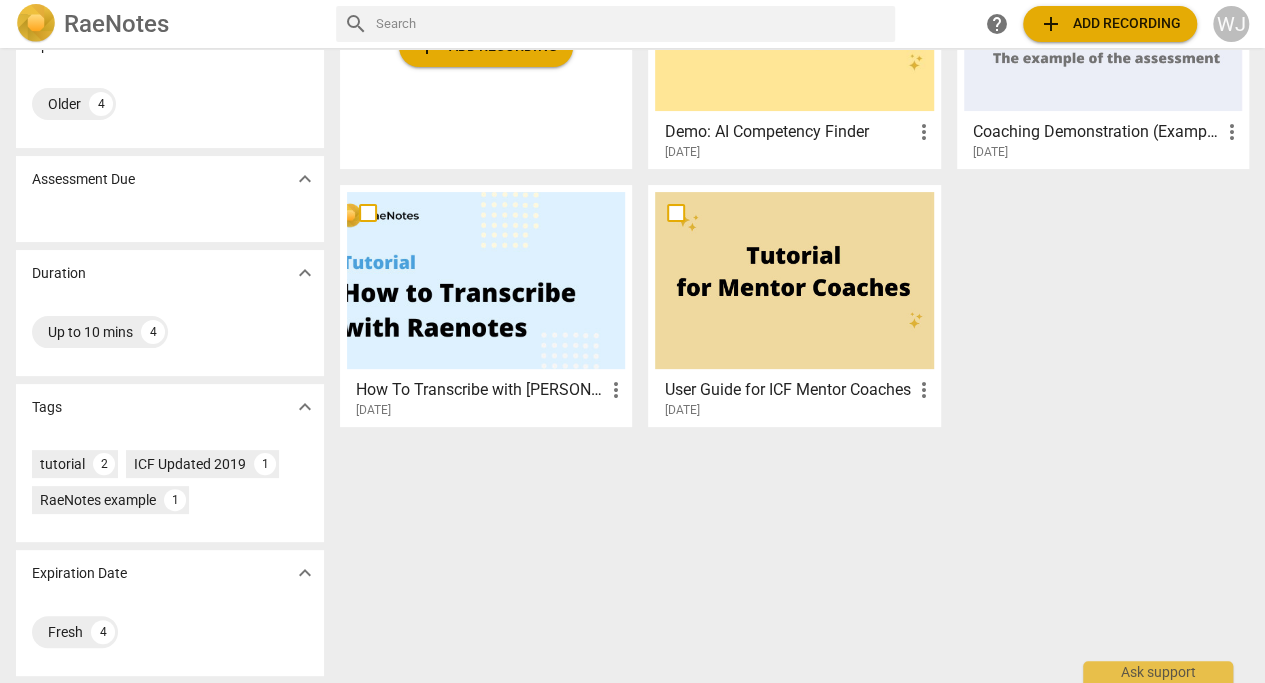 scroll, scrollTop: 0, scrollLeft: 0, axis: both 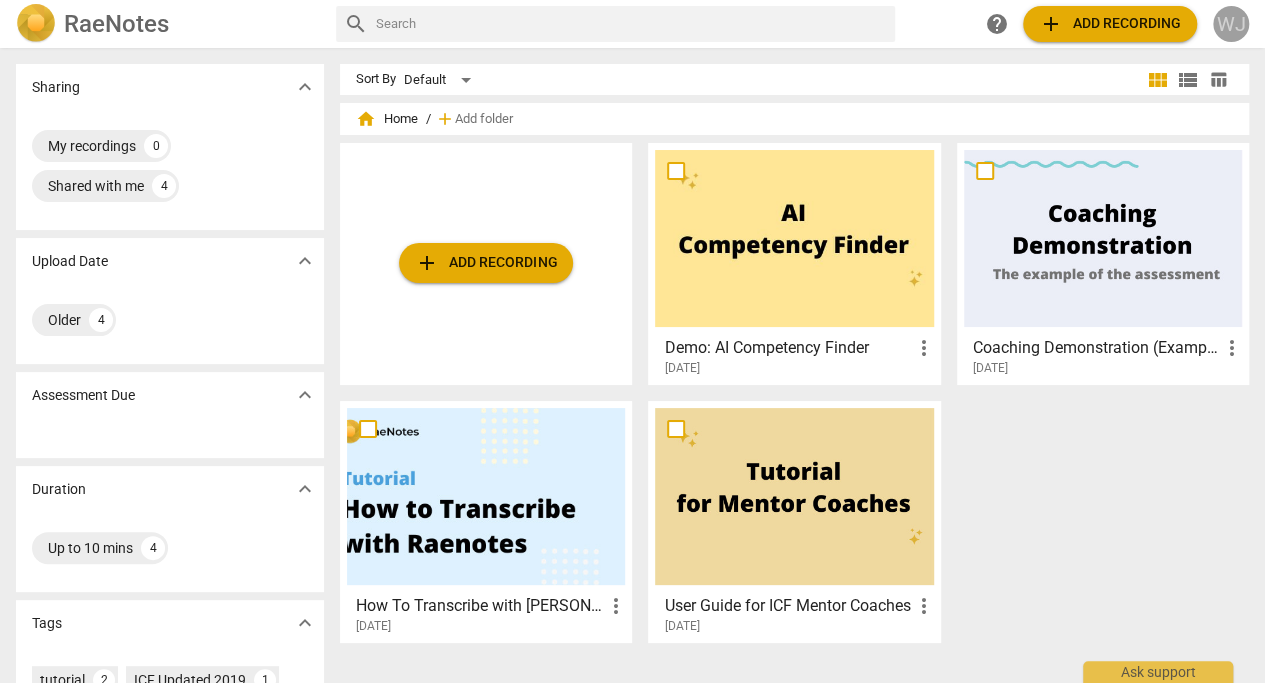 click on "WJ" at bounding box center (1231, 24) 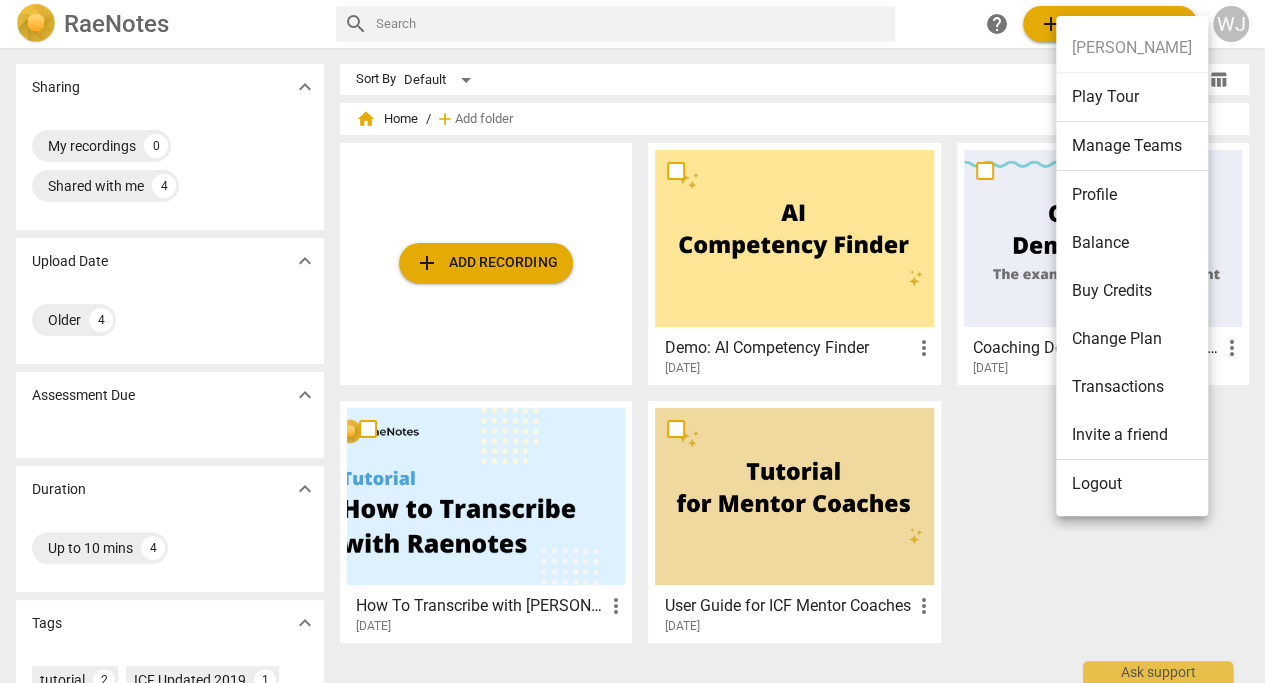 click at bounding box center (632, 341) 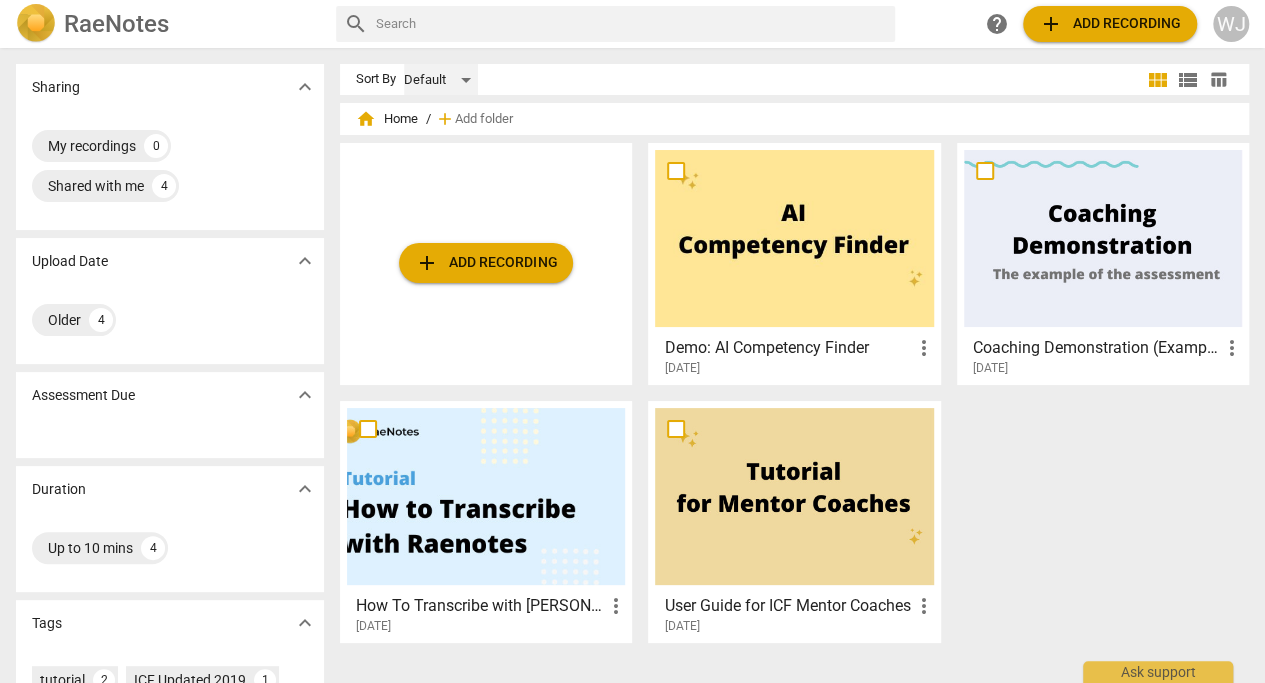 click on "Default" at bounding box center [441, 80] 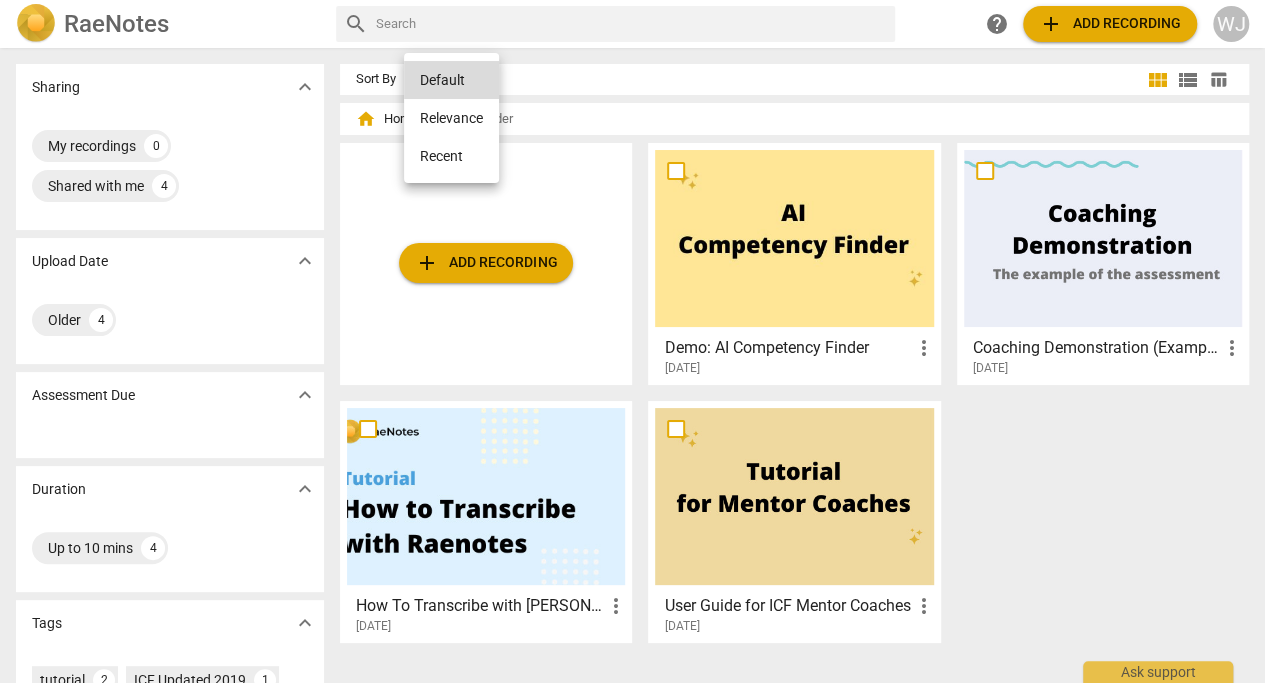 click at bounding box center [632, 341] 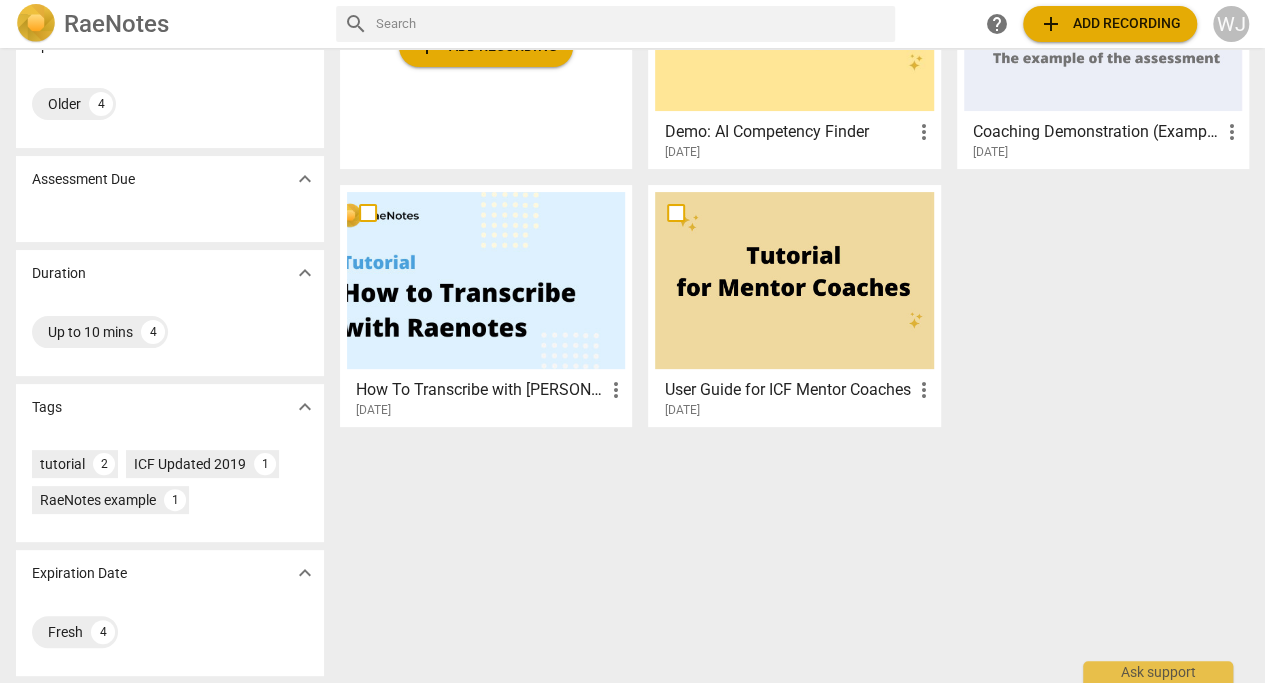 scroll, scrollTop: 0, scrollLeft: 0, axis: both 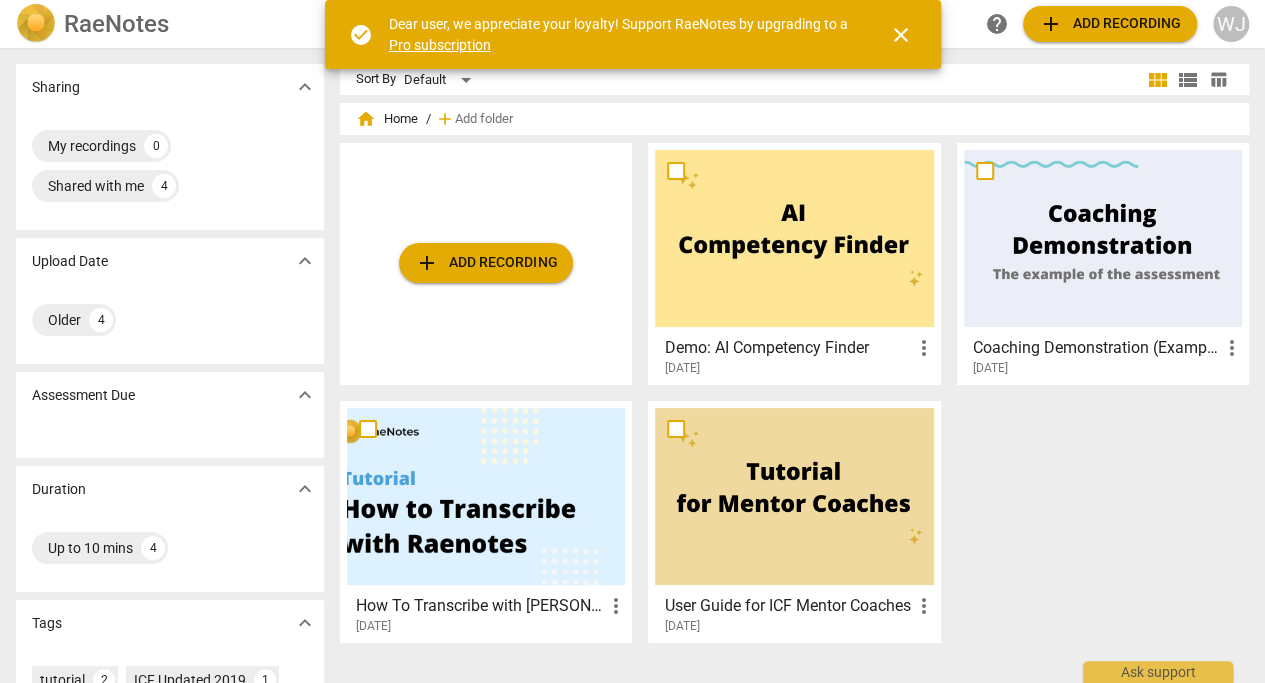 click on "close" at bounding box center [901, 35] 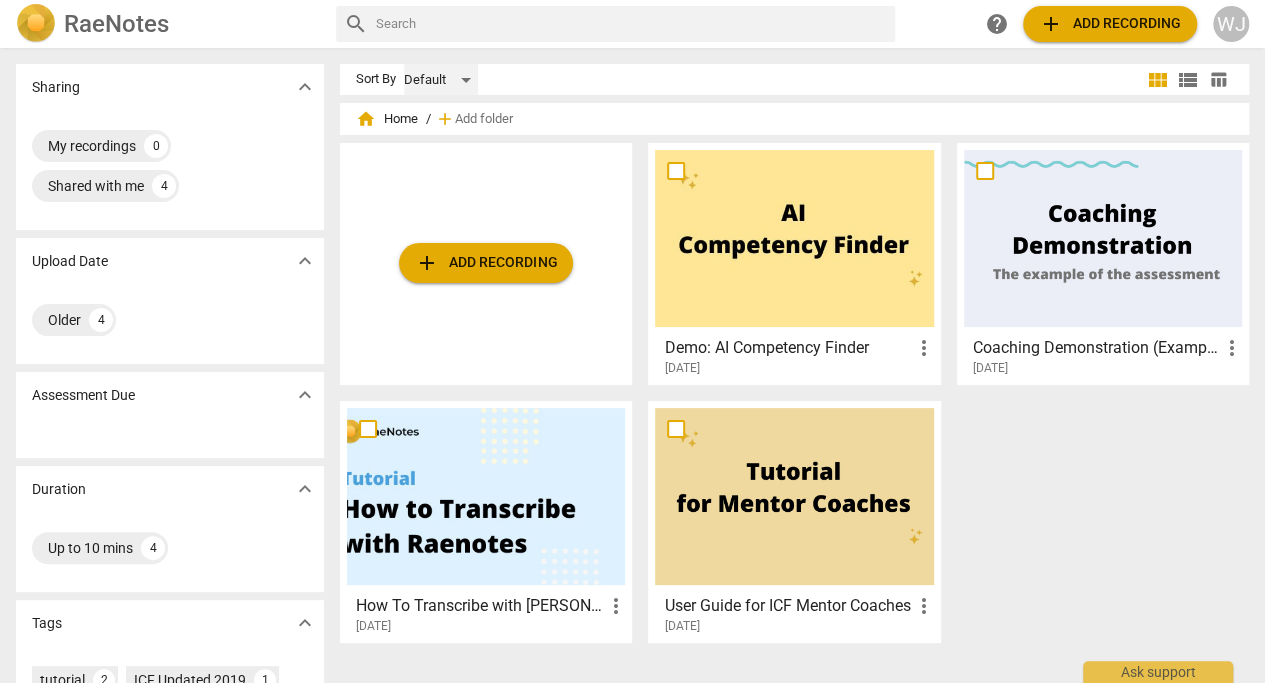 click on "Default" at bounding box center (441, 80) 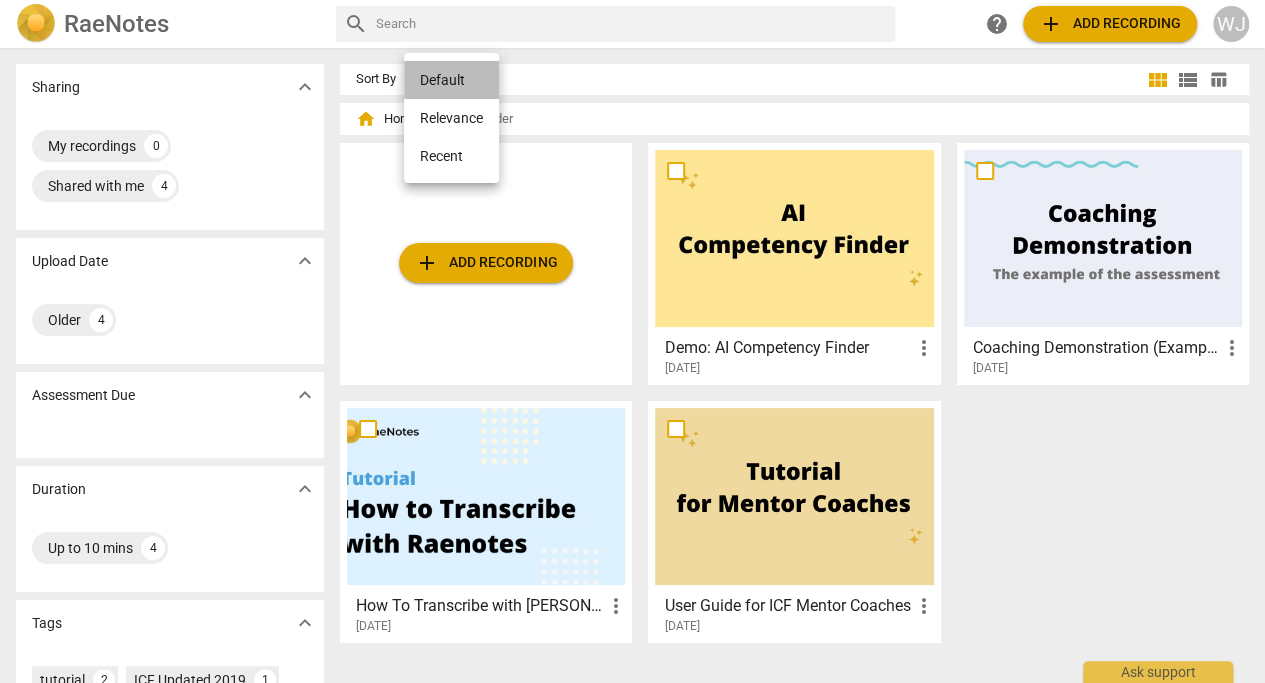 click on "Default" at bounding box center (451, 80) 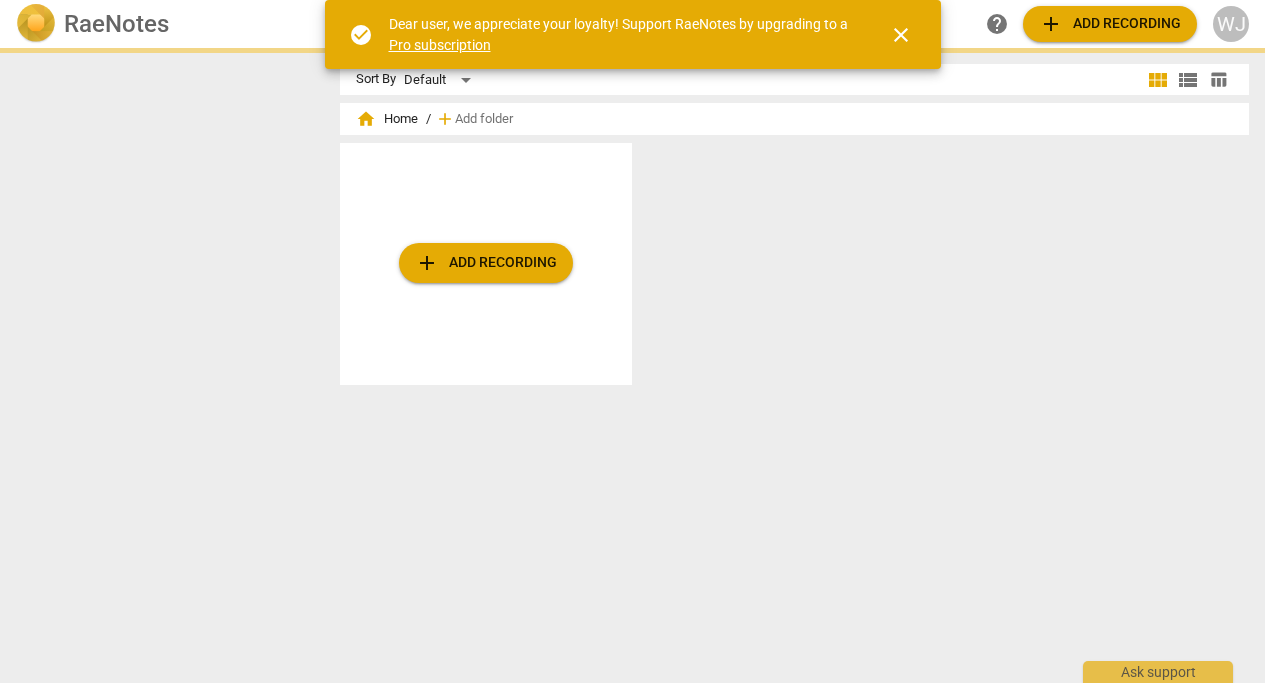 scroll, scrollTop: 0, scrollLeft: 0, axis: both 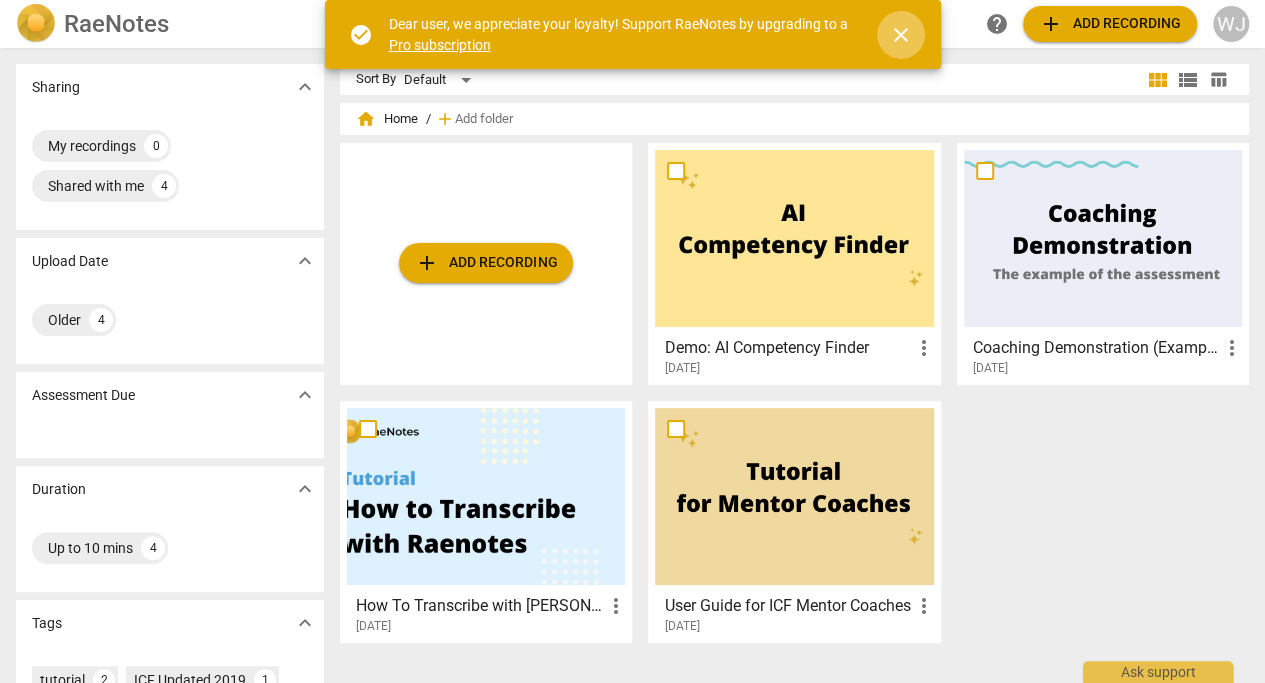 click on "close" at bounding box center (901, 35) 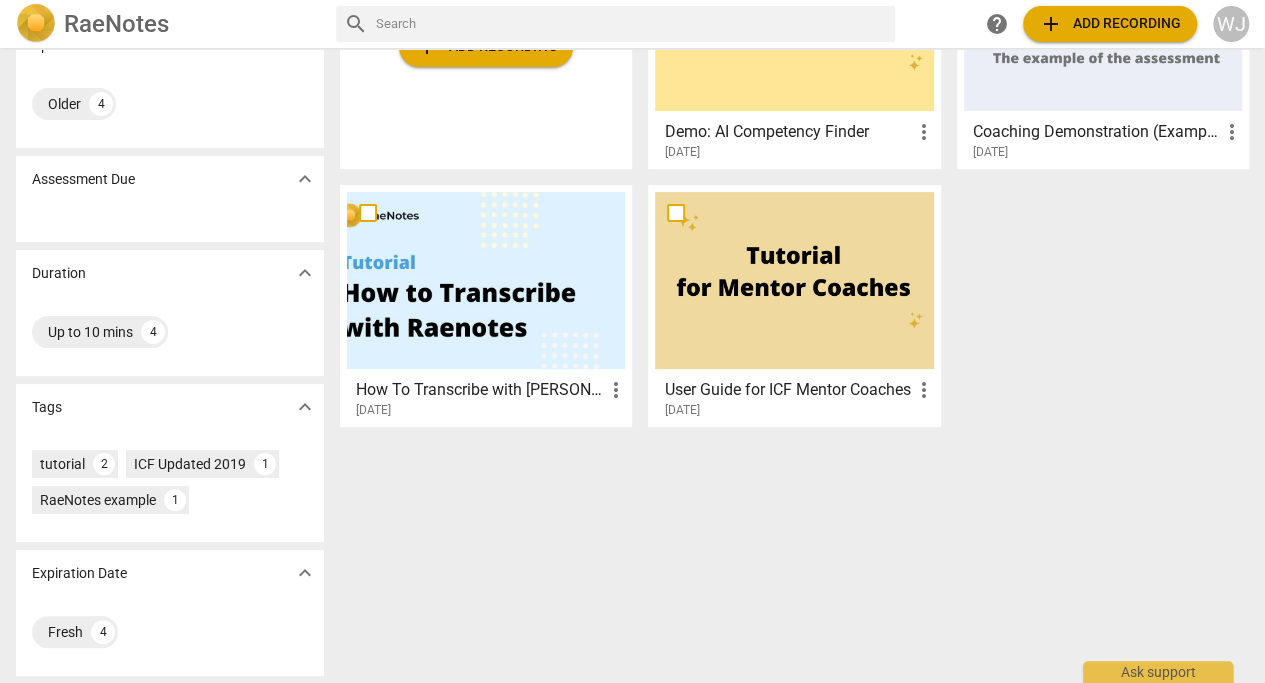 scroll, scrollTop: 0, scrollLeft: 0, axis: both 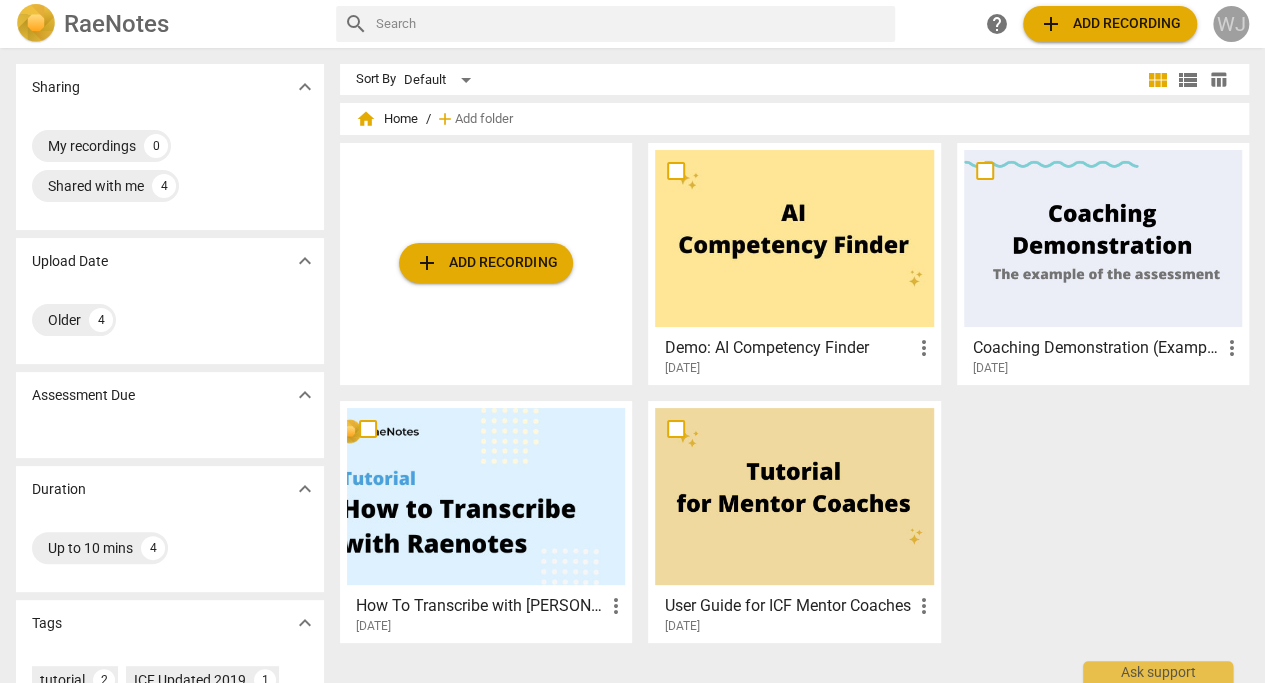 click on "WJ" at bounding box center [1231, 24] 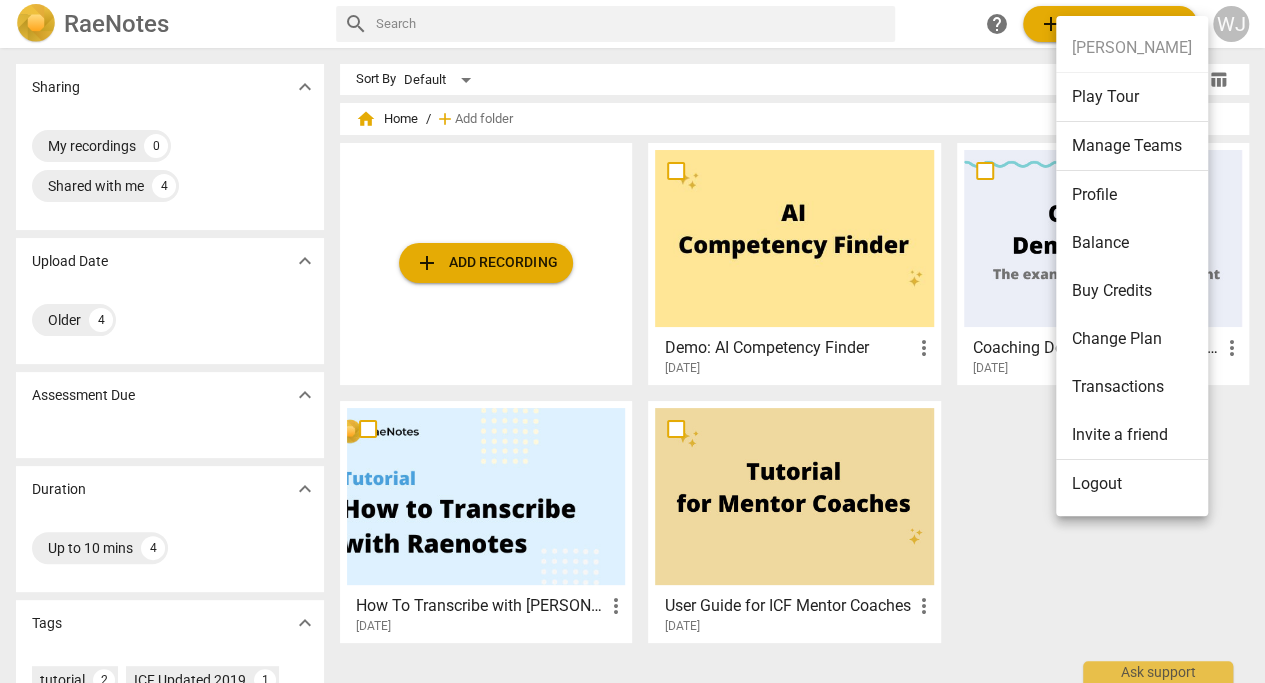 click at bounding box center [632, 341] 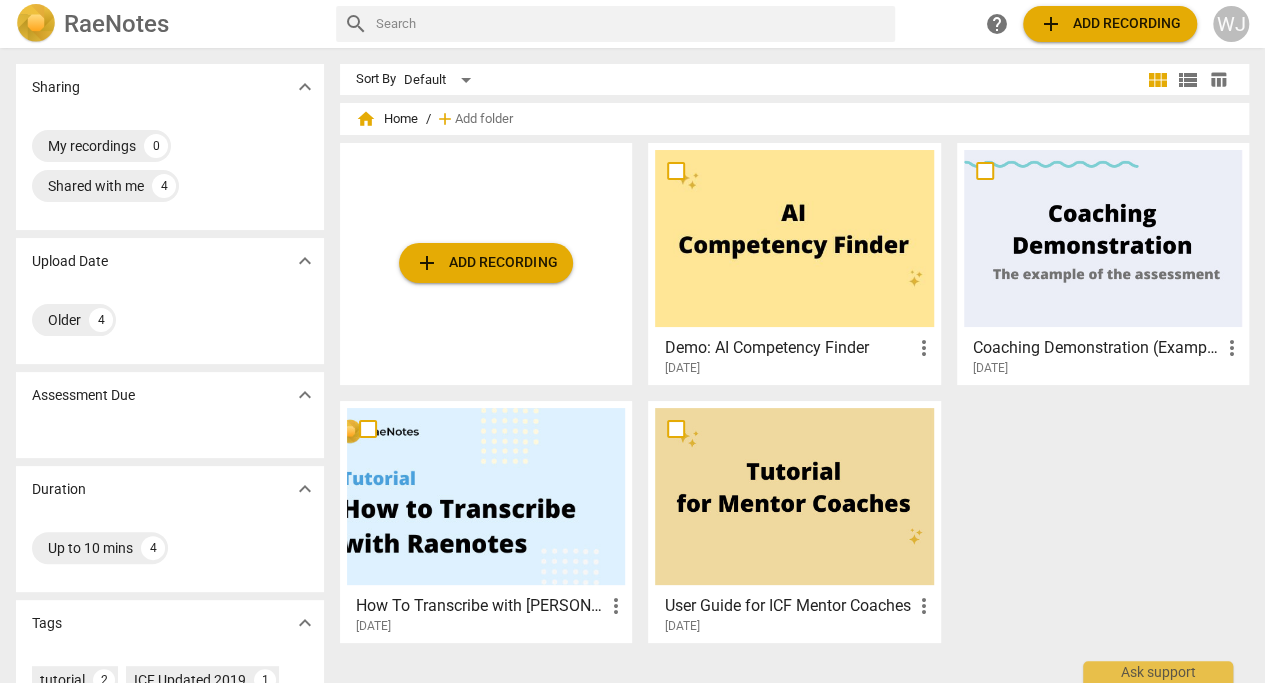 click at bounding box center [794, 238] 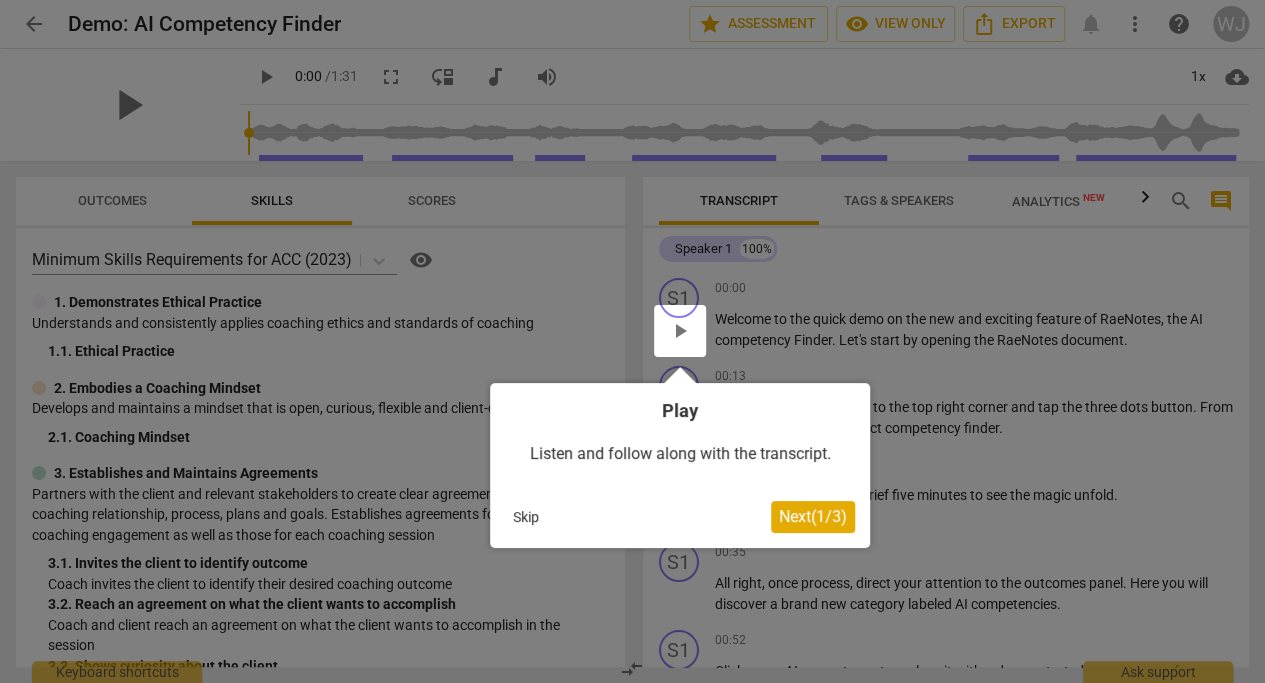 click on "Skip" at bounding box center (526, 517) 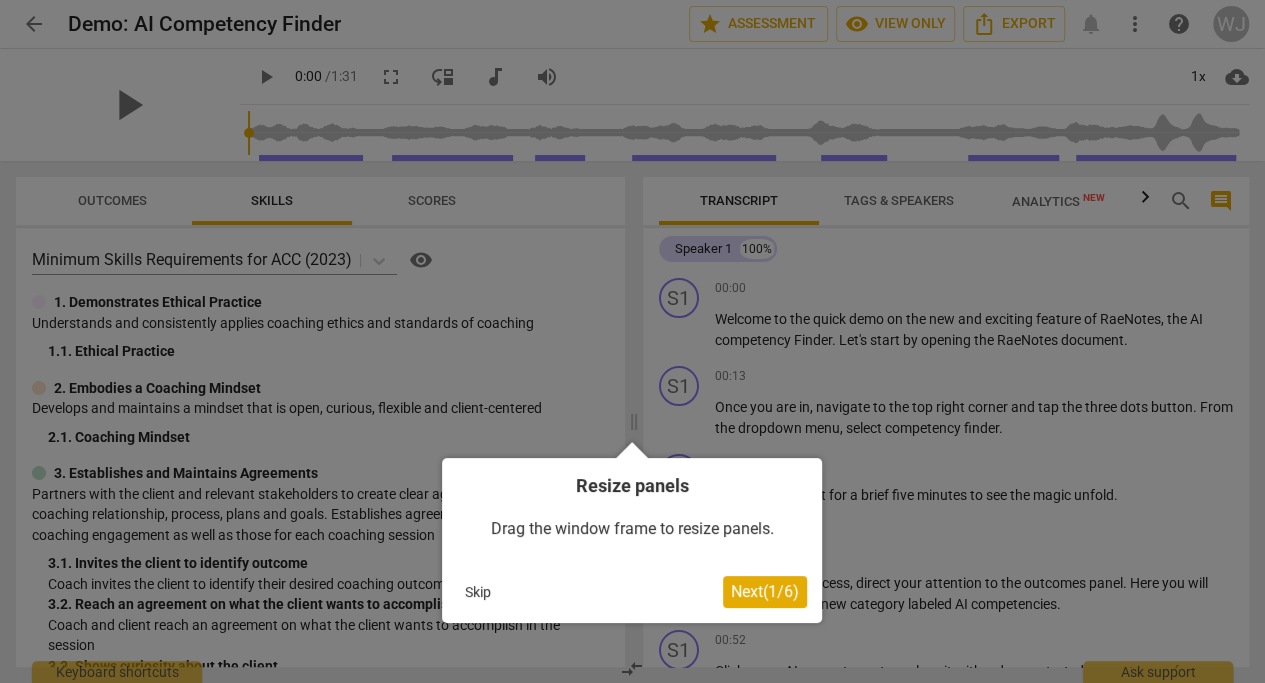 click on "Skip" at bounding box center (478, 592) 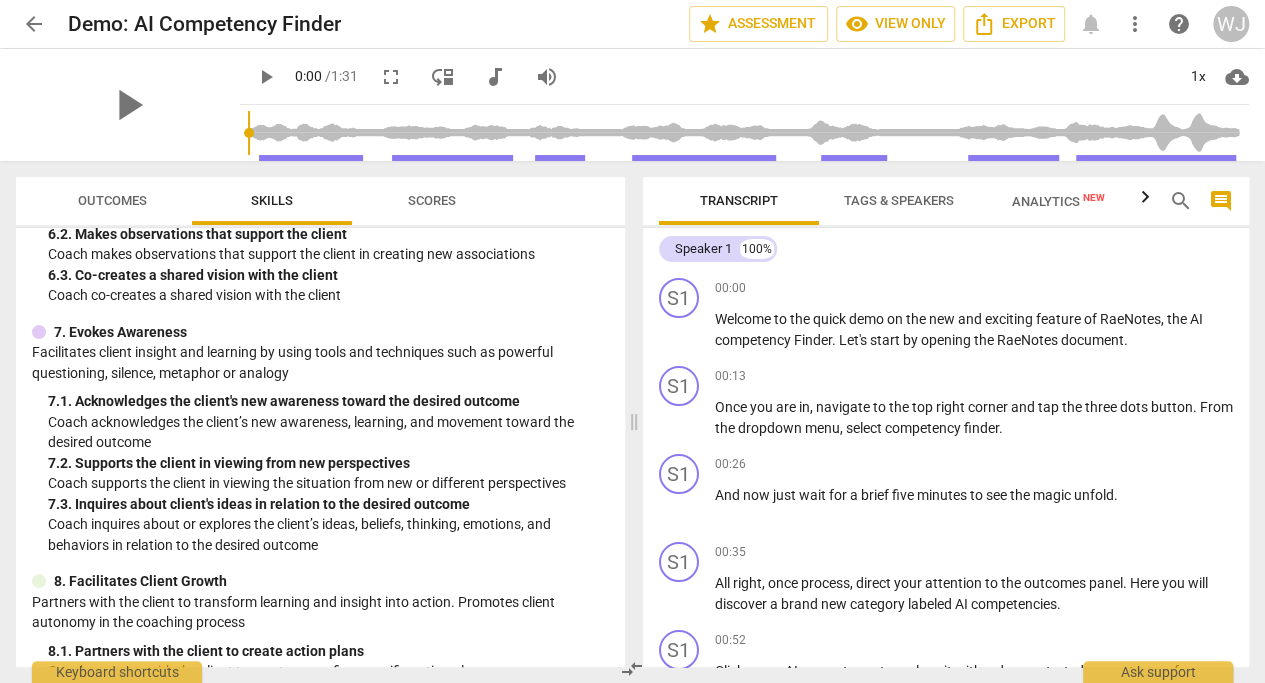 scroll, scrollTop: 1272, scrollLeft: 0, axis: vertical 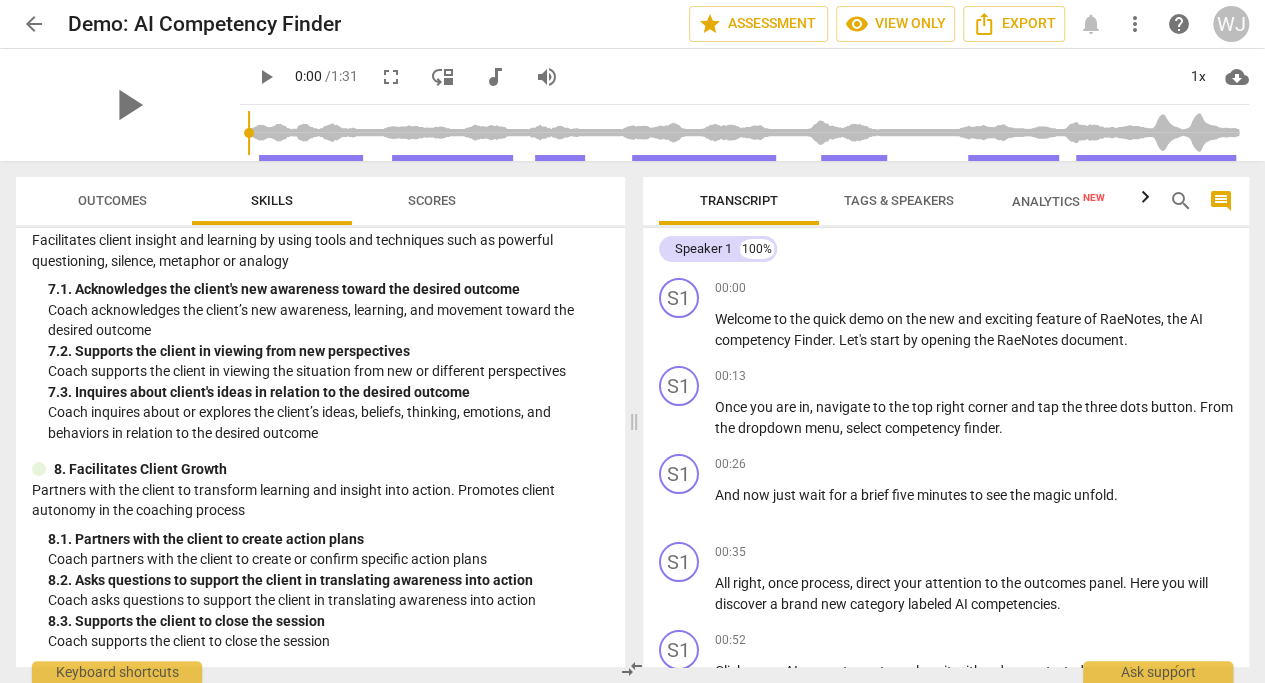 click on "cloud_download" at bounding box center (1237, 77) 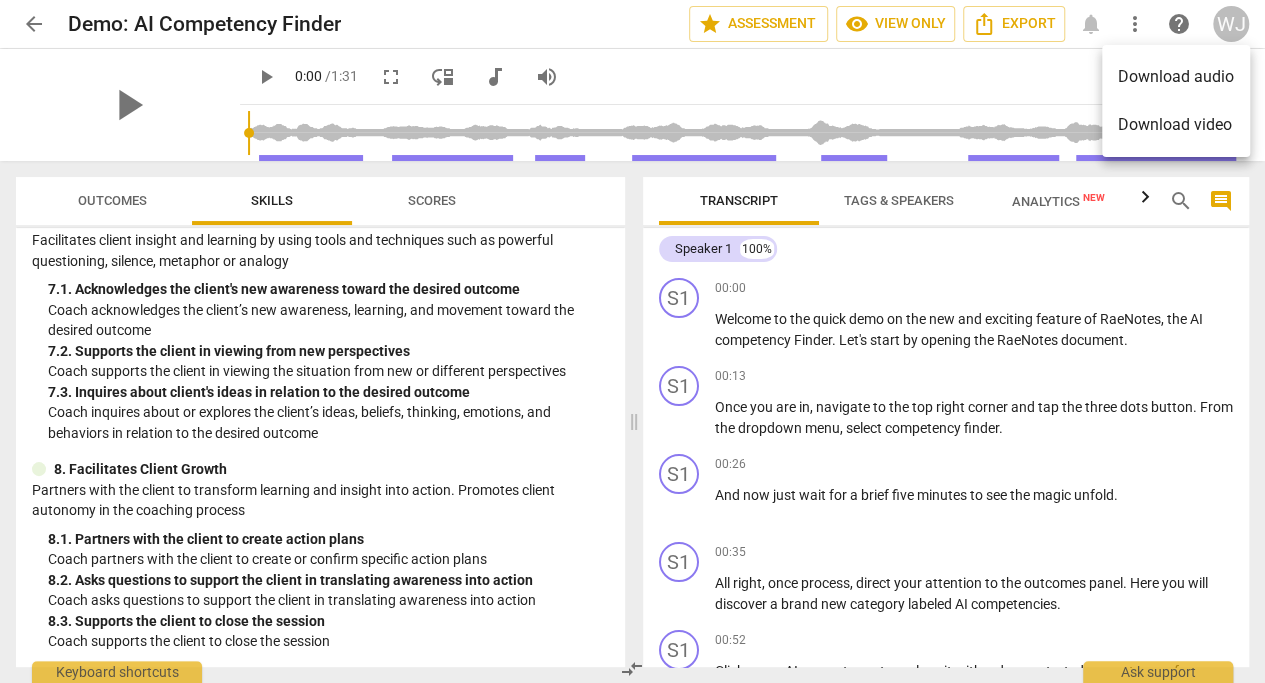 drag, startPoint x: 1245, startPoint y: 348, endPoint x: 1205, endPoint y: 373, distance: 47.169907 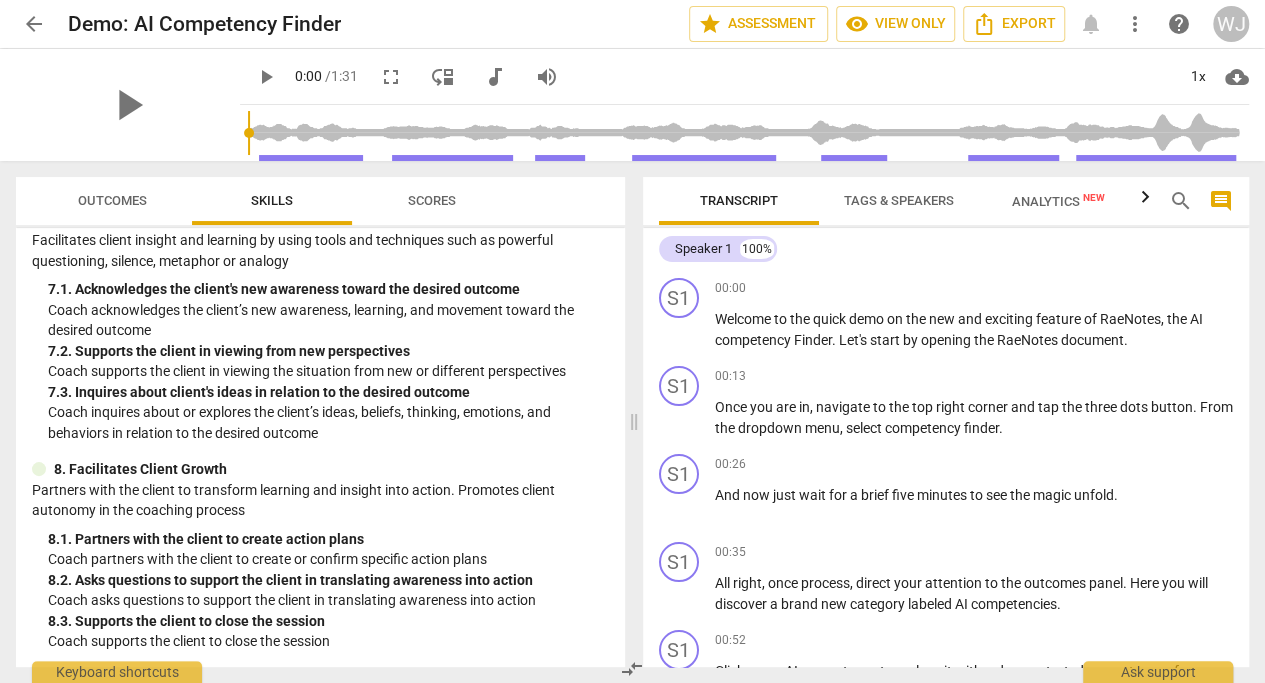 click on "play_arrow" at bounding box center (266, 77) 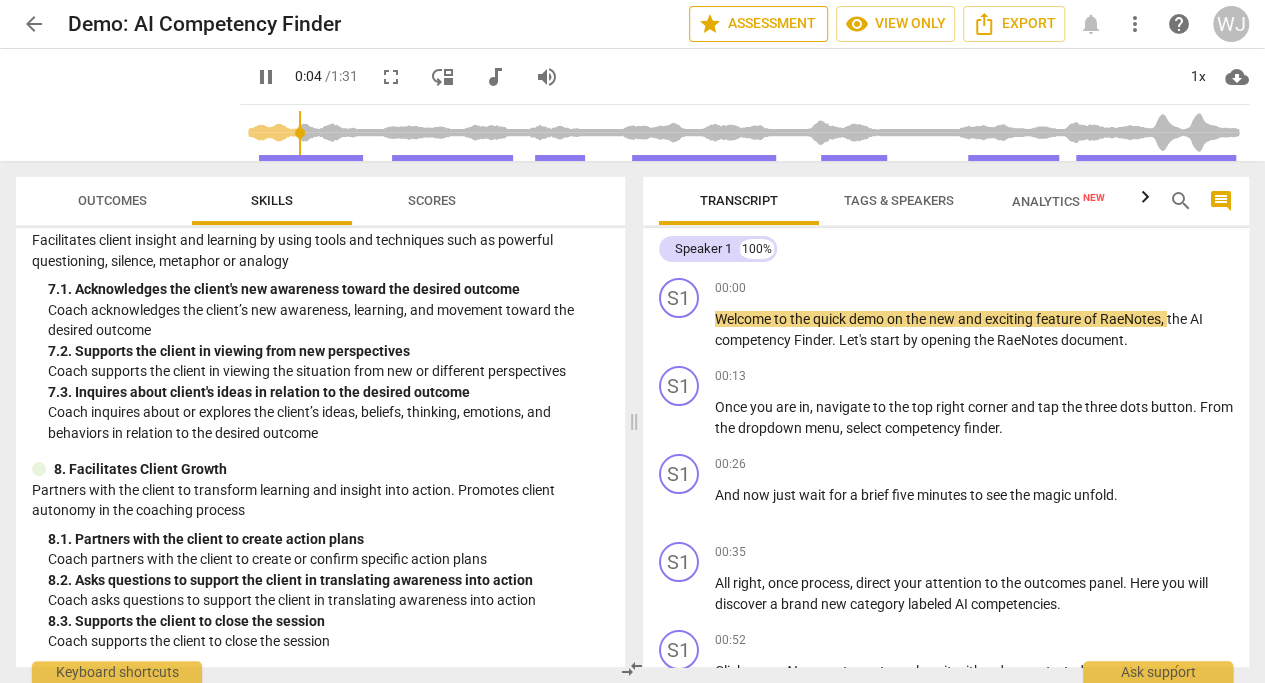 type on "5" 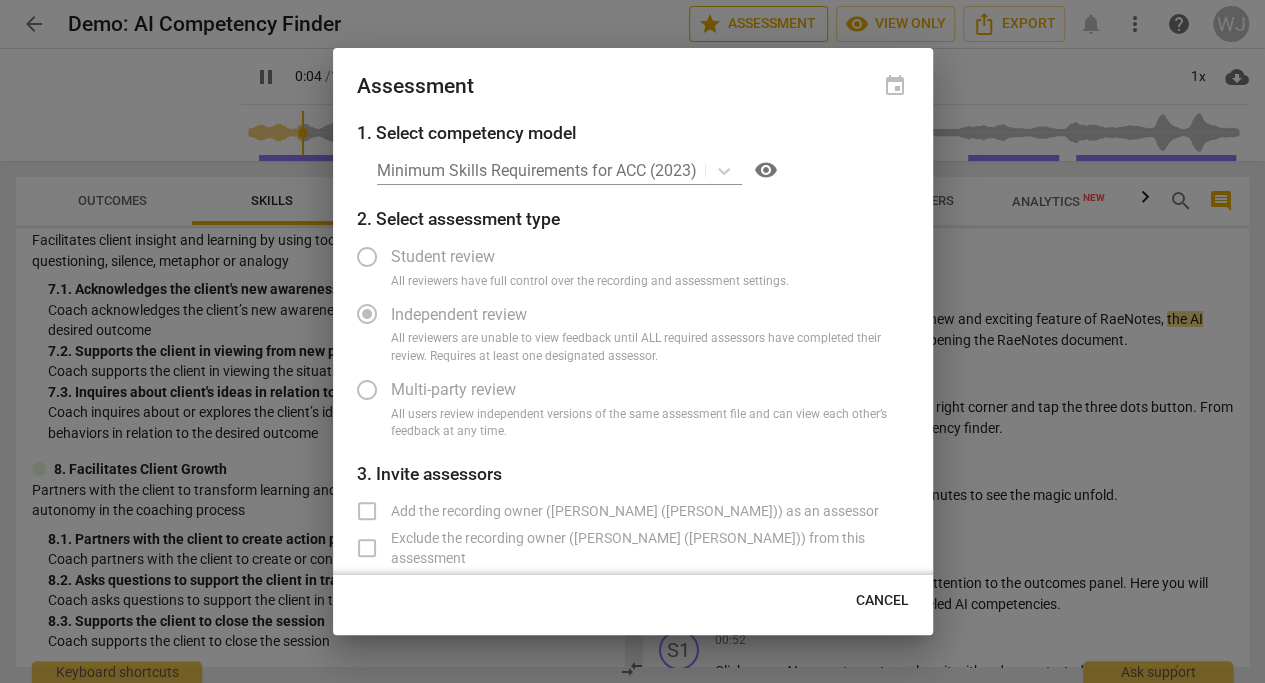 radio on "false" 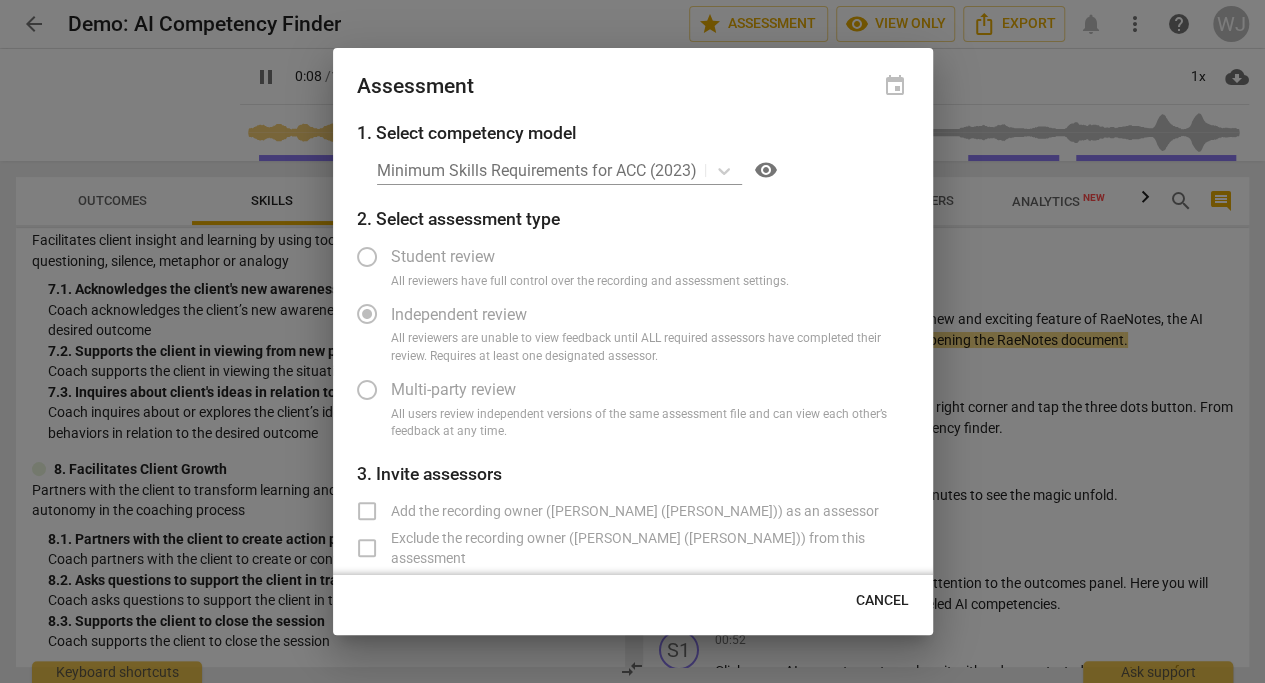 type on "9" 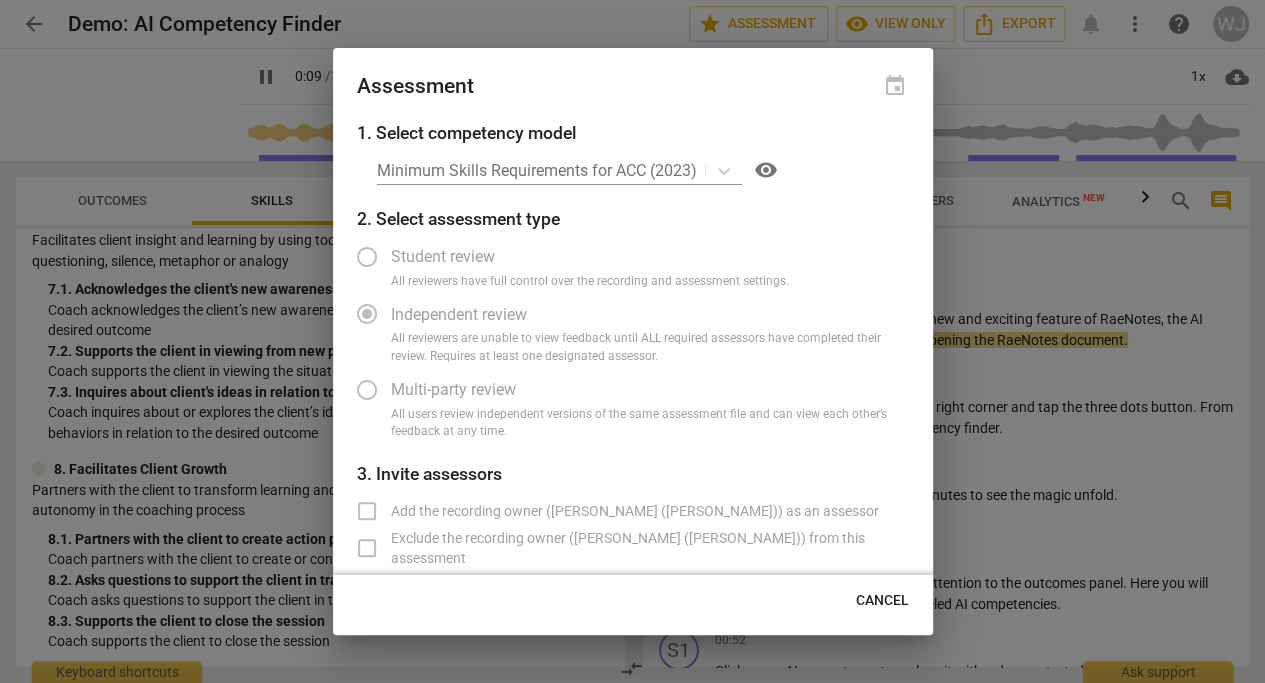 radio on "false" 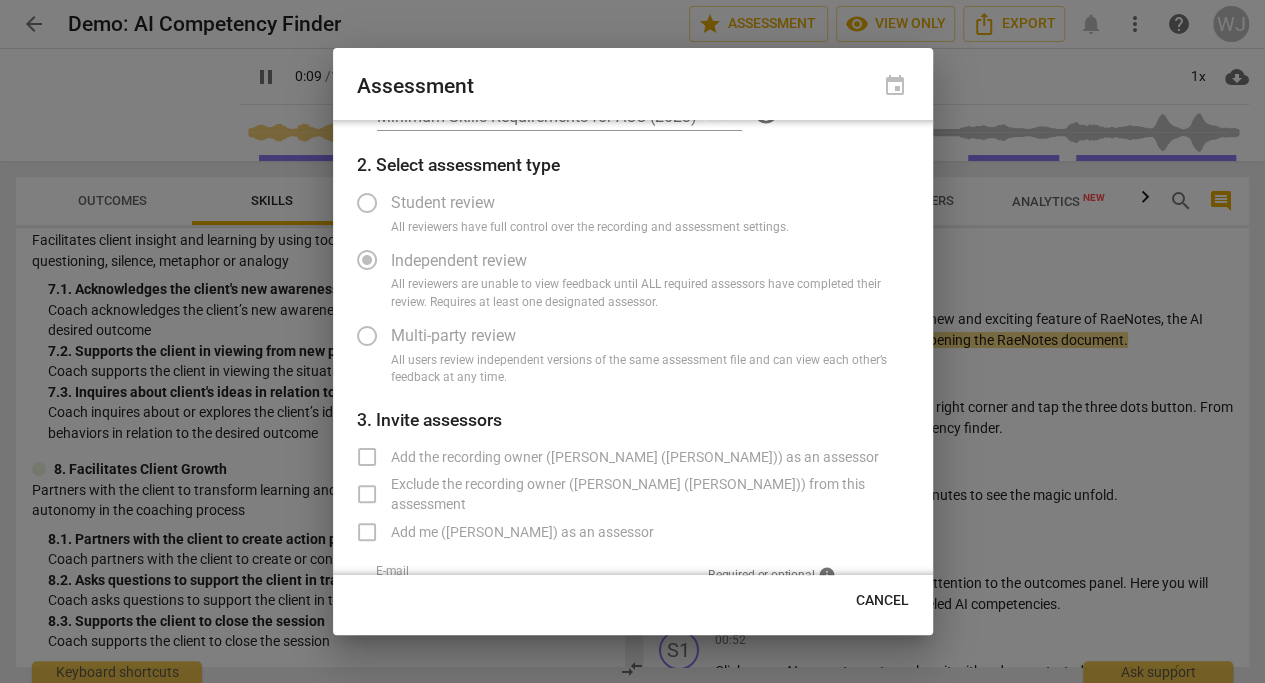 radio on "false" 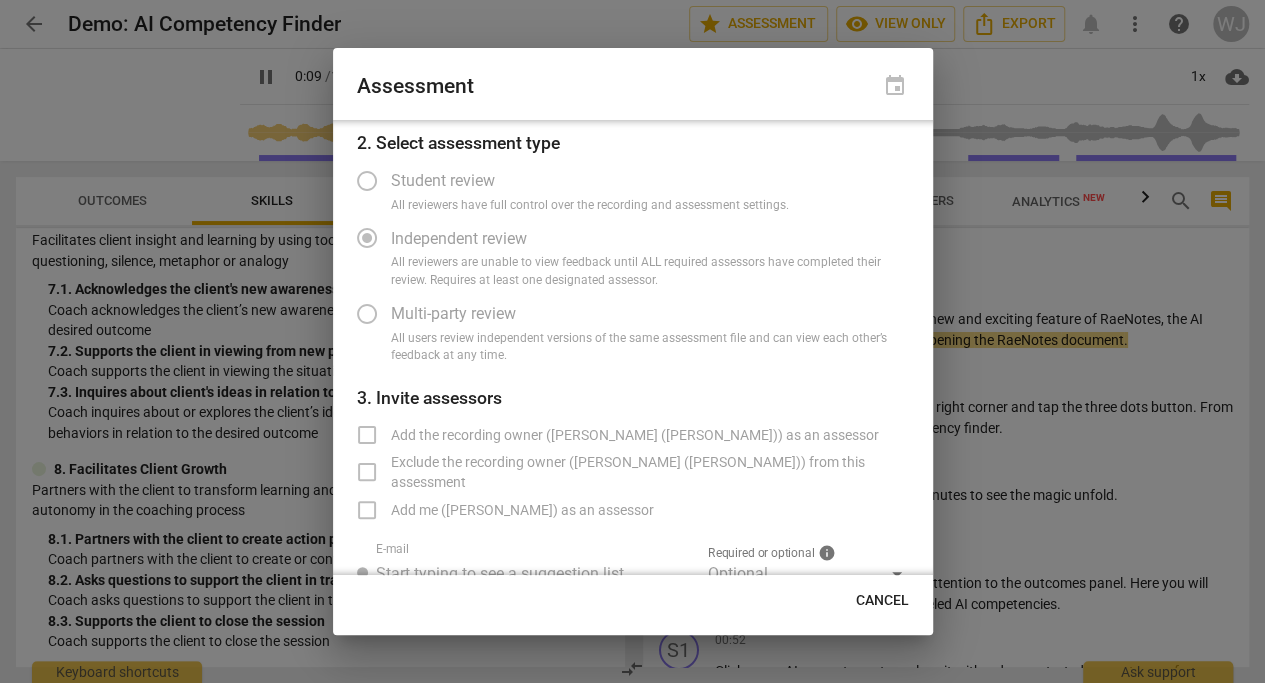type on "10" 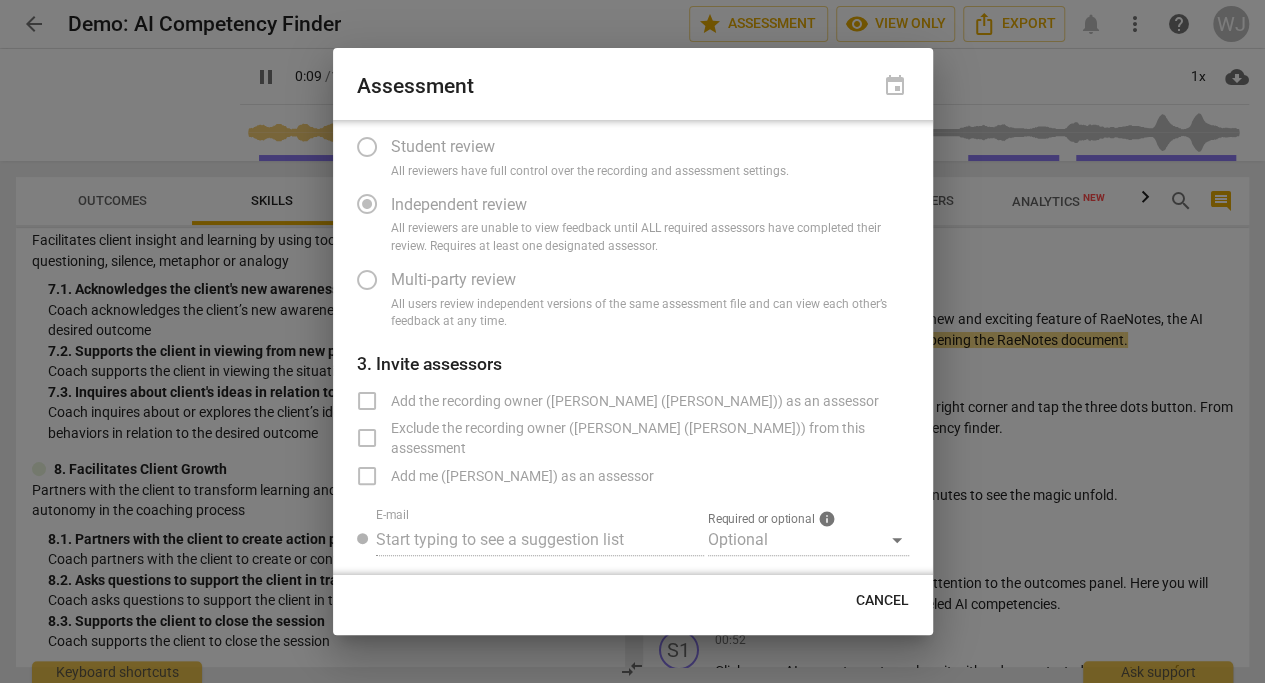 radio on "false" 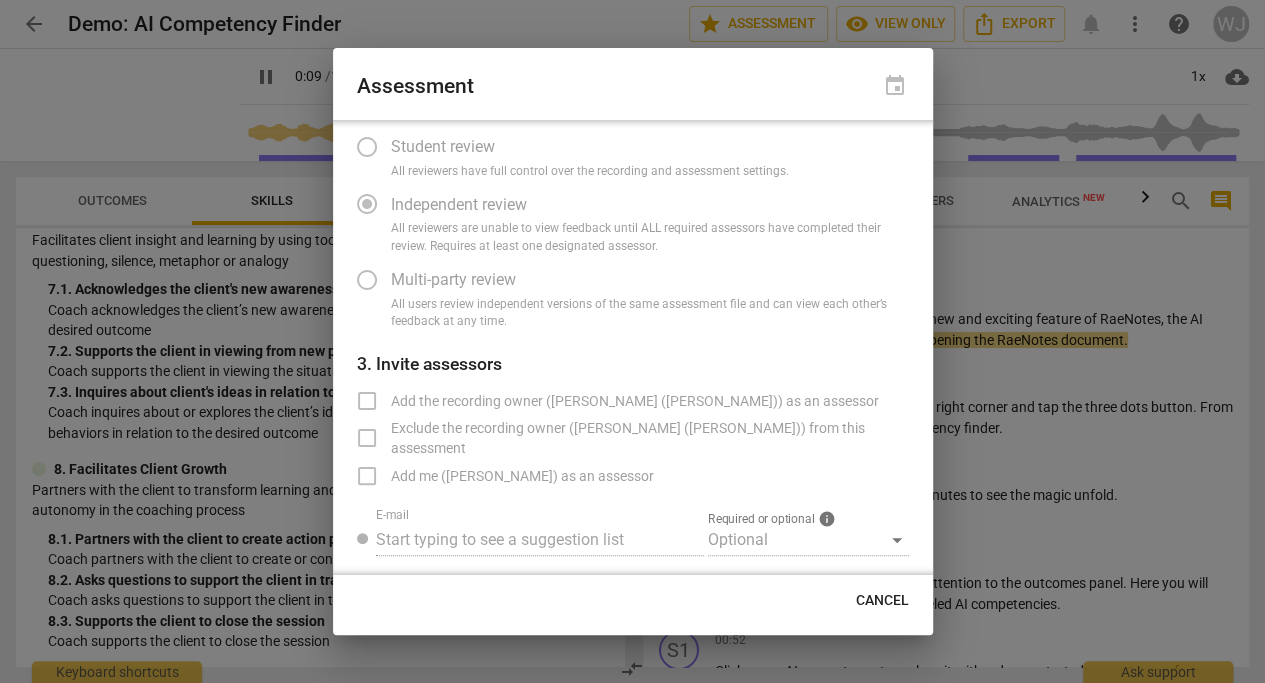 scroll, scrollTop: 114, scrollLeft: 0, axis: vertical 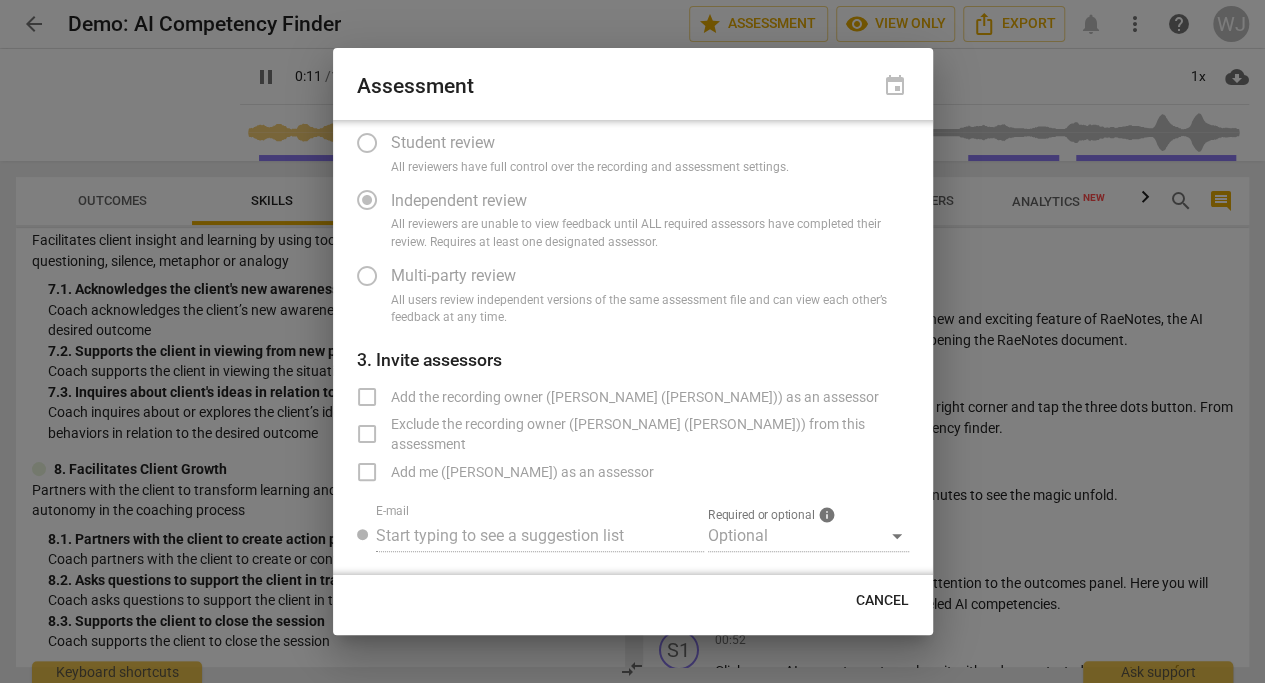 type on "12" 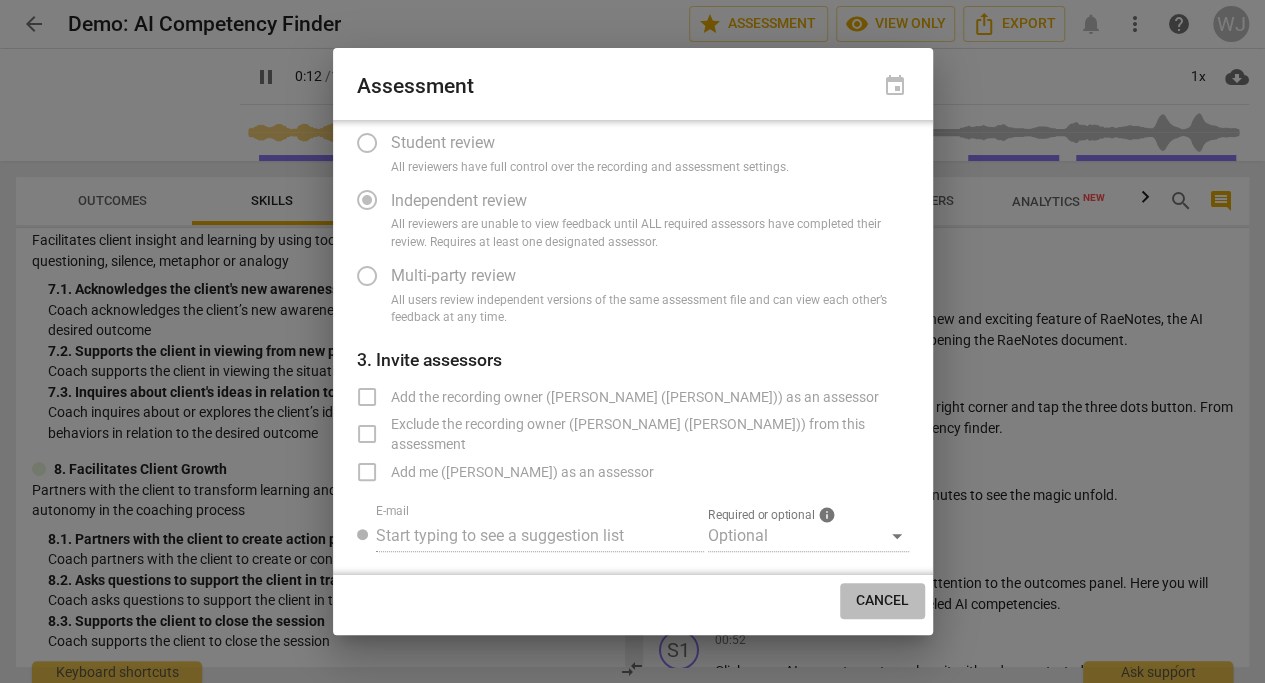 drag, startPoint x: 901, startPoint y: 604, endPoint x: 837, endPoint y: 559, distance: 78.23682 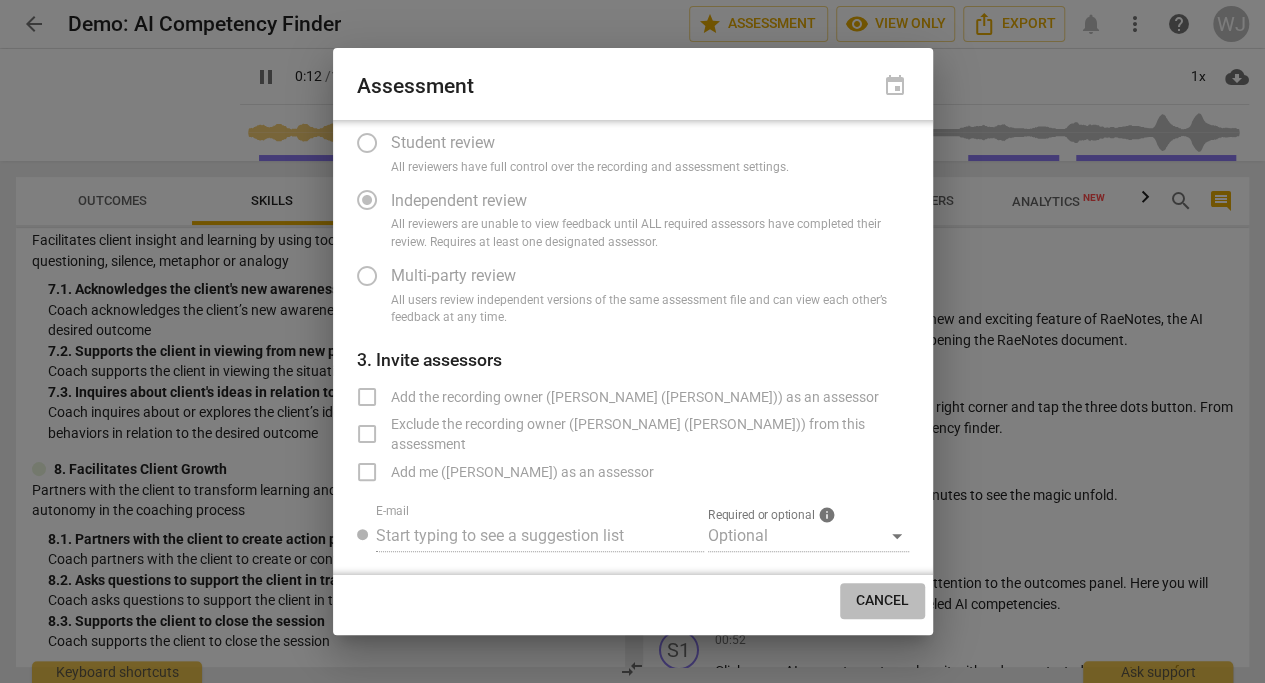 click on "Cancel" at bounding box center (882, 601) 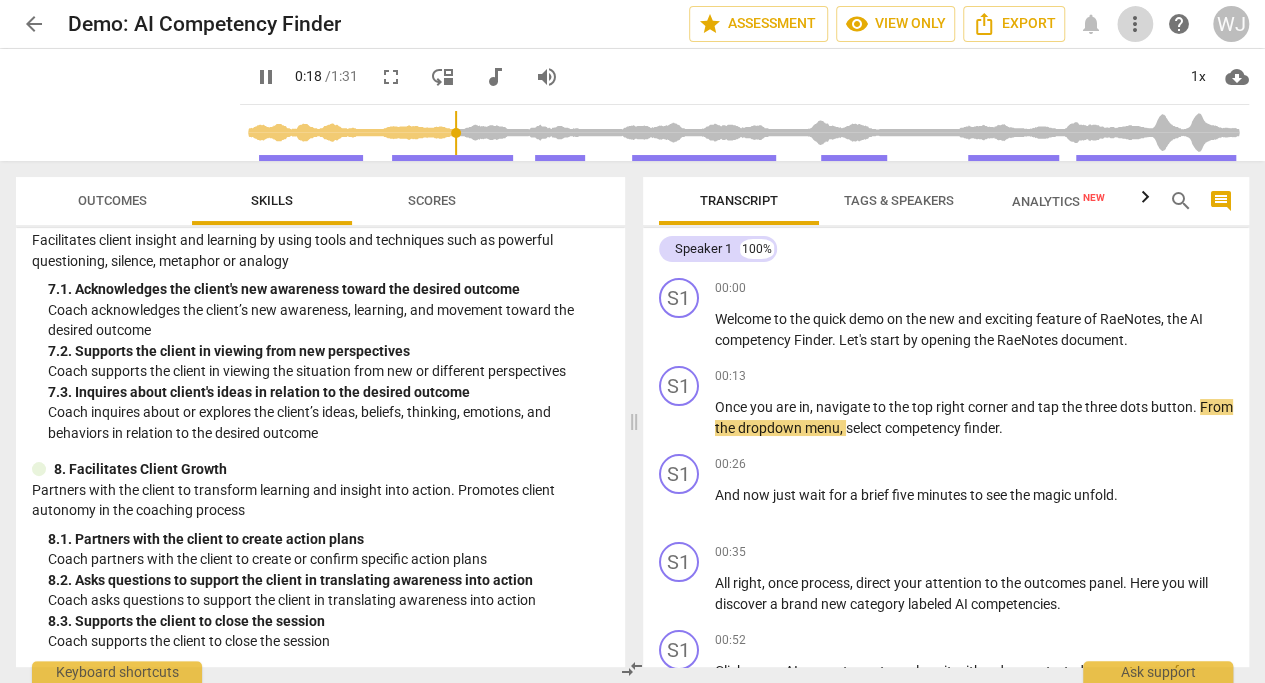 click on "more_vert" at bounding box center (1135, 24) 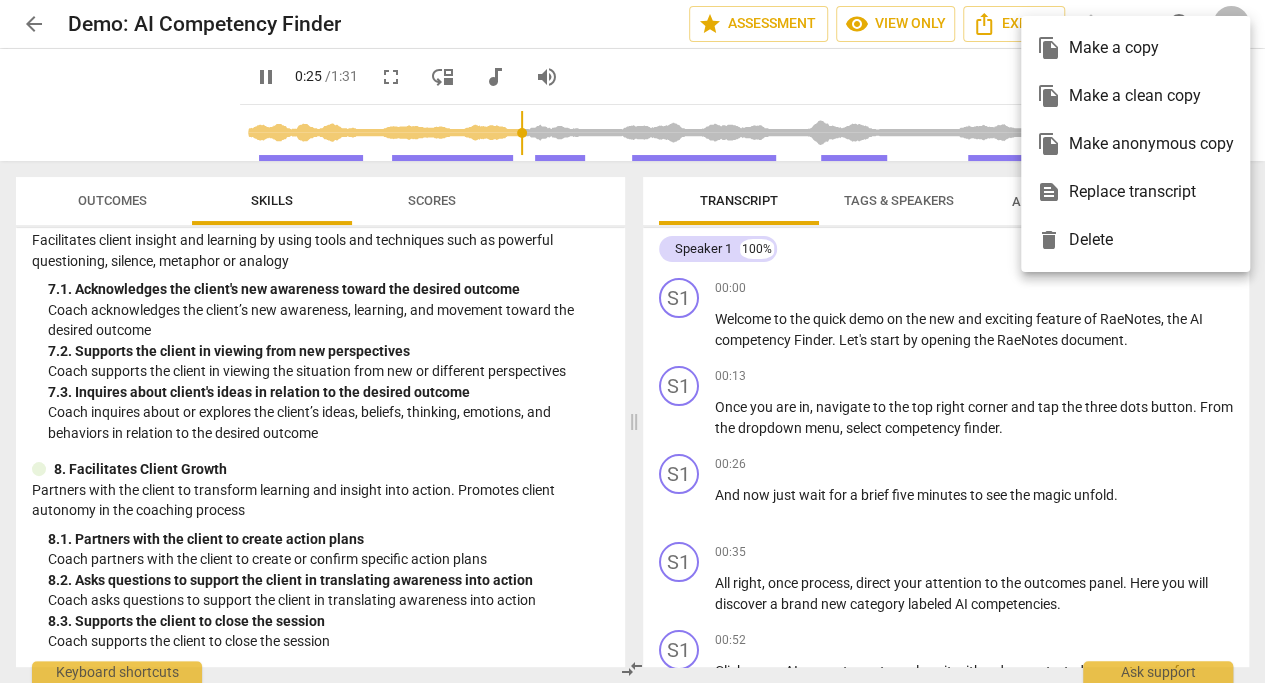click at bounding box center [632, 341] 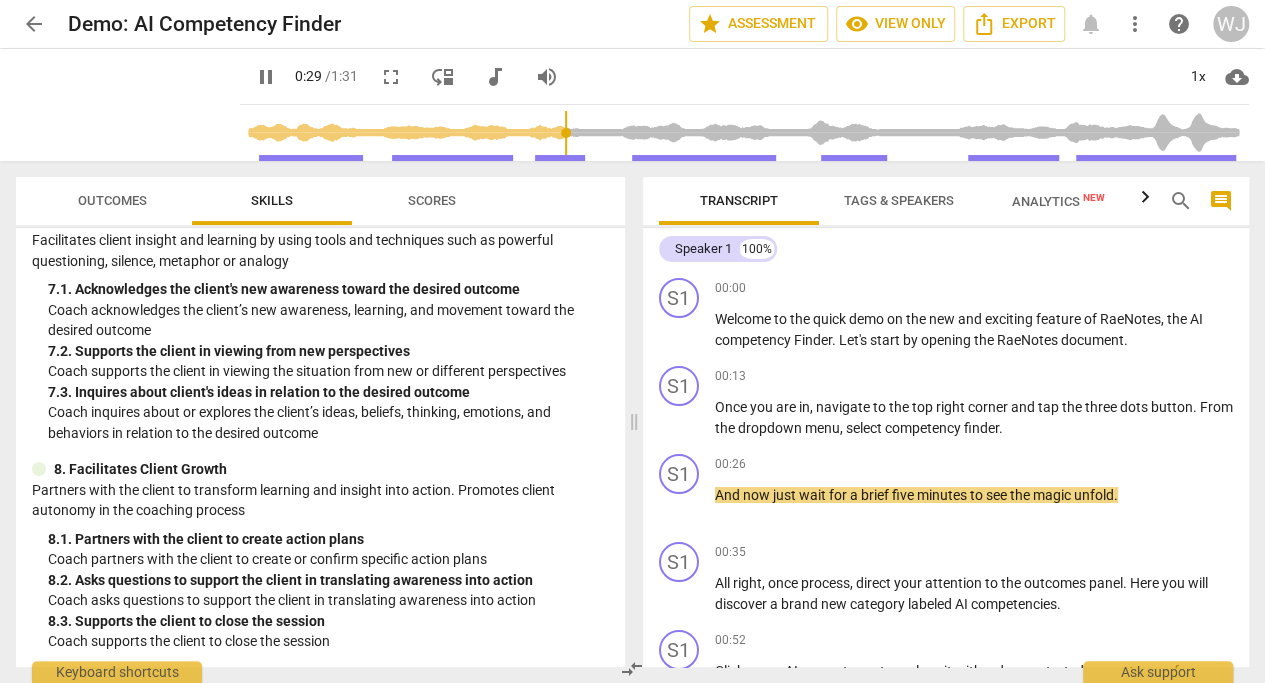 click at bounding box center [748, 133] 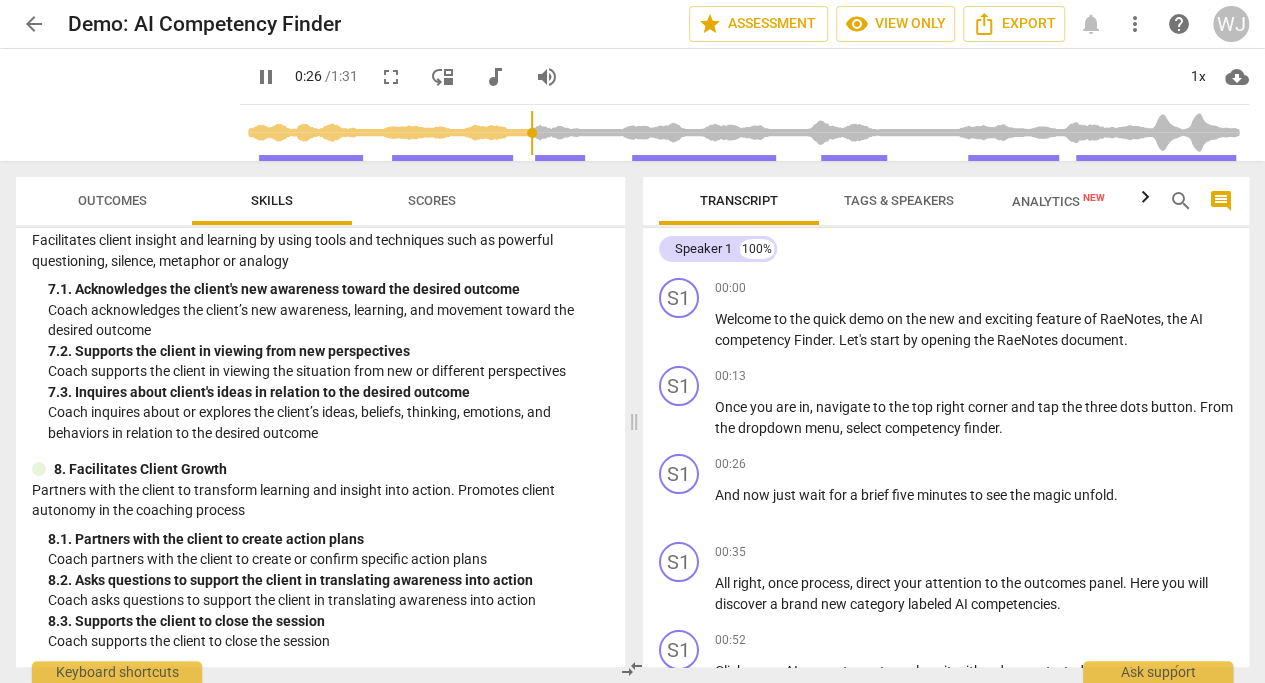 click at bounding box center (748, 133) 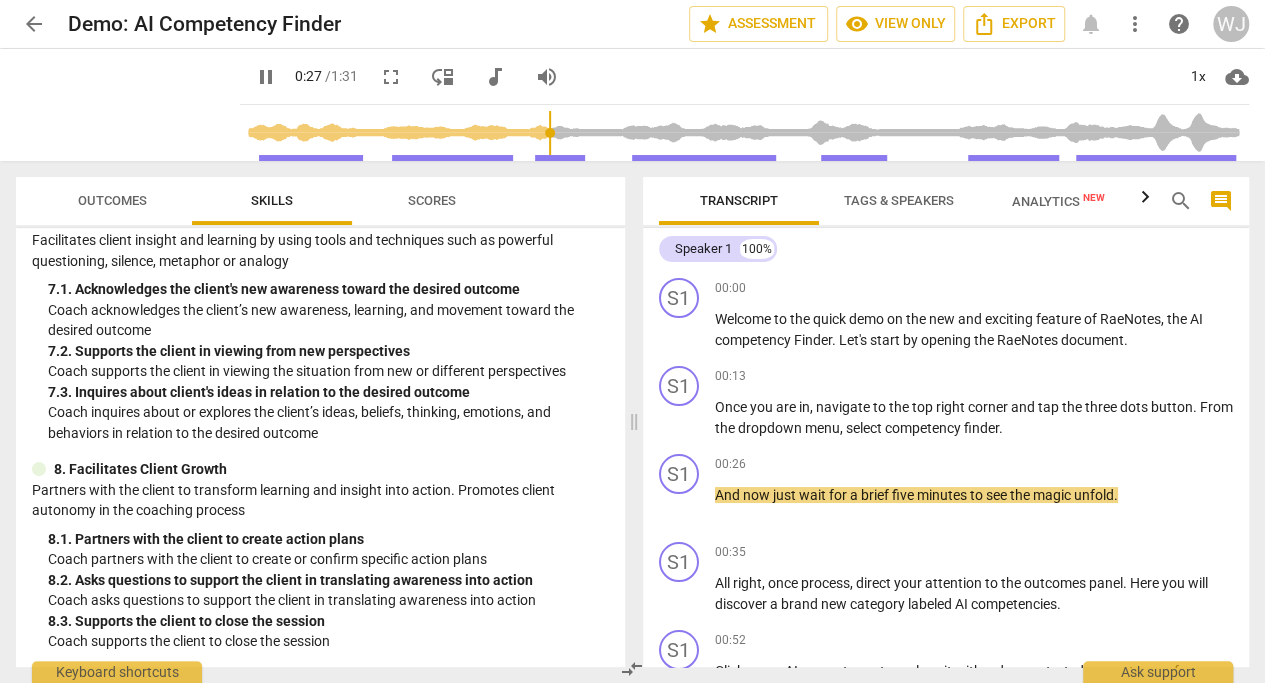 click at bounding box center (748, 133) 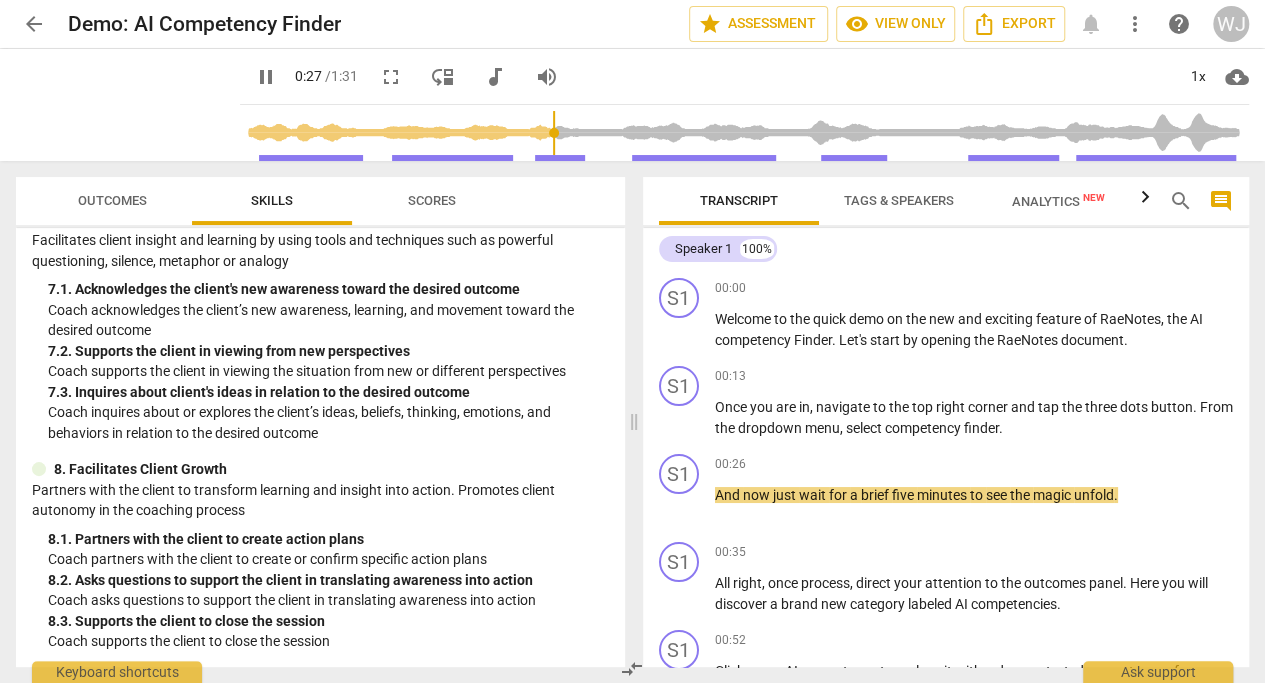 click at bounding box center (748, 133) 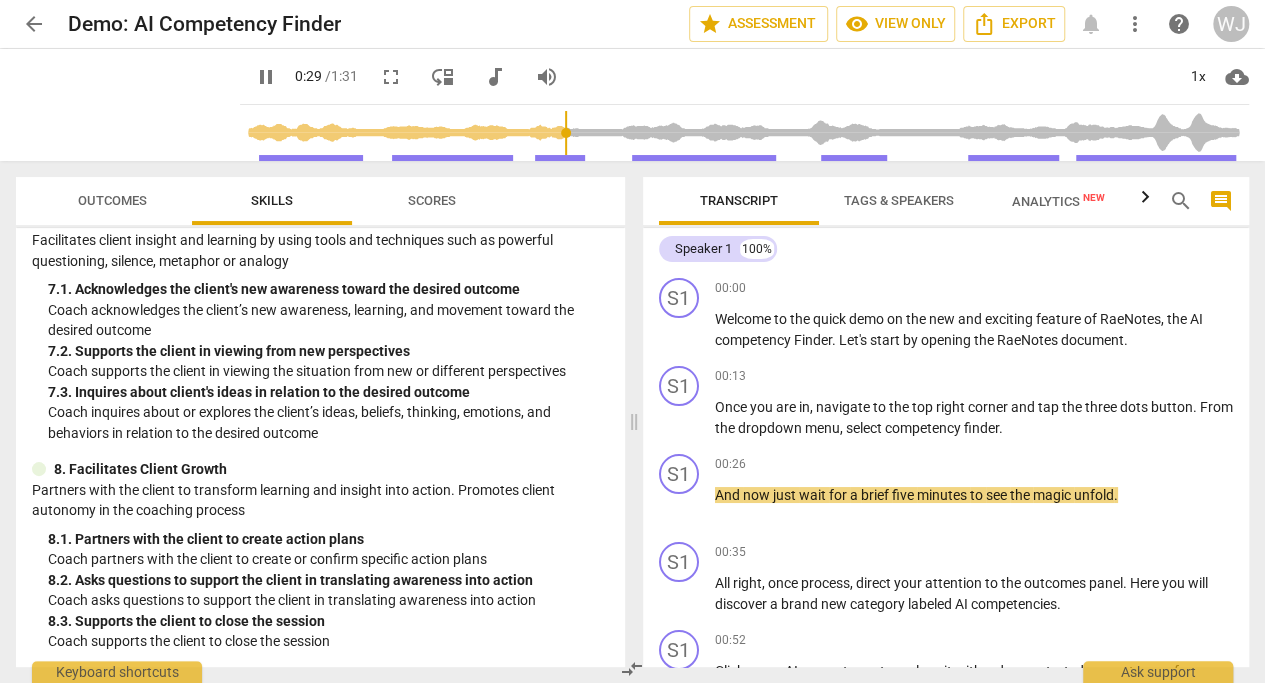 click at bounding box center [748, 133] 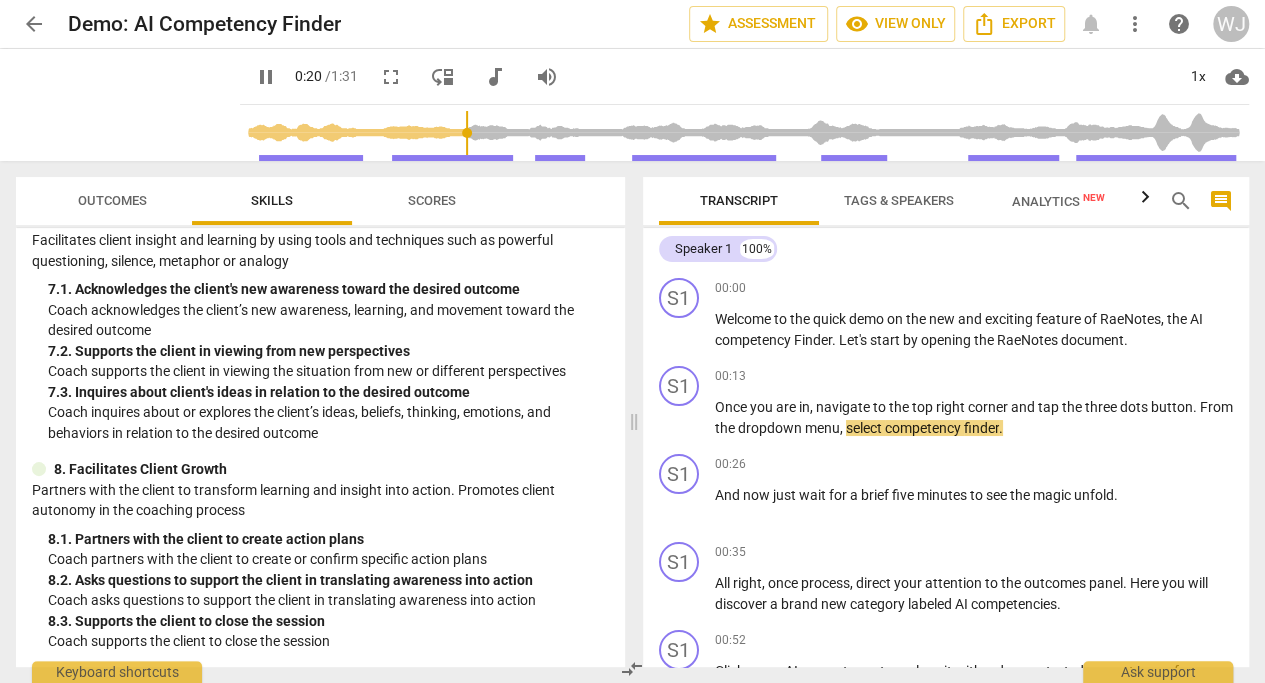 click at bounding box center [748, 133] 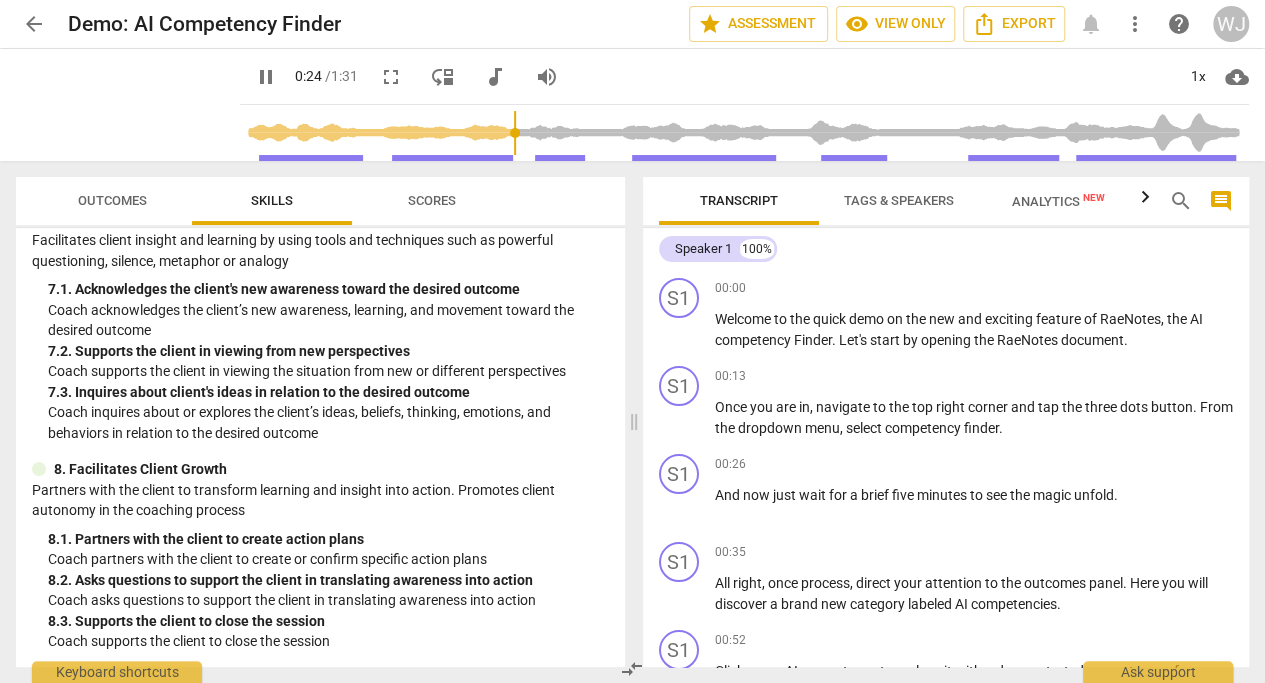 click at bounding box center [748, 133] 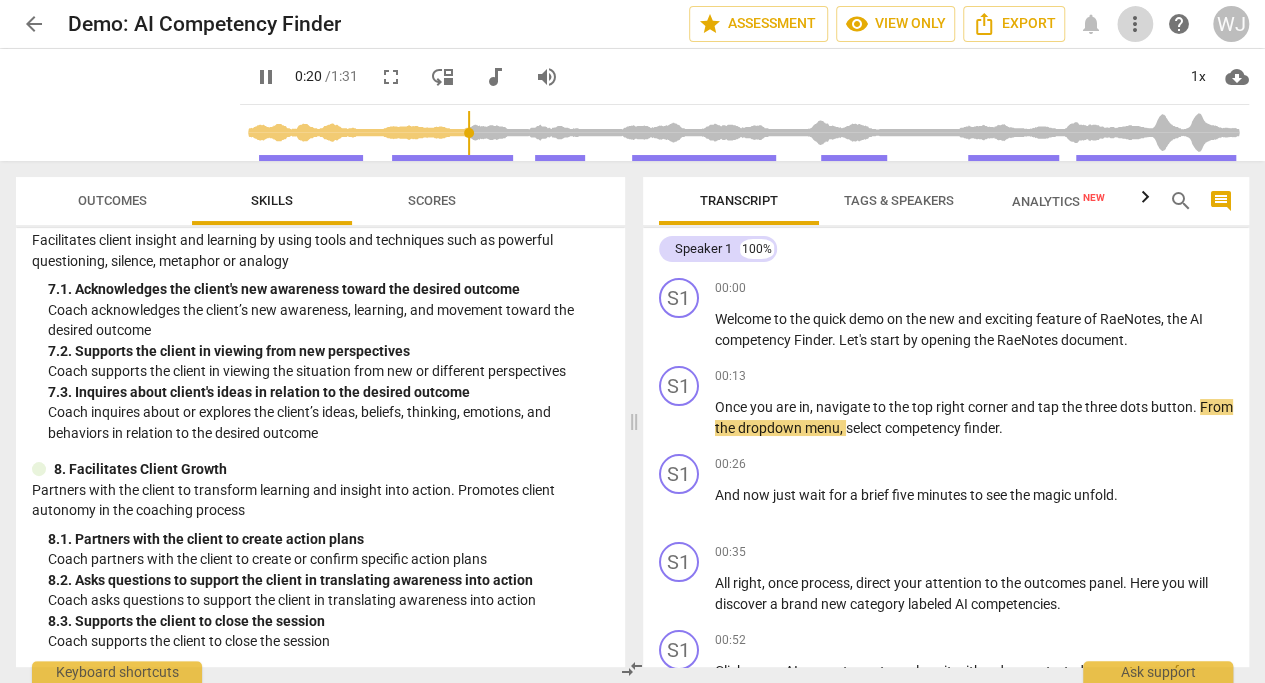 click on "more_vert" at bounding box center [1135, 24] 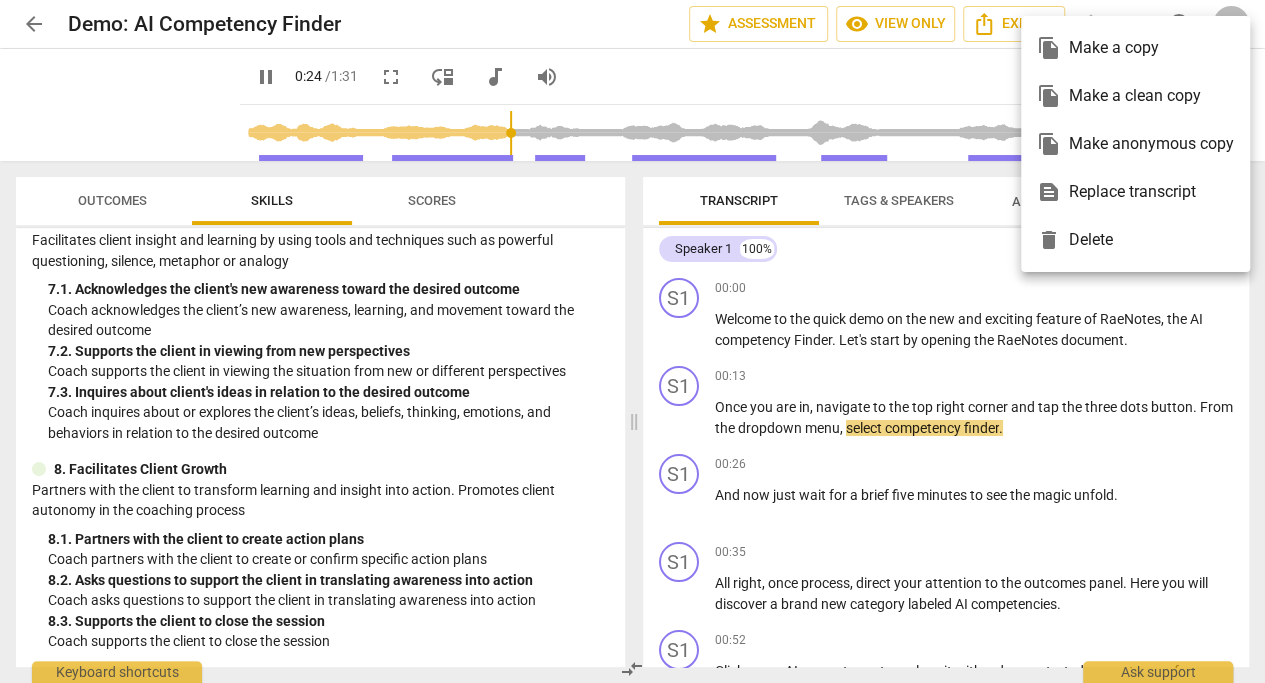 click at bounding box center (632, 341) 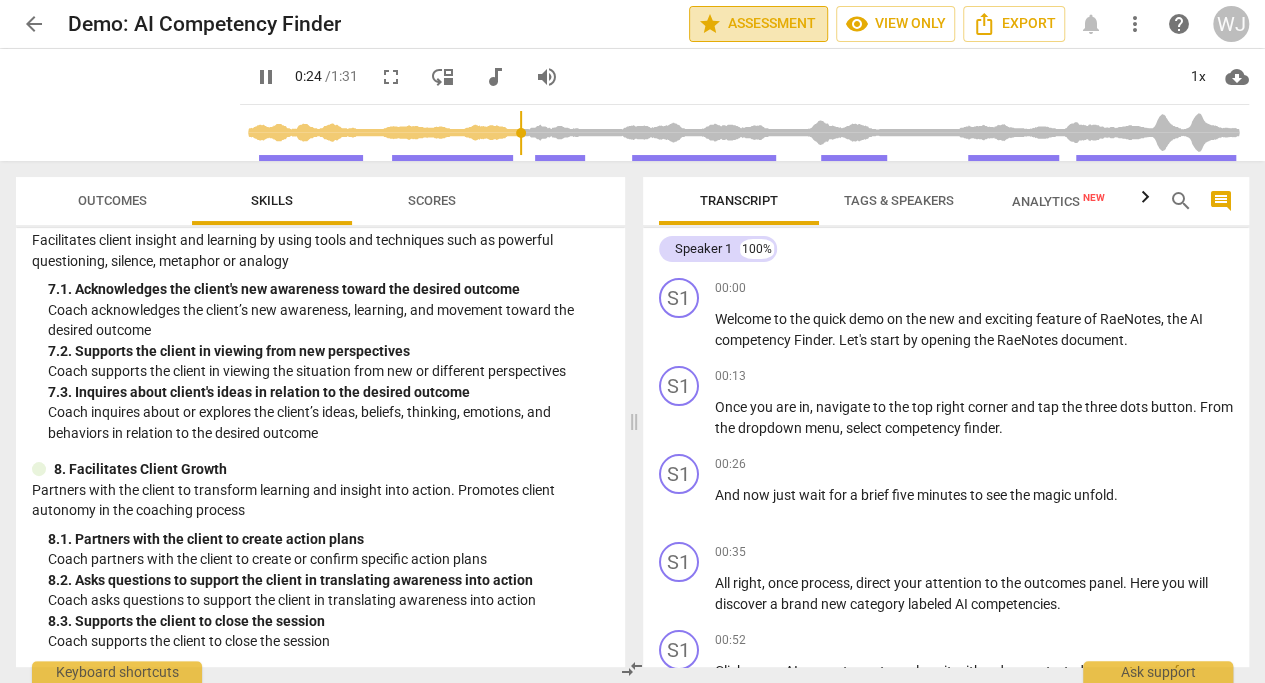 click on "star    Assessment" at bounding box center [758, 24] 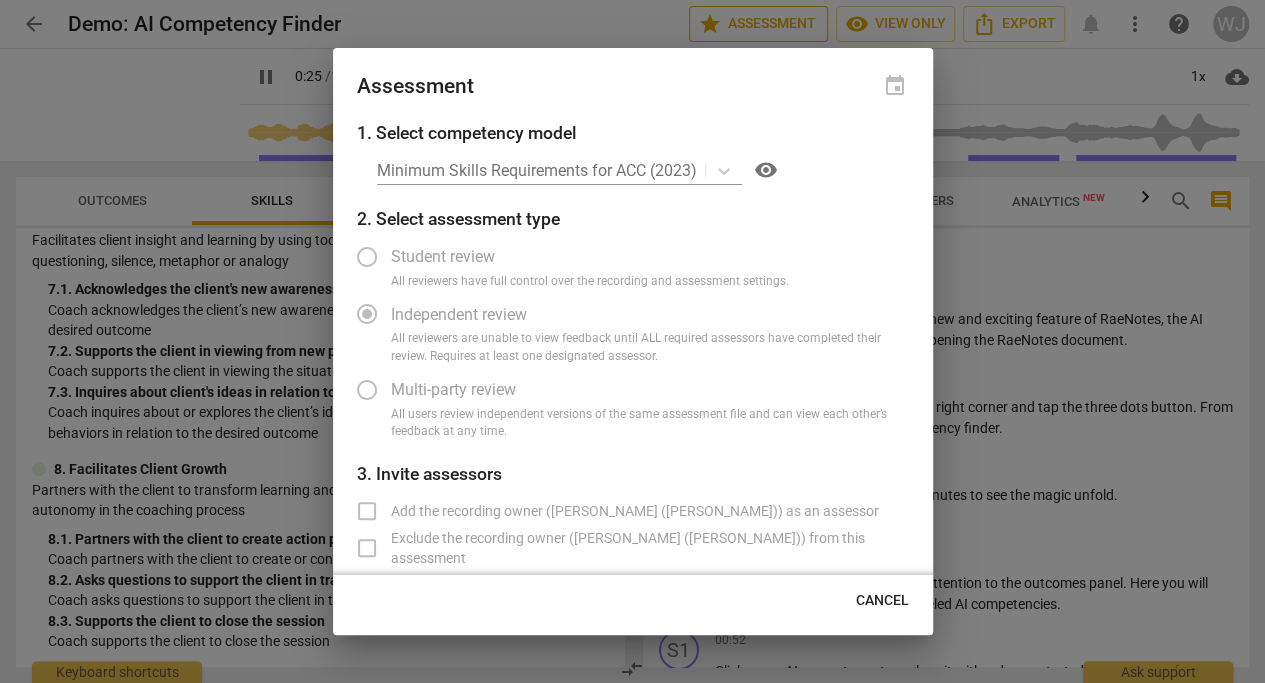 type on "25" 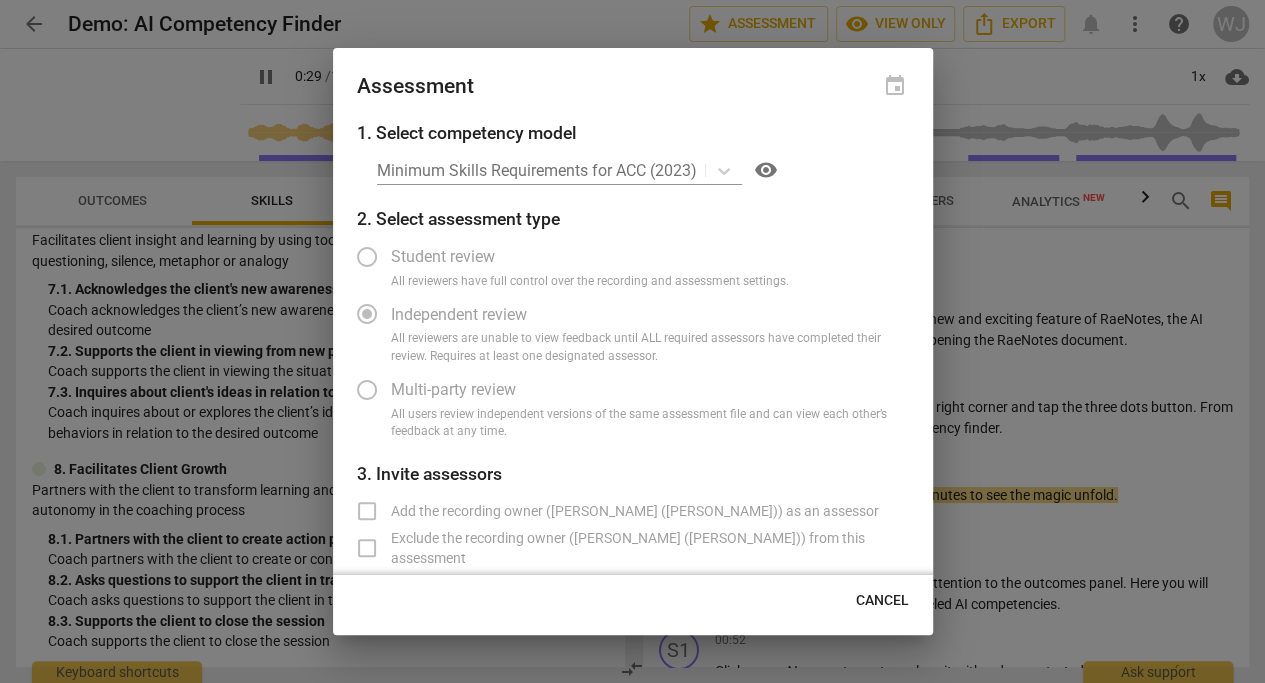 click on "Minimum Skills Requirements for ACC (2023) visibility" at bounding box center [643, 170] 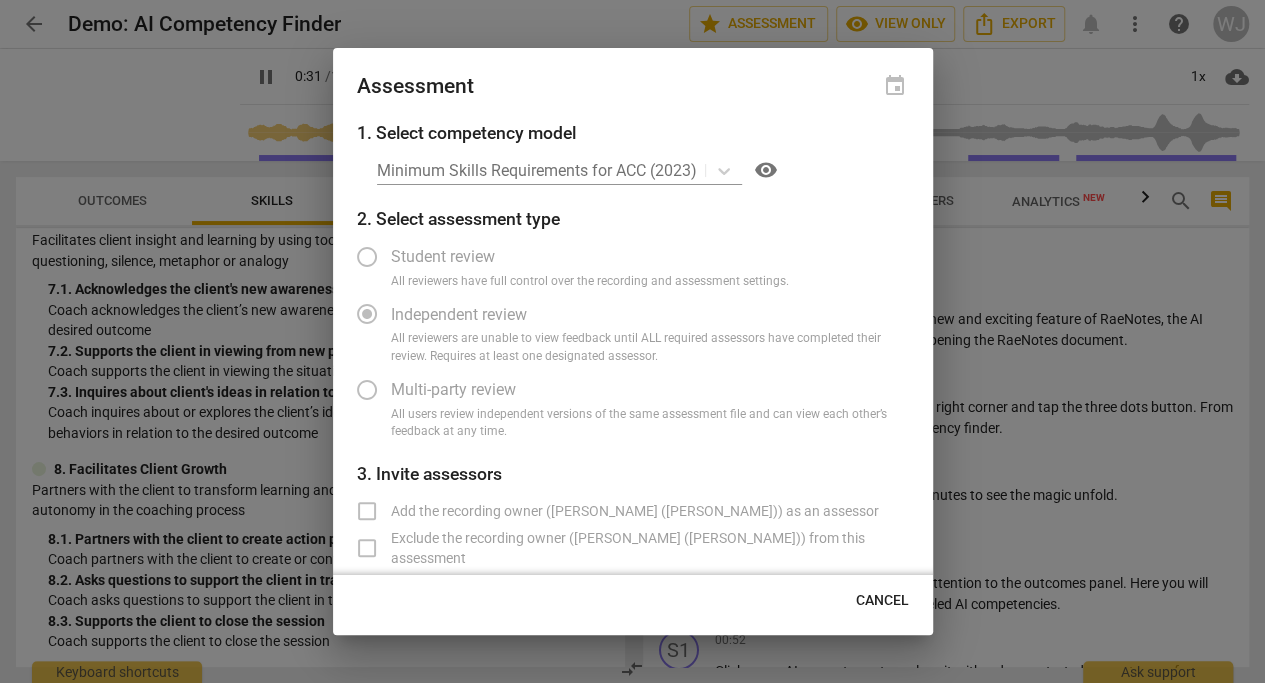 type on "32" 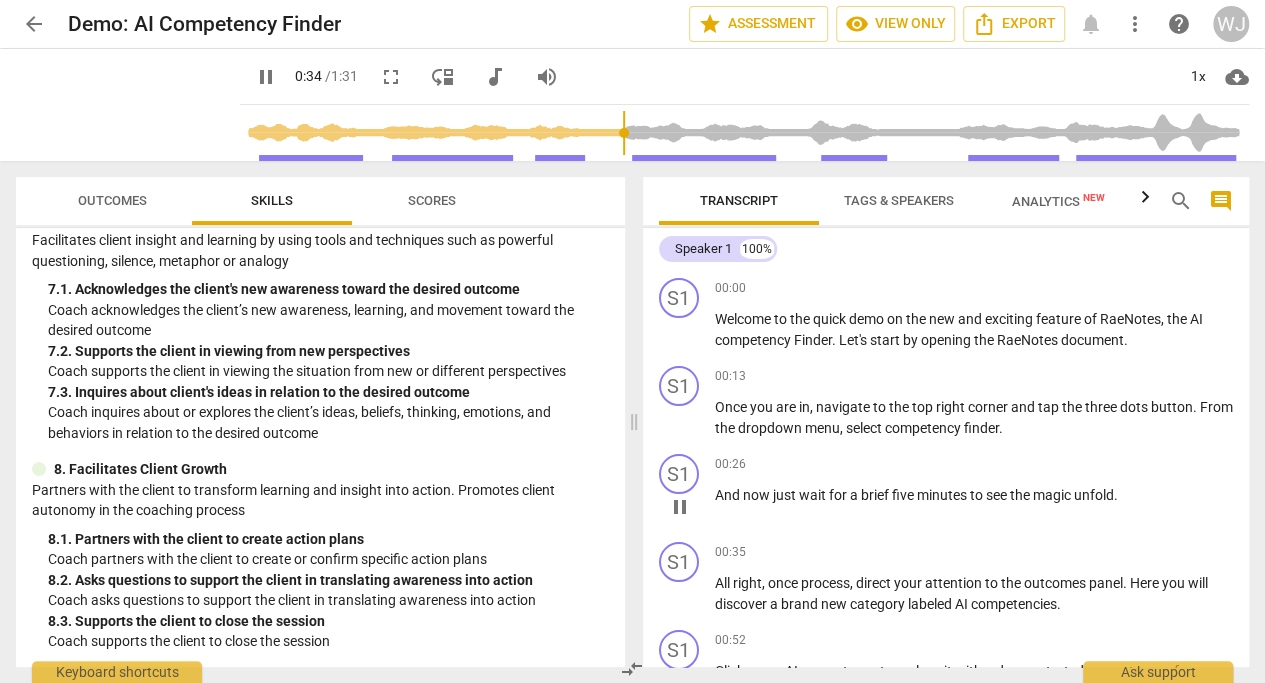 scroll, scrollTop: 312, scrollLeft: 0, axis: vertical 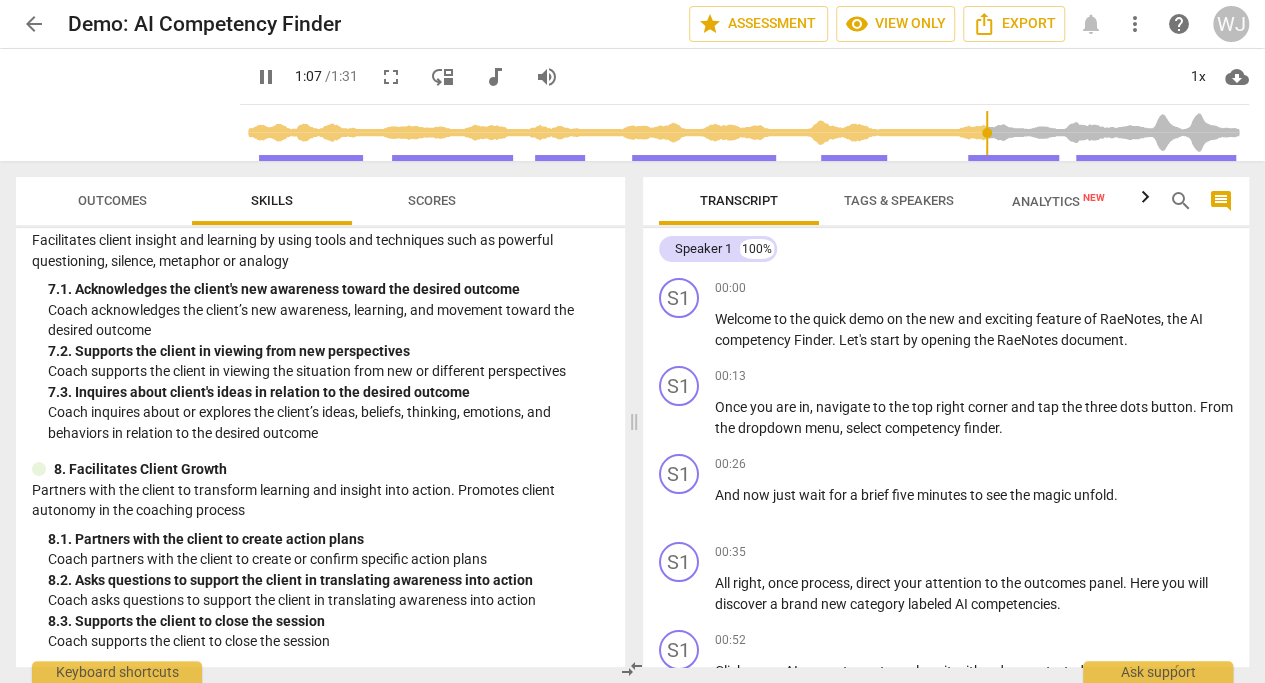 type on "68" 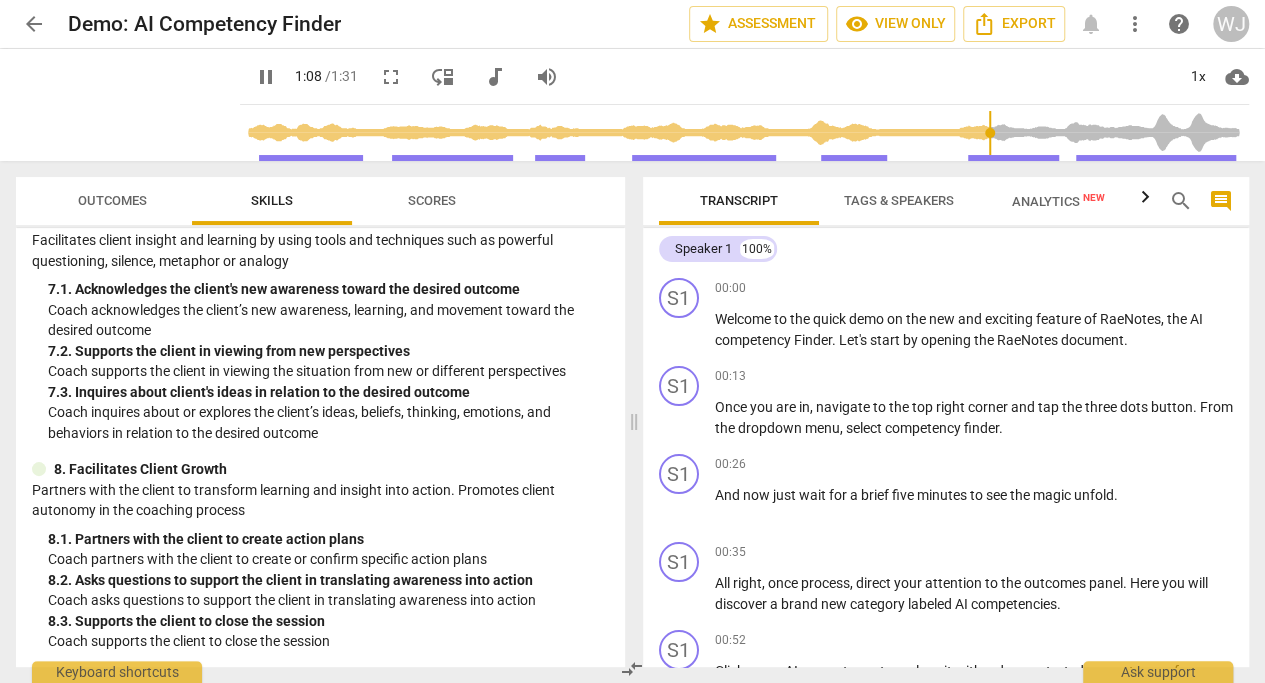 click on "arrow_back" at bounding box center [34, 24] 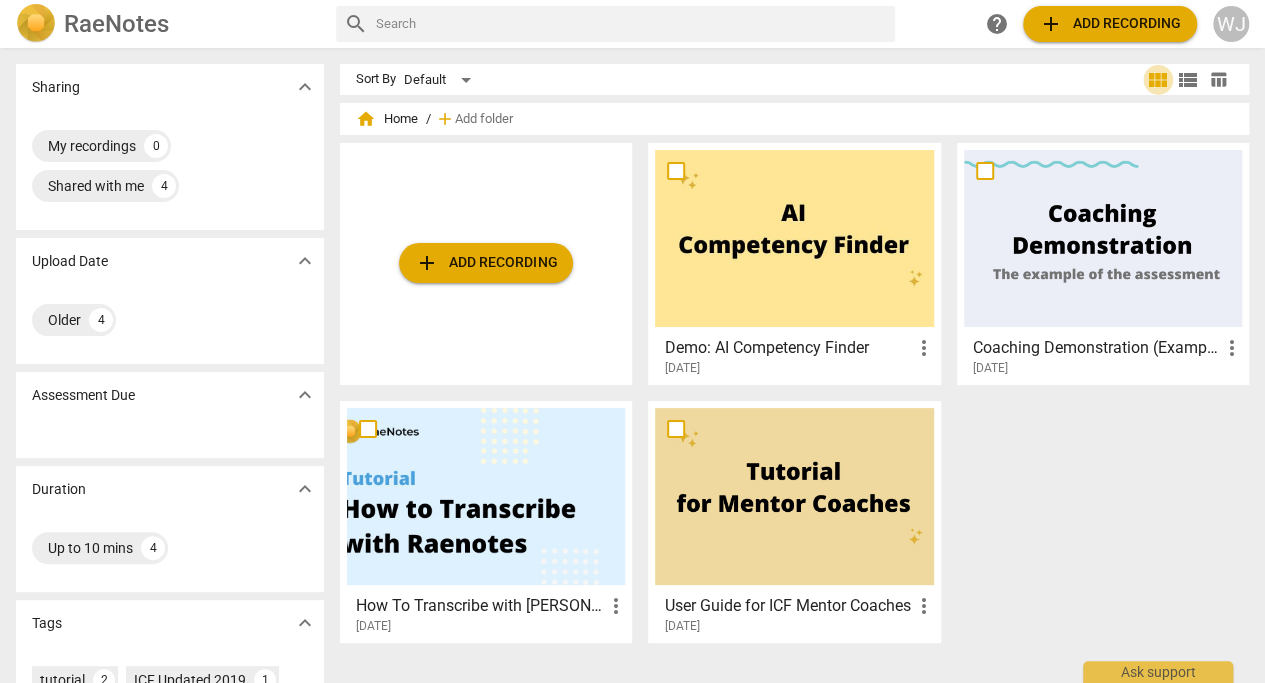 click on "view_module" at bounding box center (1158, 80) 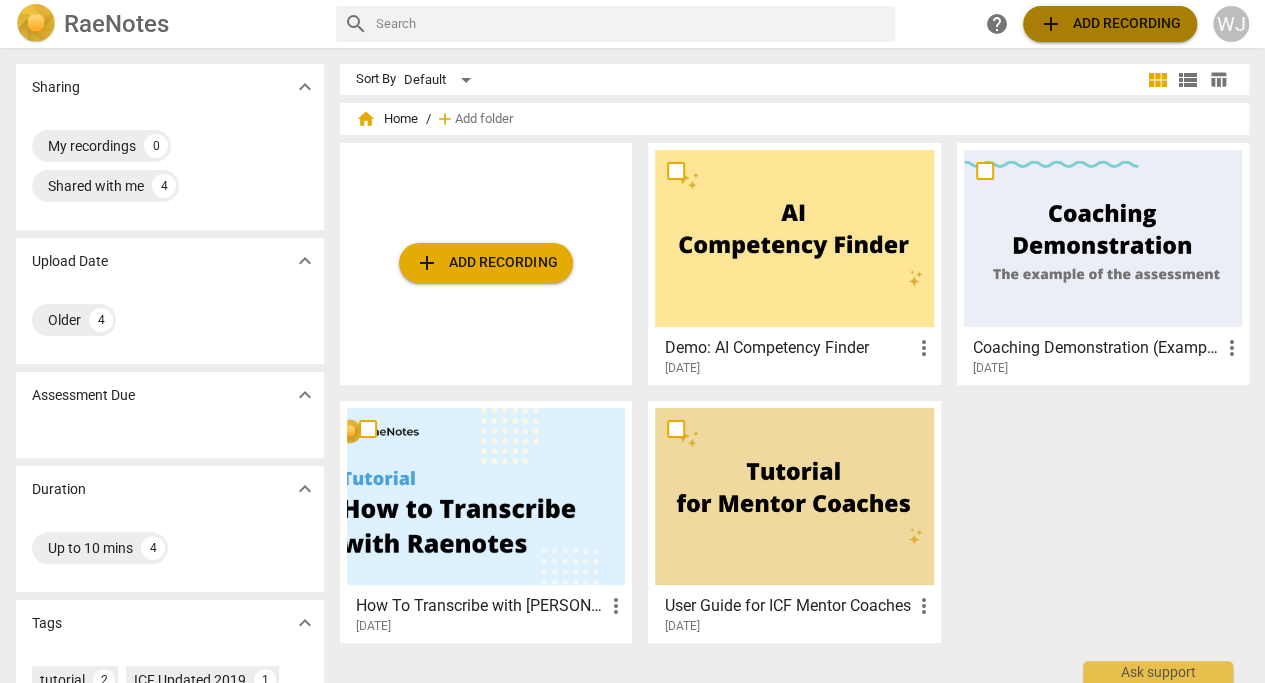 click on "add   Add recording" at bounding box center (1110, 24) 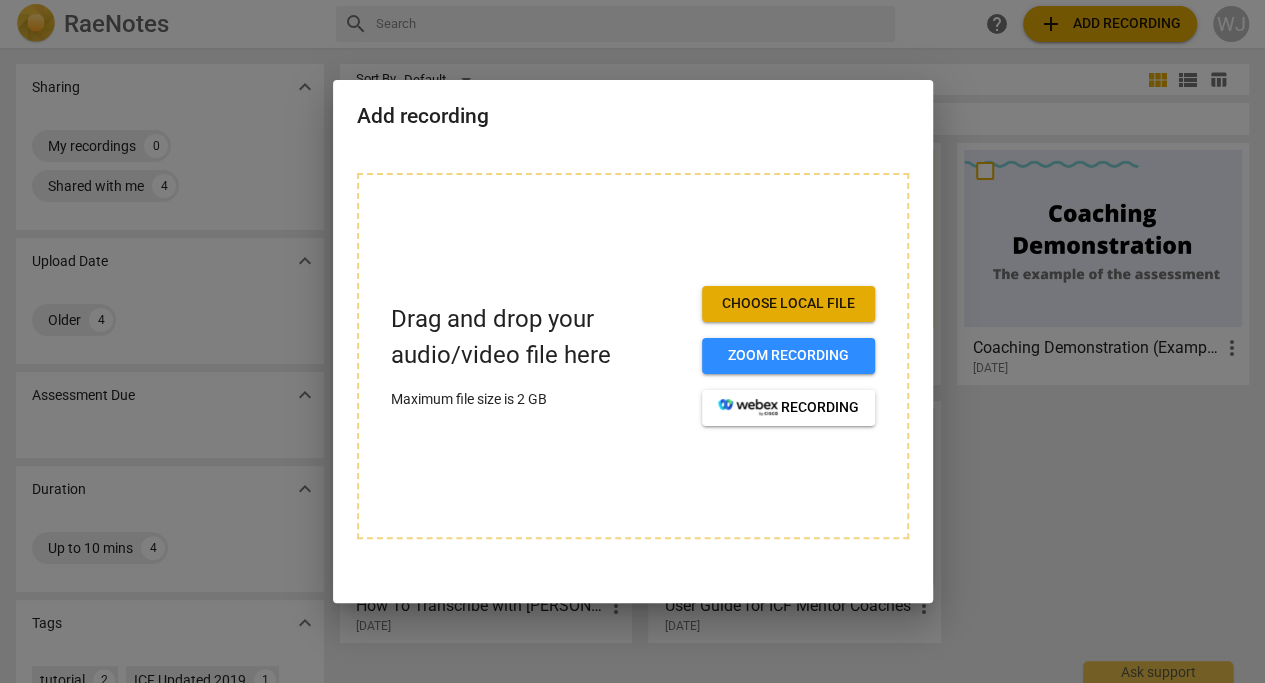 click on "Choose local file" at bounding box center (788, 304) 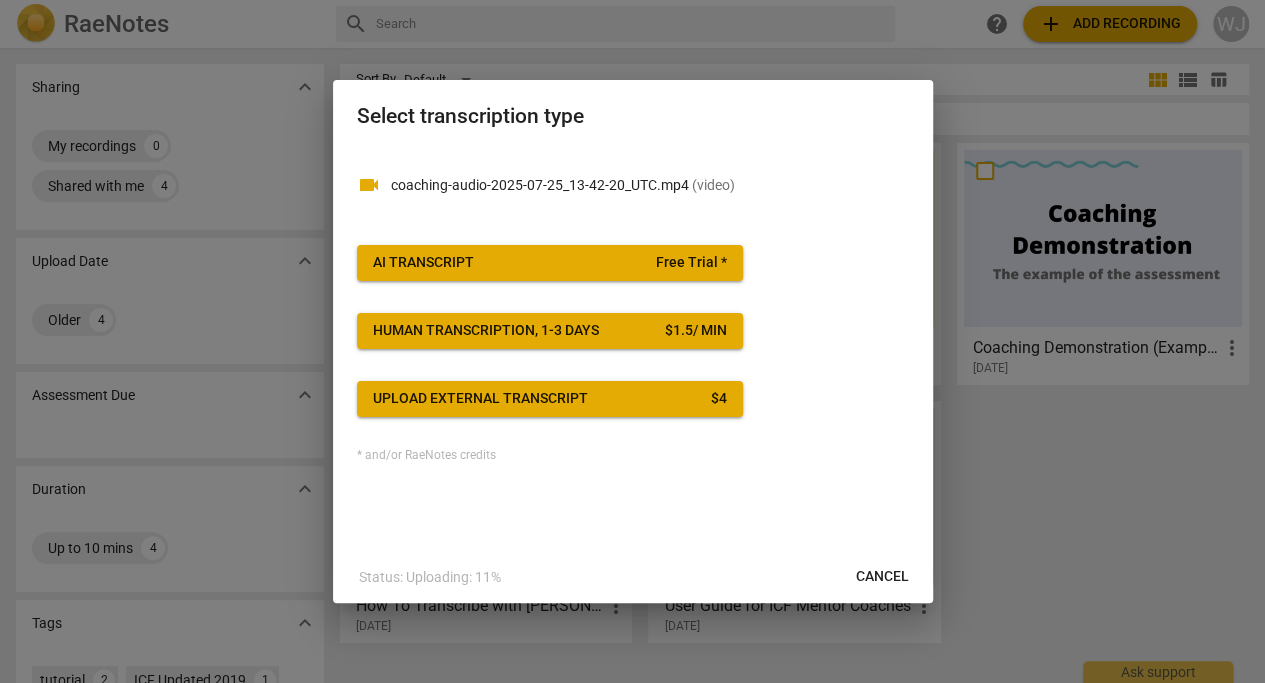 click on "AI Transcript Free Trial *" at bounding box center (550, 263) 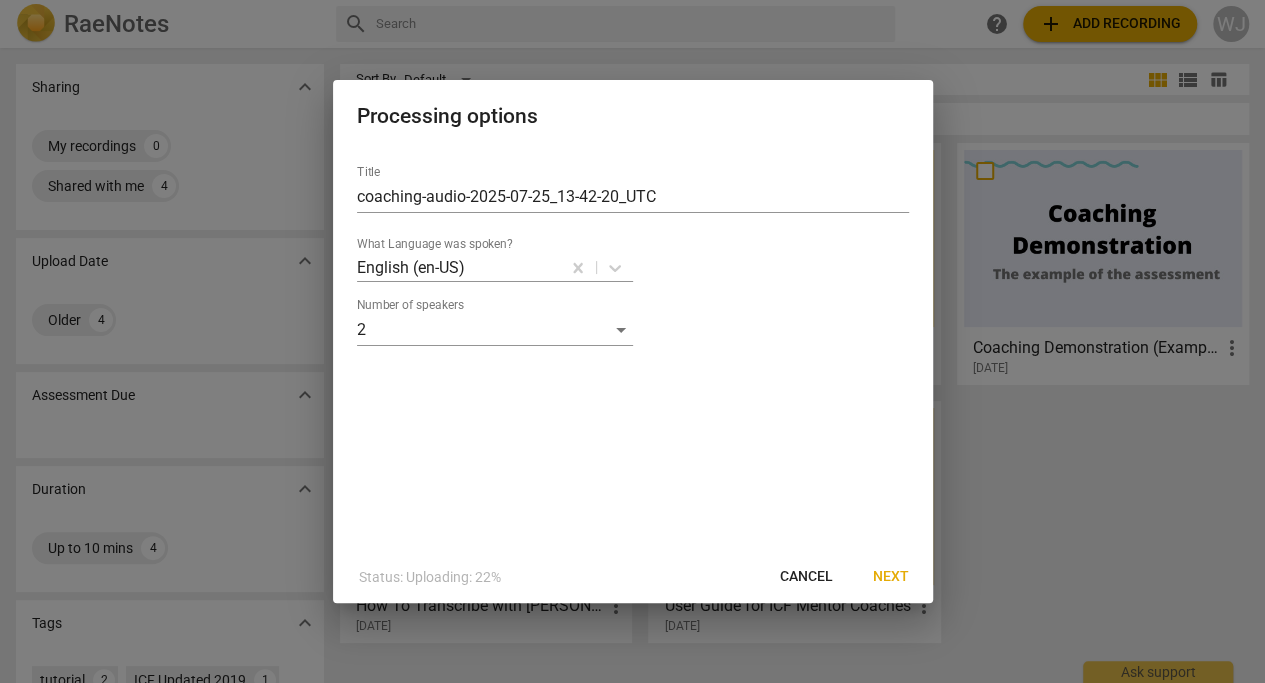 click on "Next" at bounding box center [891, 577] 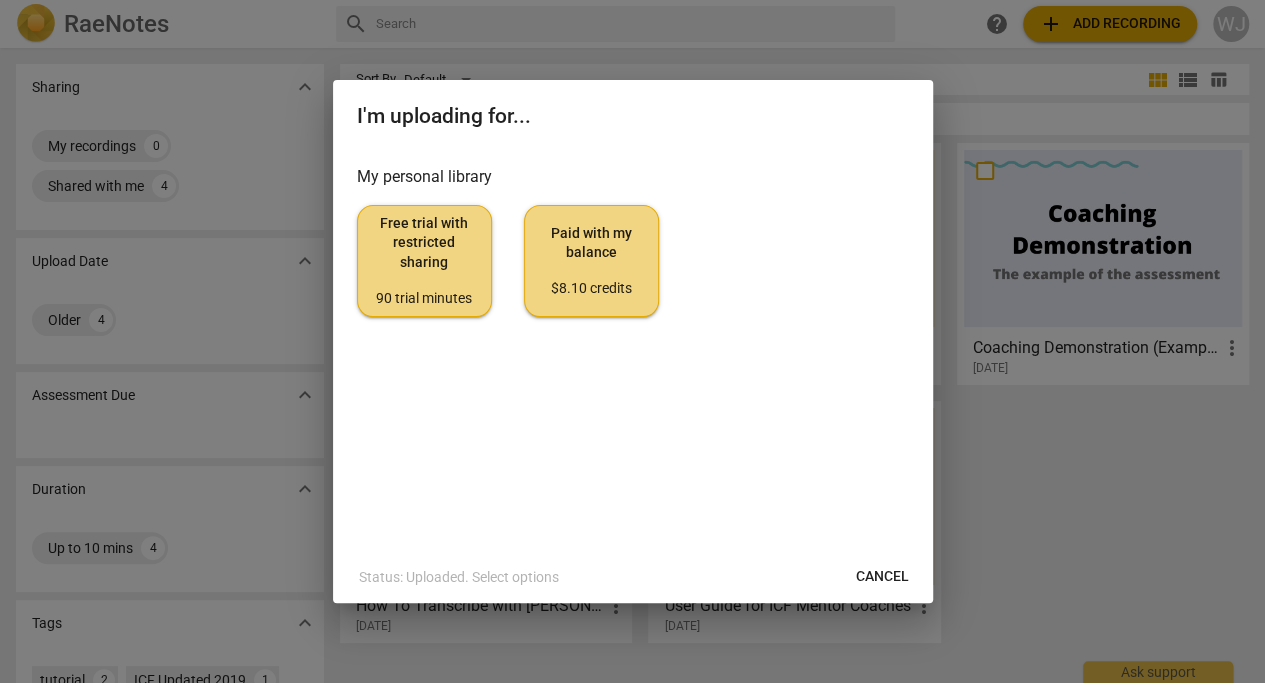 click on "Free trial with restricted sharing 90 trial minutes" at bounding box center (424, 261) 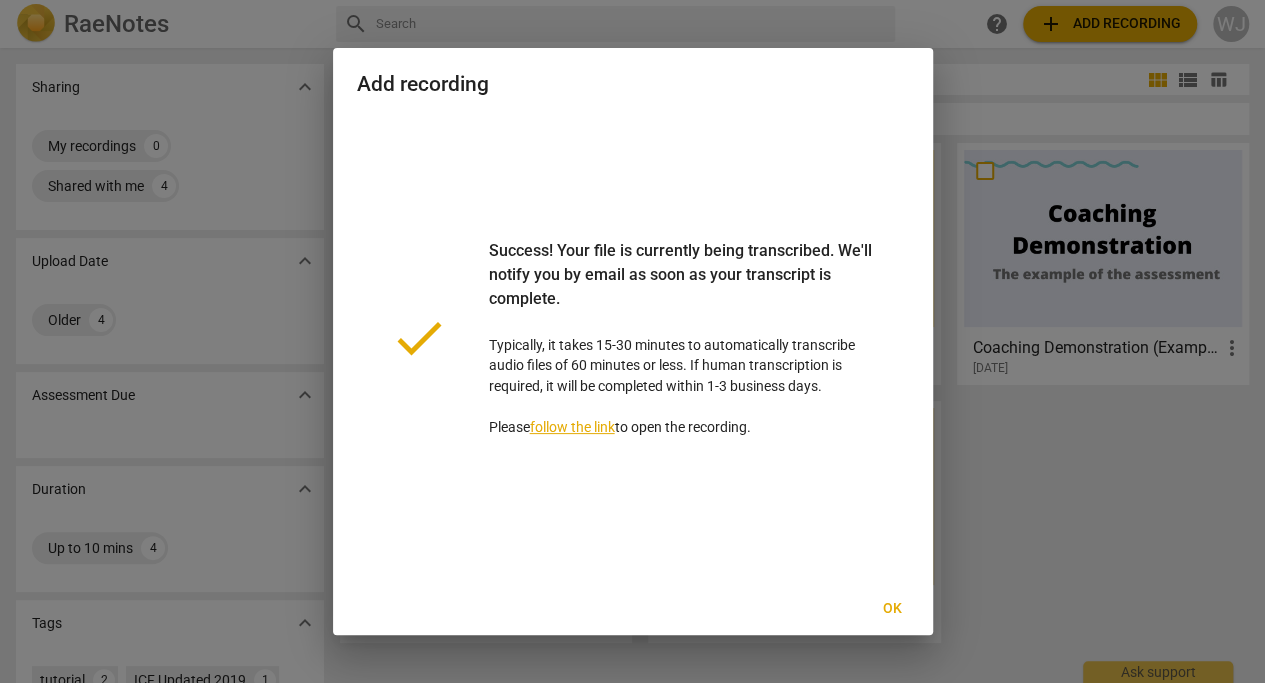 click on "Ok" at bounding box center (893, 609) 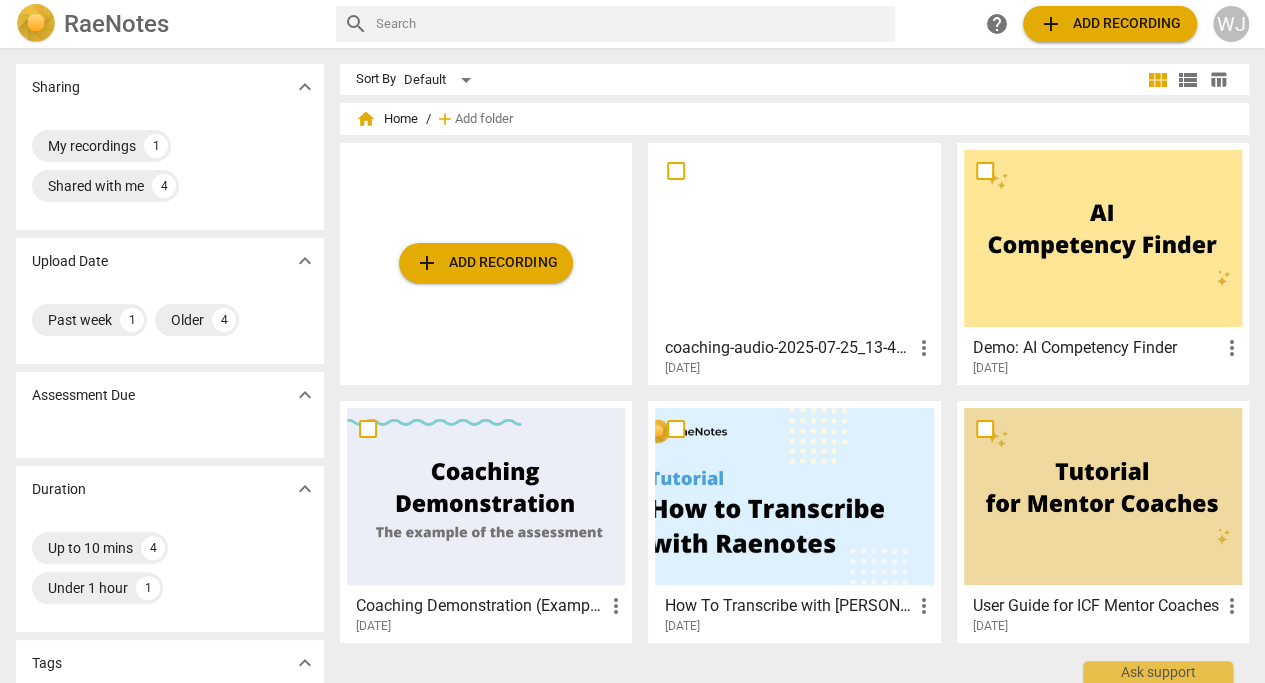 click at bounding box center (1103, 238) 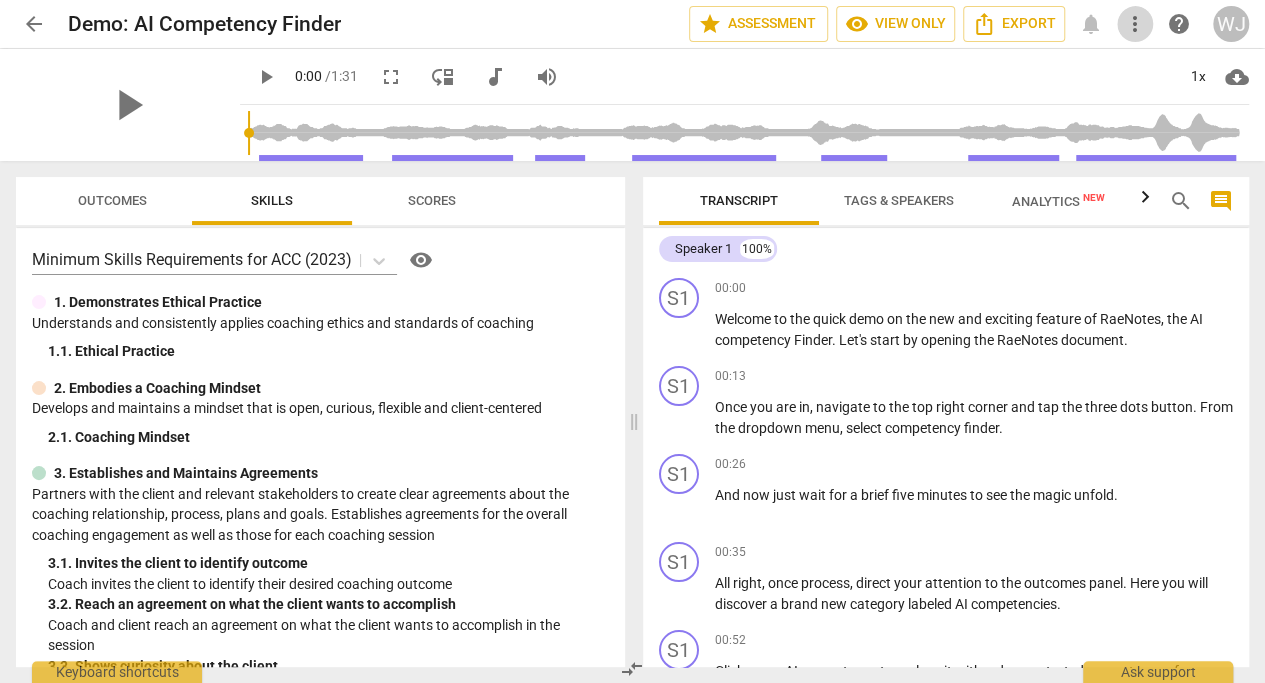 click on "more_vert" at bounding box center (1135, 24) 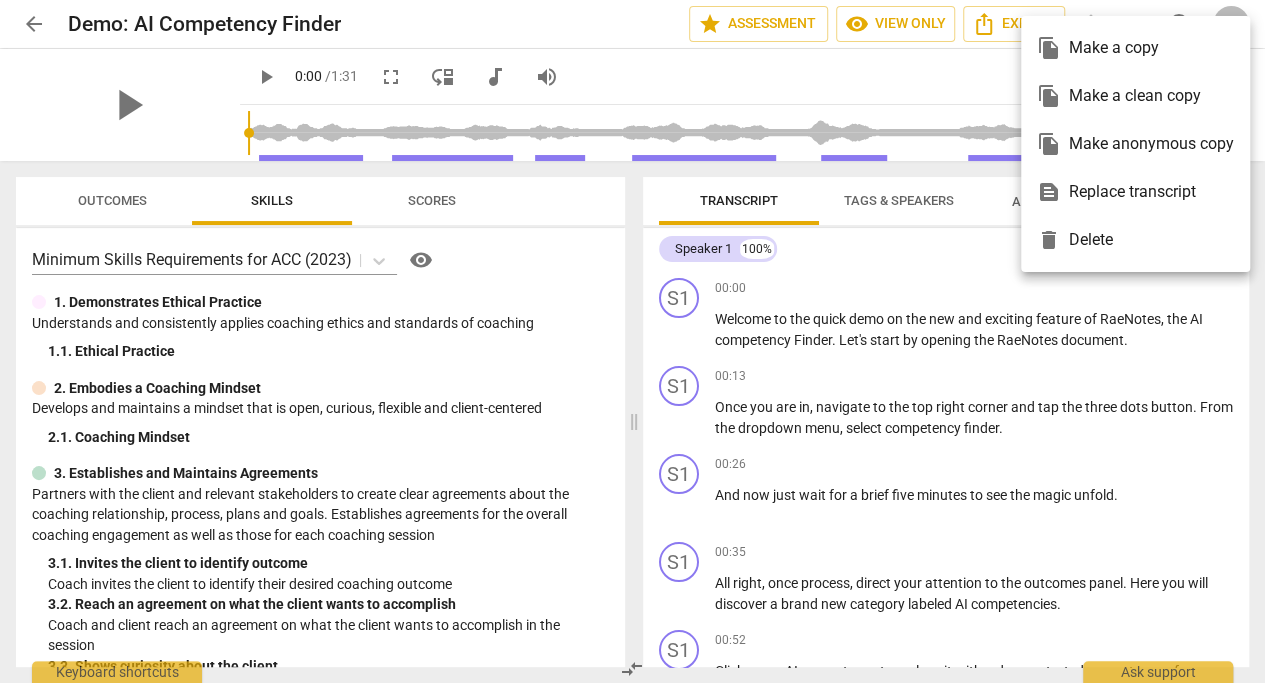 click at bounding box center [632, 341] 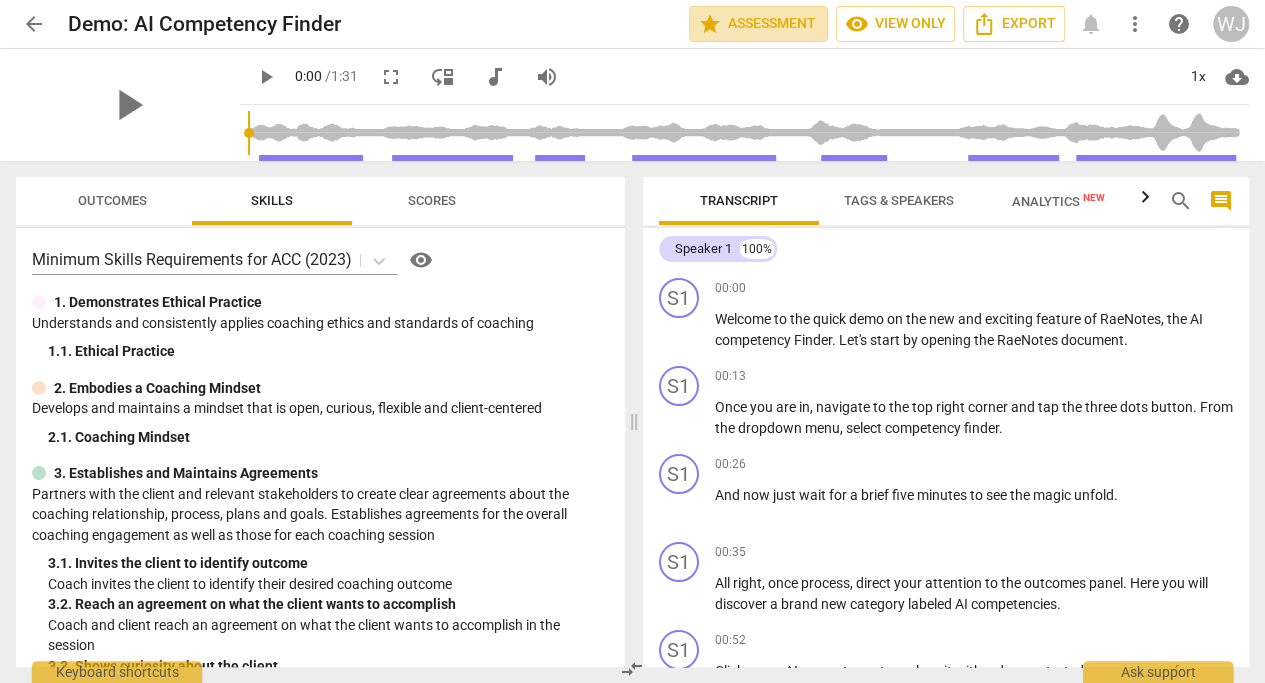 click on "star    Assessment" at bounding box center [758, 24] 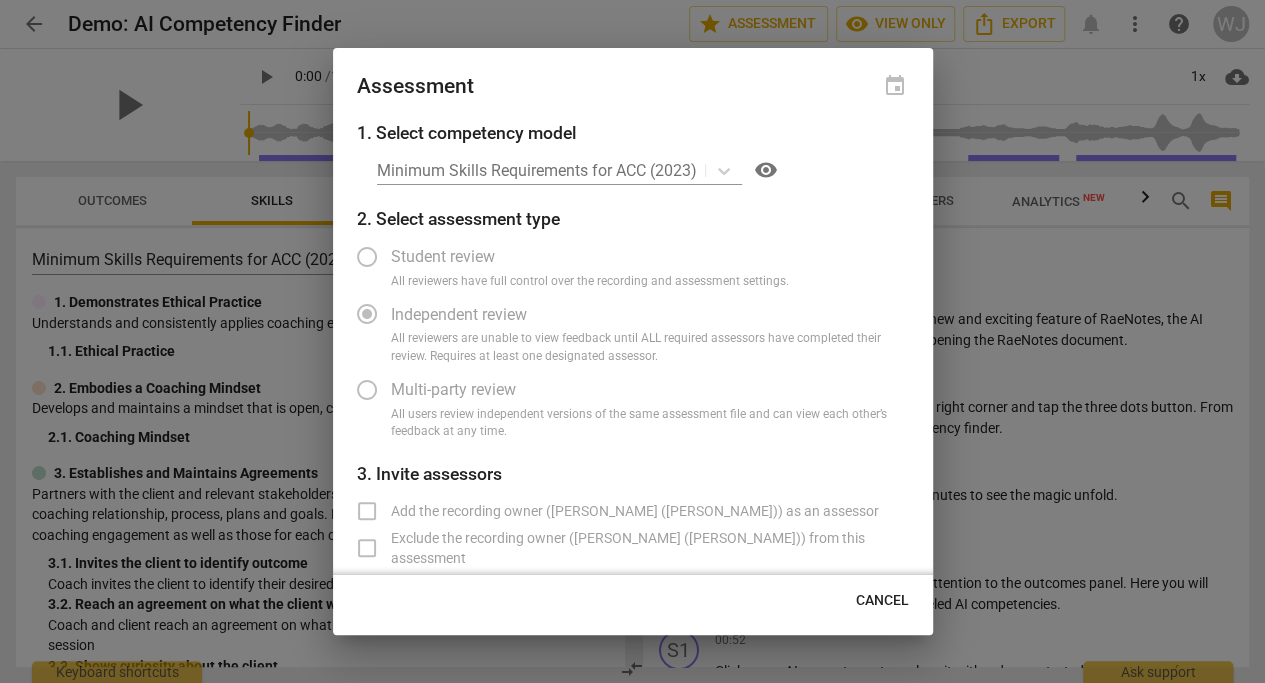 click on "Minimum Skills Requirements for ACC (2023) visibility" at bounding box center (643, 170) 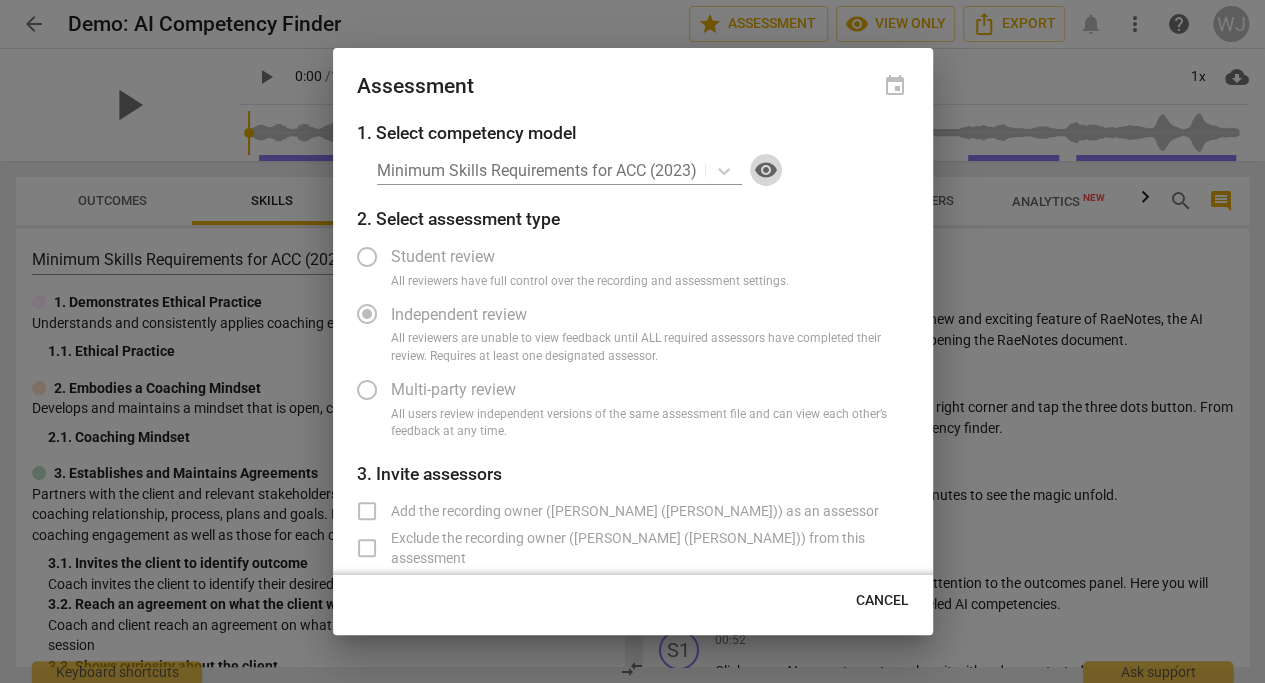 click on "visibility" at bounding box center (766, 170) 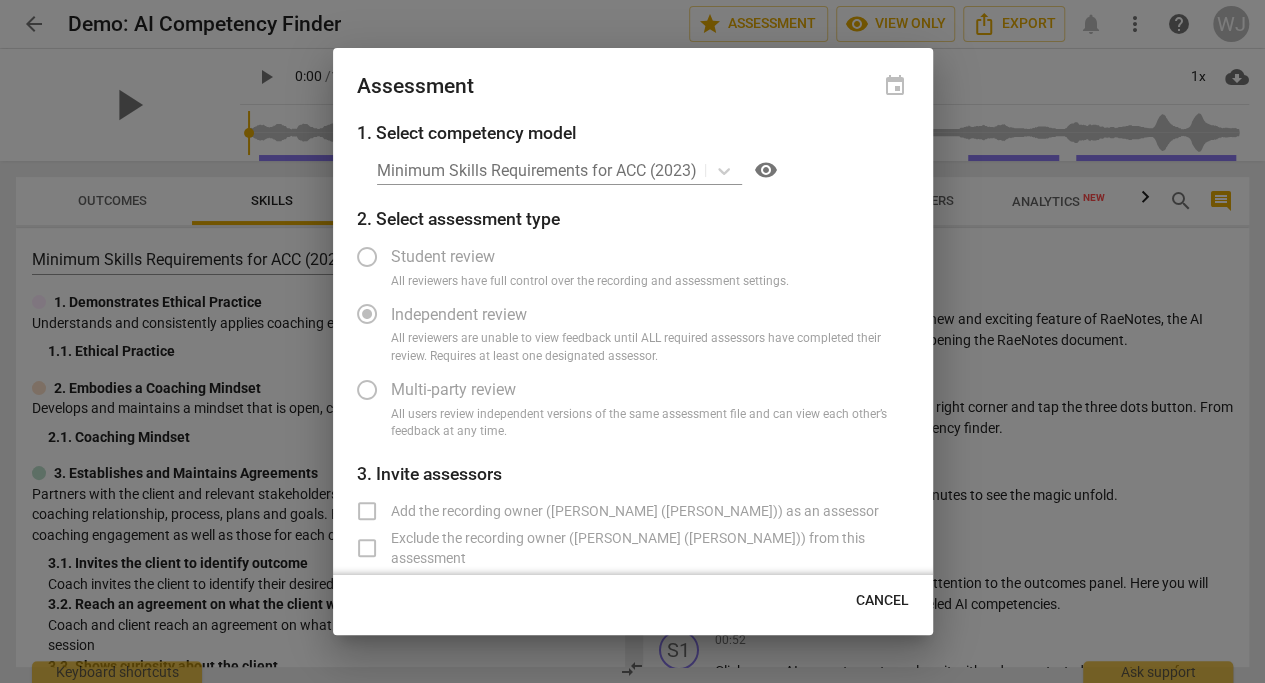 click on "Cancel" at bounding box center [882, 601] 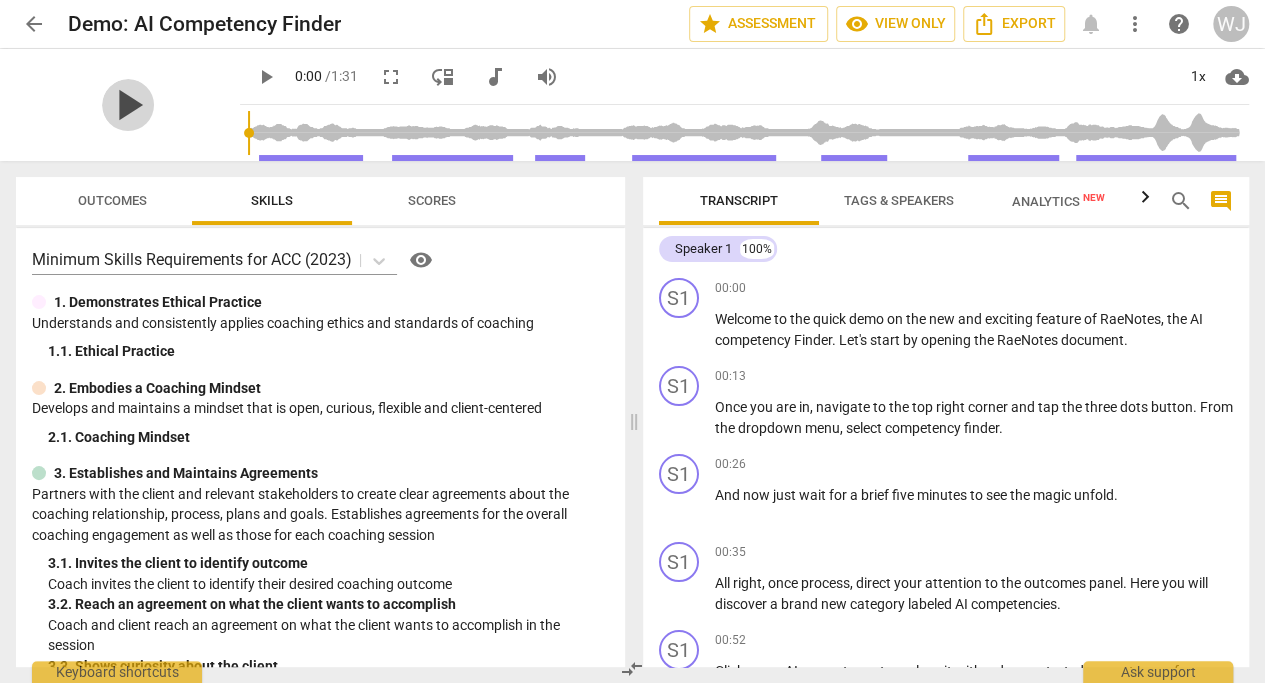 click on "play_arrow" at bounding box center (128, 105) 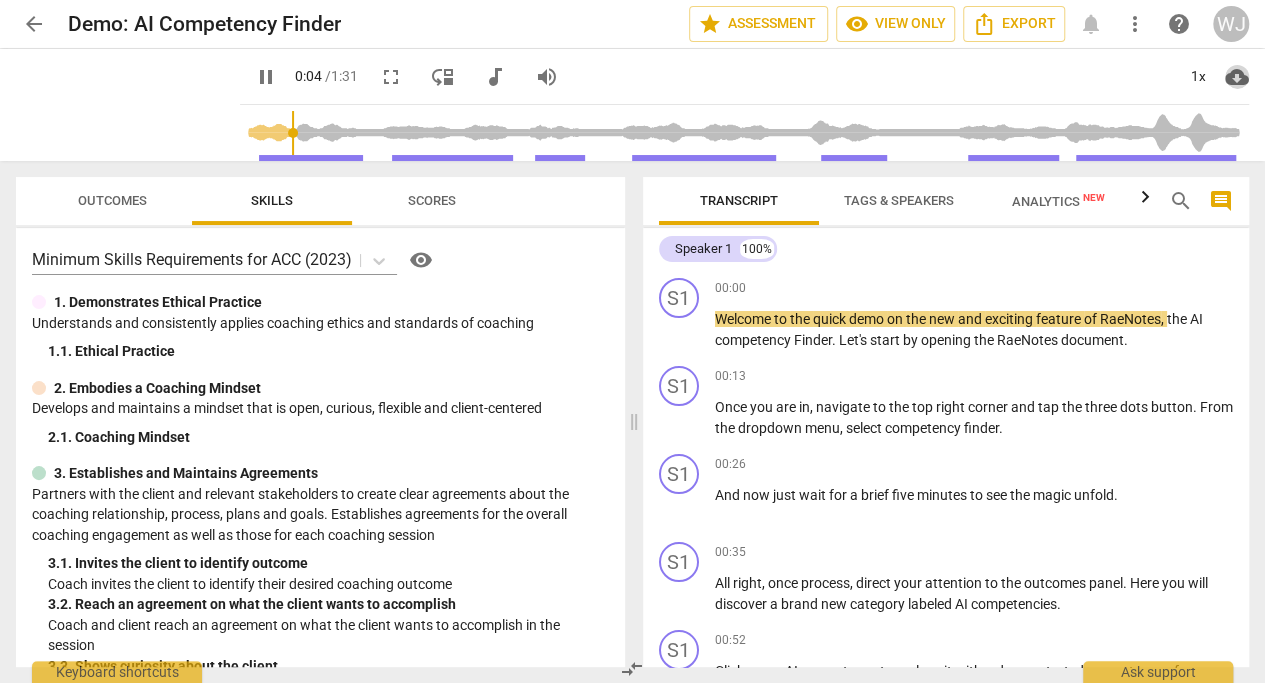 click on "cloud_download" at bounding box center [1237, 77] 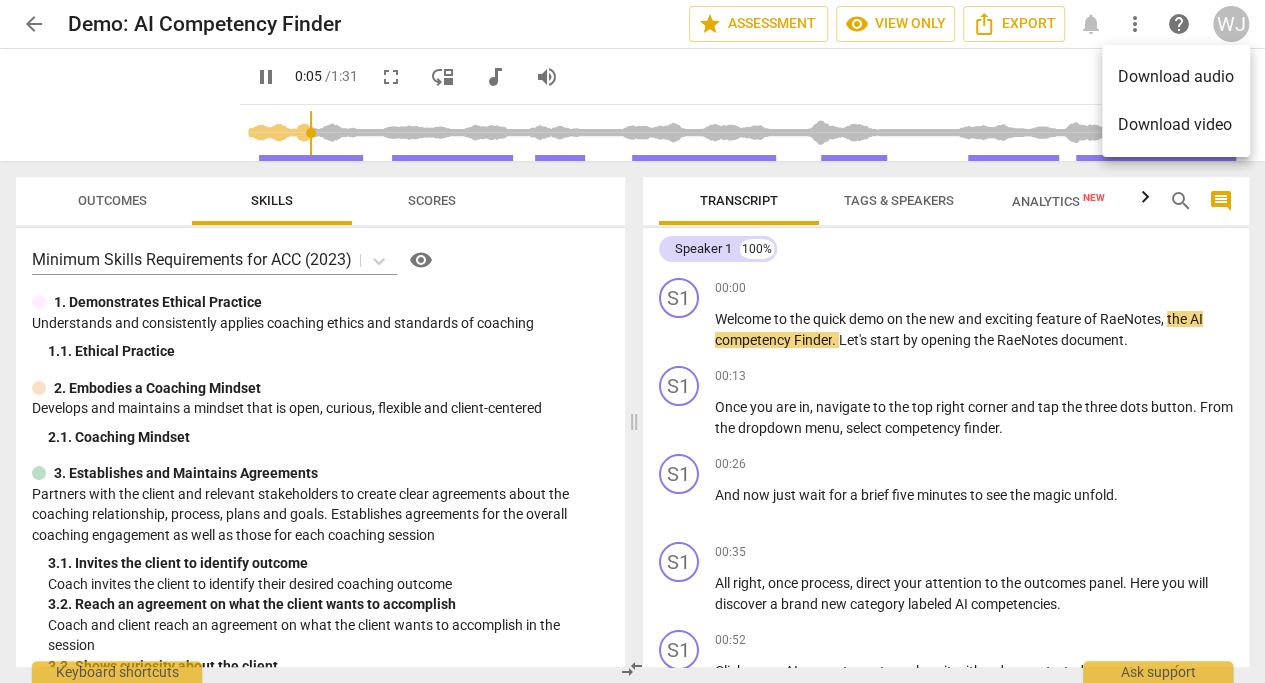 click at bounding box center (632, 341) 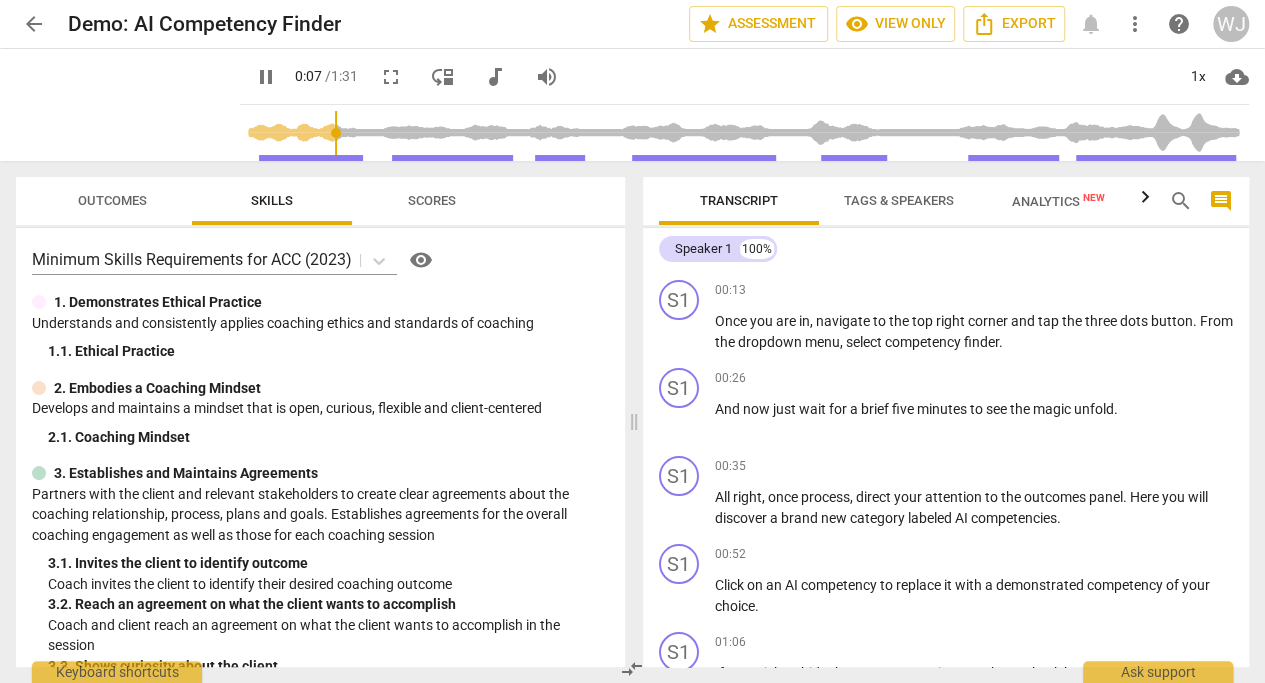 scroll, scrollTop: 312, scrollLeft: 0, axis: vertical 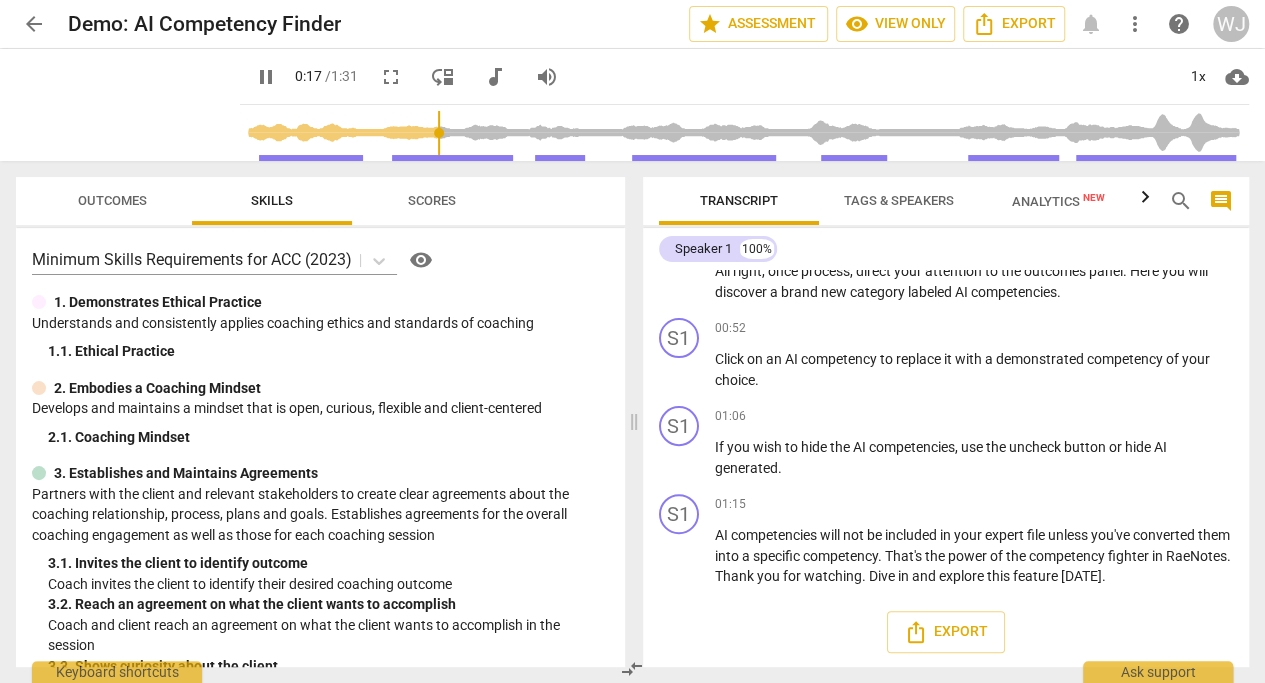 click on "1. Demonstrates Ethical Practice Understands and consistently applies coaching ethics and standards of coaching 1. 1. Ethical Practice" at bounding box center (320, 327) 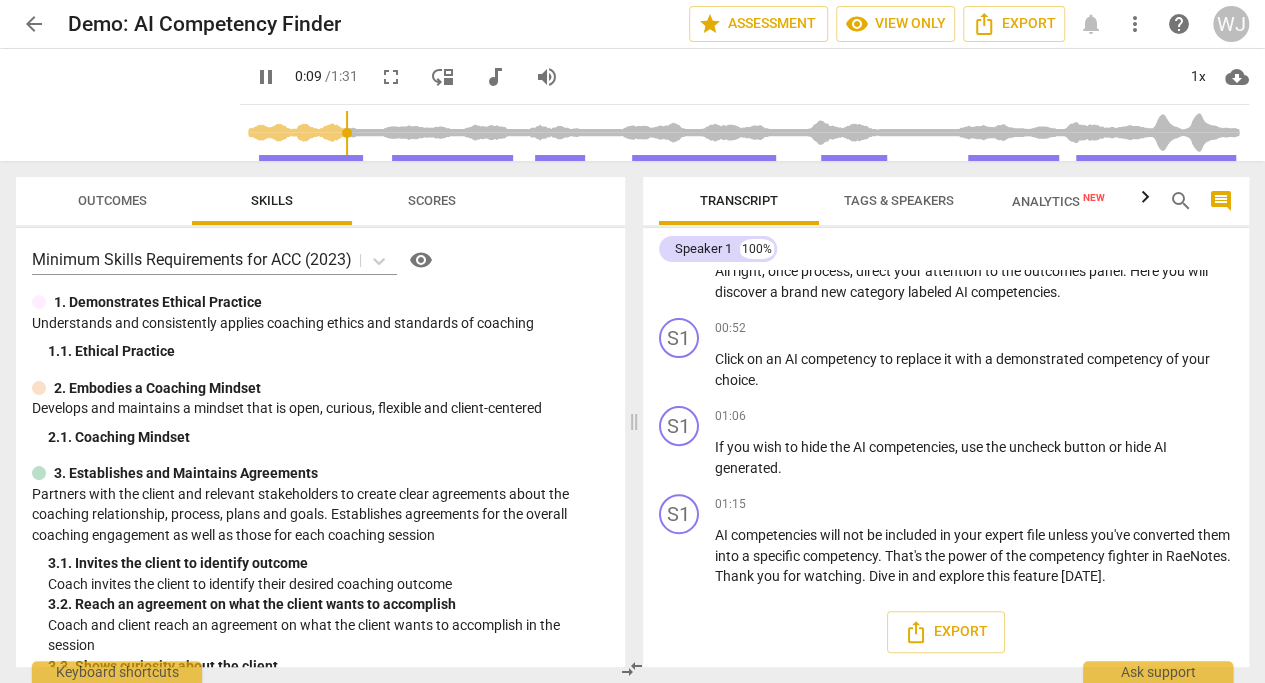 click at bounding box center [748, 133] 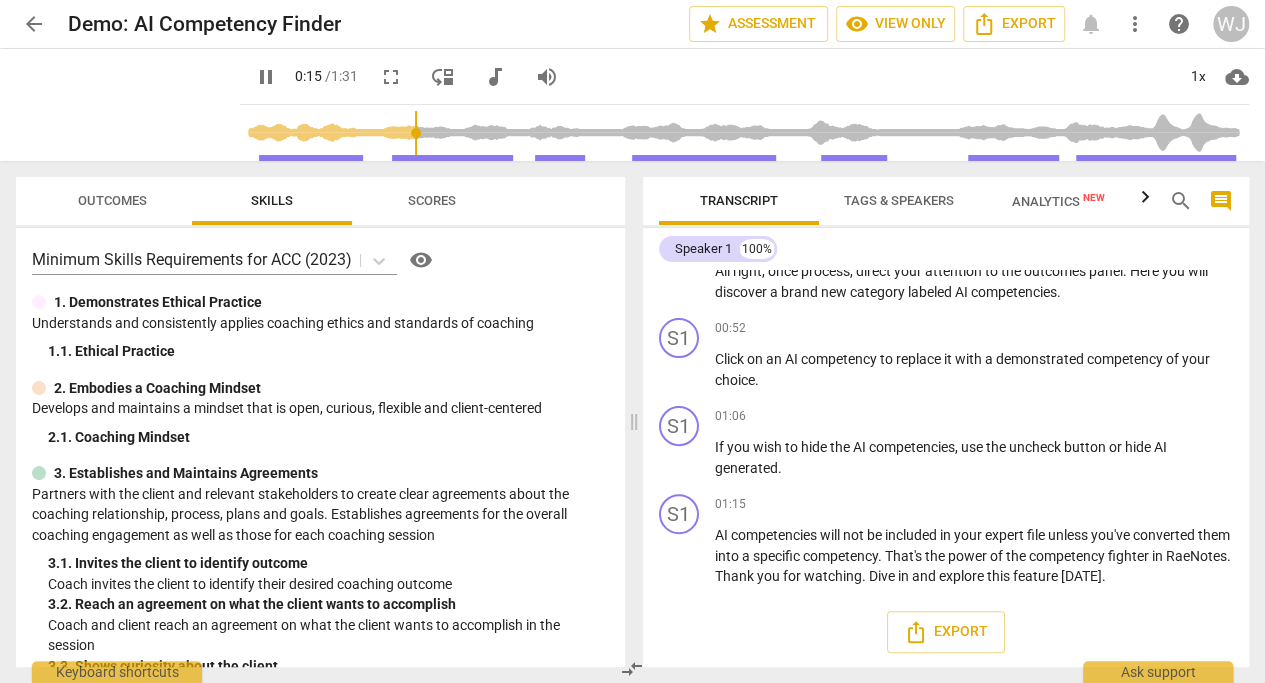 click on "1. Demonstrates Ethical Practice" at bounding box center (320, 302) 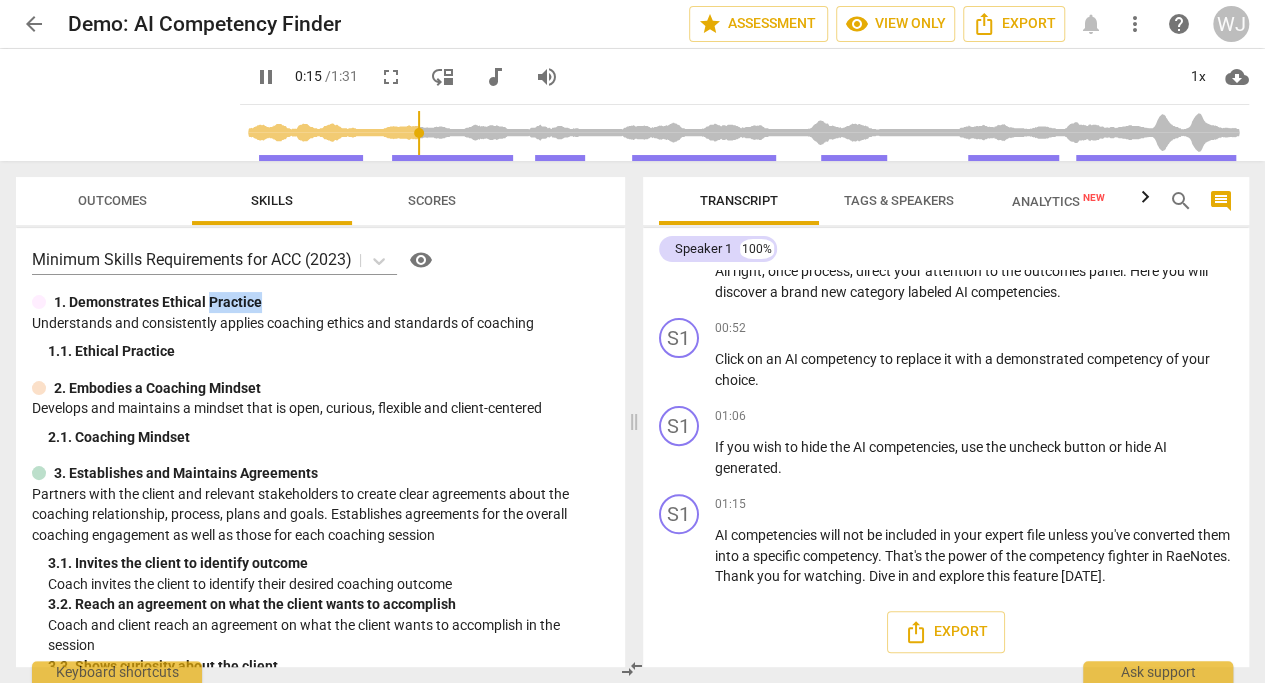 click on "1. Demonstrates Ethical Practice" at bounding box center (320, 302) 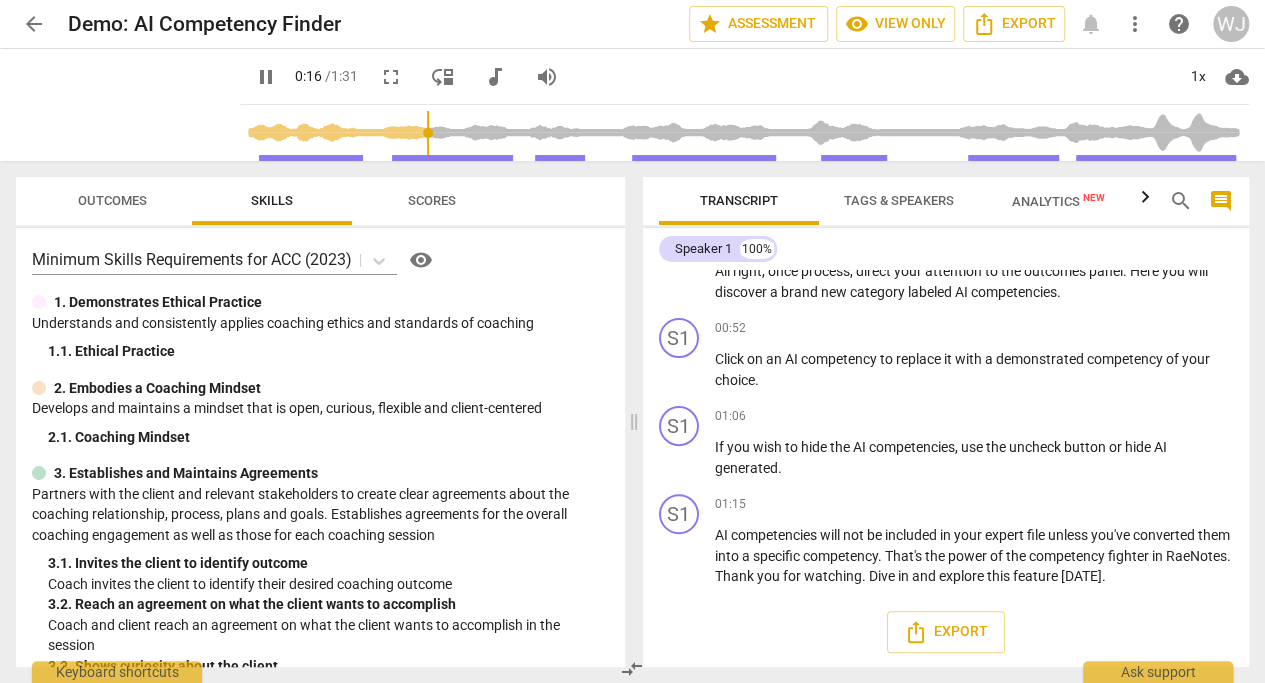 click on "Minimum Skills Requirements for ACC (2023) visibility 1. Demonstrates Ethical Practice Understands and consistently applies coaching ethics and standards of coaching 1. 1. Ethical Practice 2. Embodies a Coaching Mindset Develops and maintains a mindset that is open, curious, flexible and client-centered 2. 1. Coaching Mindset 3. Establishes and Maintains Agreements  Partners with the client and relevant stakeholders to create clear agreements about the coaching relationship, process, plans and goals. Establishes agreements for the overall coaching engagement as well as those for each coaching session 3. 1. Invites the client to identify outcome Coach invites the client to identify their desired coaching outcome 3. 2. Reach an agreement on what the client wants to accomplish Coach and client reach an agreement on what the client wants to accomplish in the session 3. 3. Shows curiosity about the client Coach shows curiosity about the client and how the client relates to what they want to accomplish 3. 4. 4. 4." at bounding box center (320, 447) 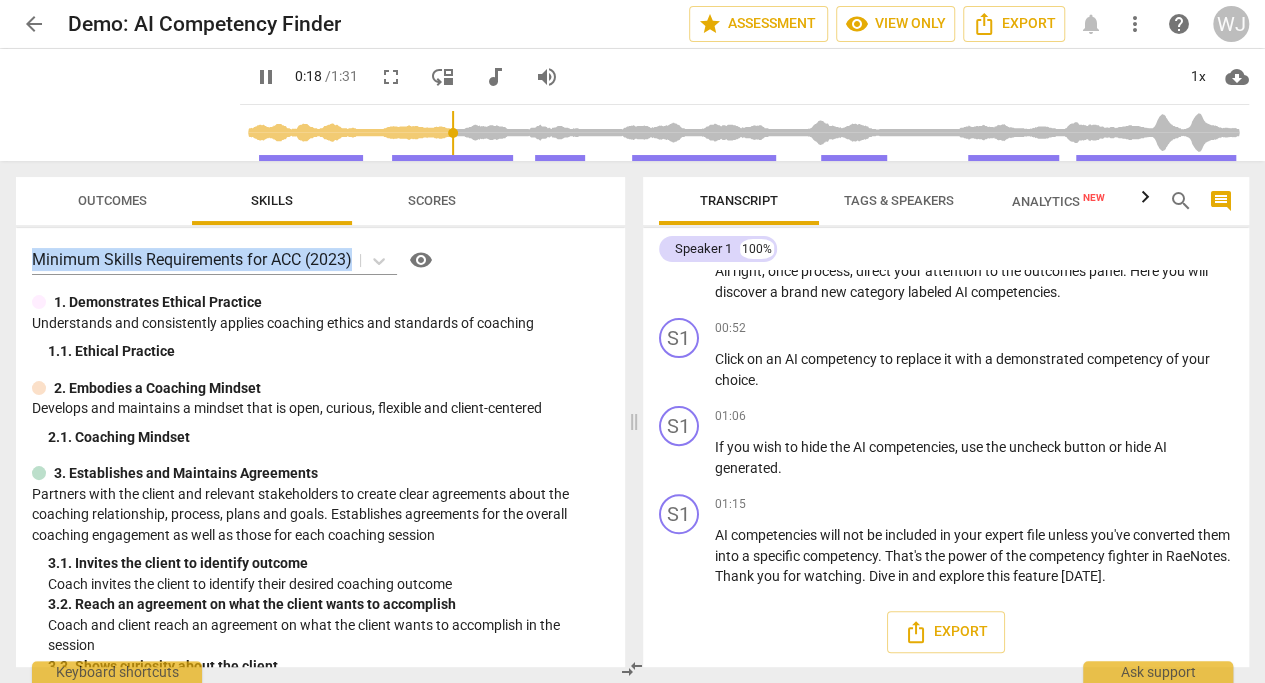 drag, startPoint x: 619, startPoint y: 249, endPoint x: 622, endPoint y: 175, distance: 74.06078 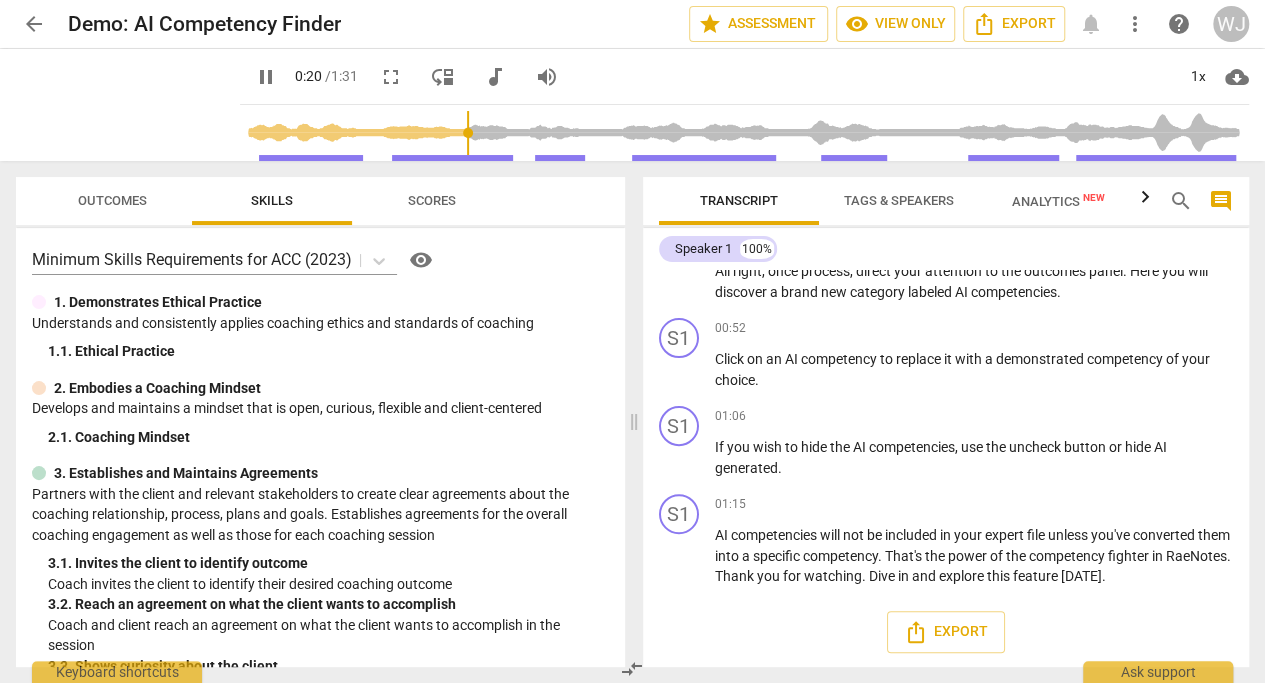 click on "Minimum Skills Requirements for ACC (2023) visibility" at bounding box center (320, 260) 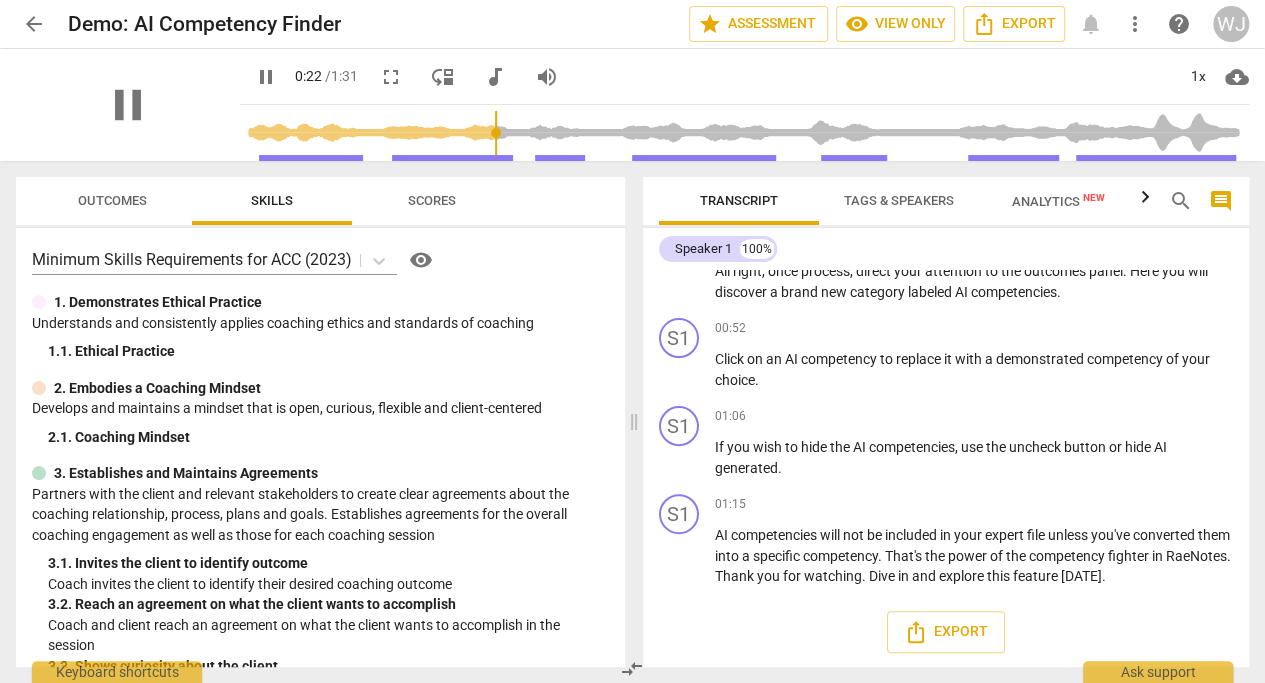 click on "pause" at bounding box center [128, 105] 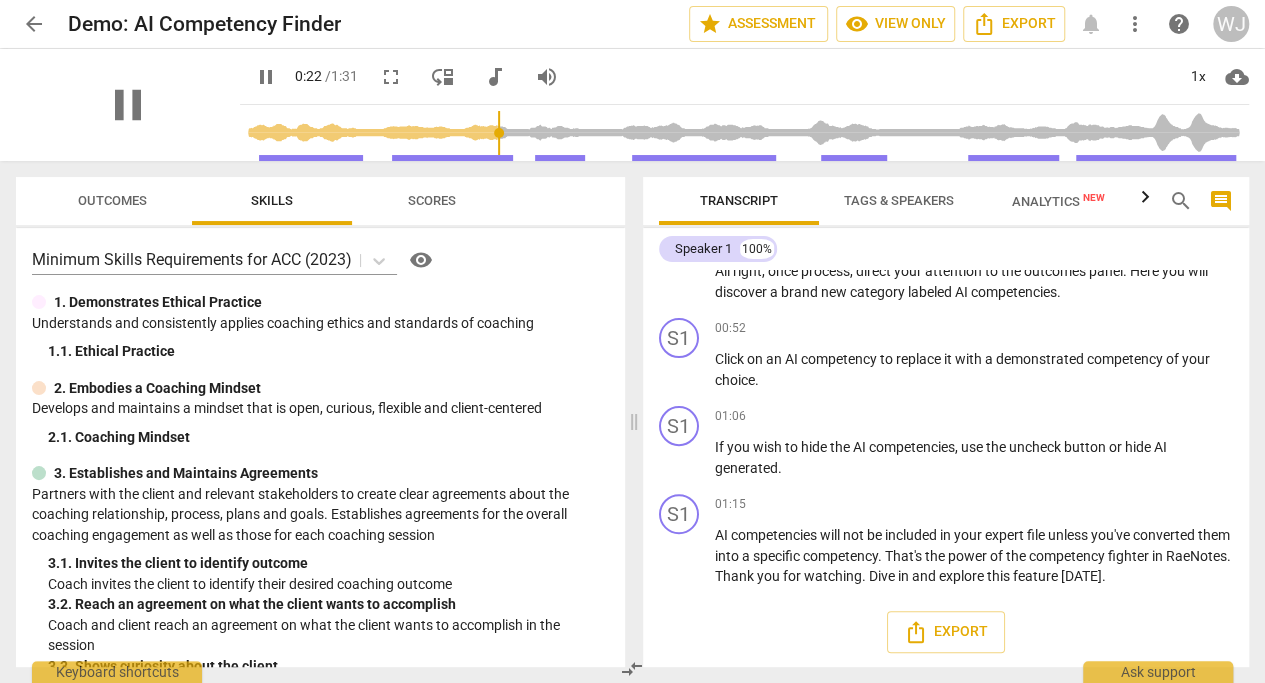 click on "pause" at bounding box center (128, 105) 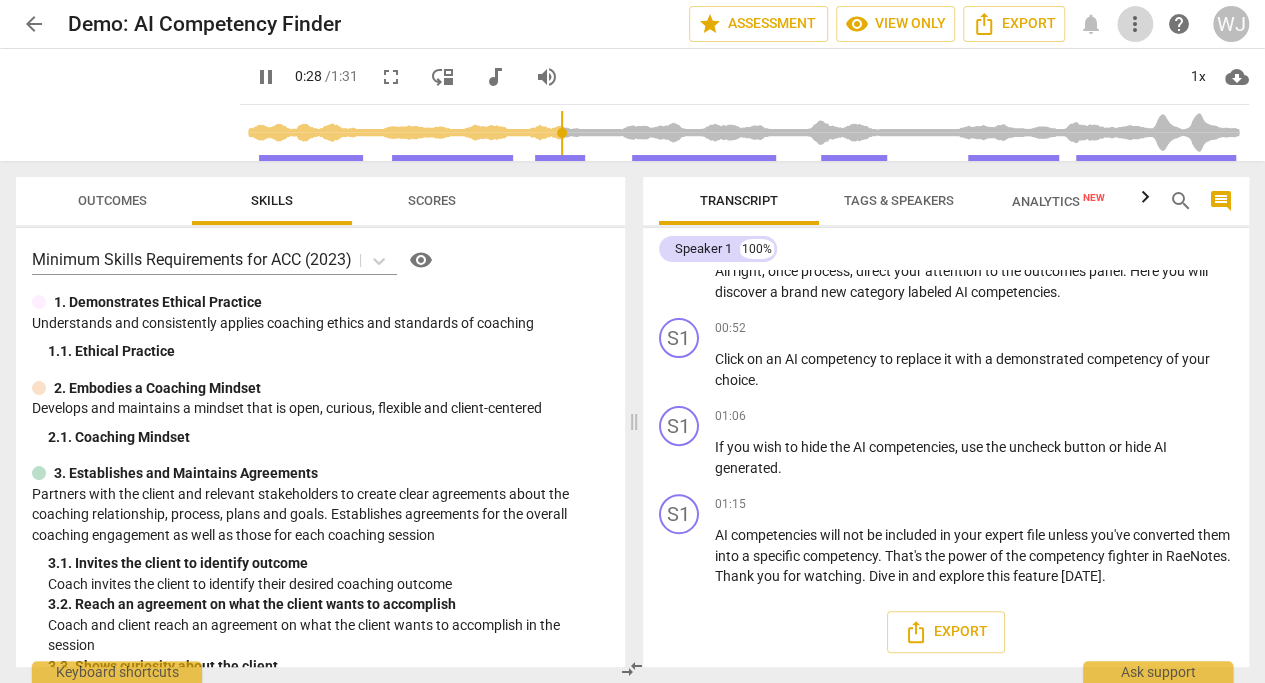 click on "more_vert" at bounding box center (1135, 24) 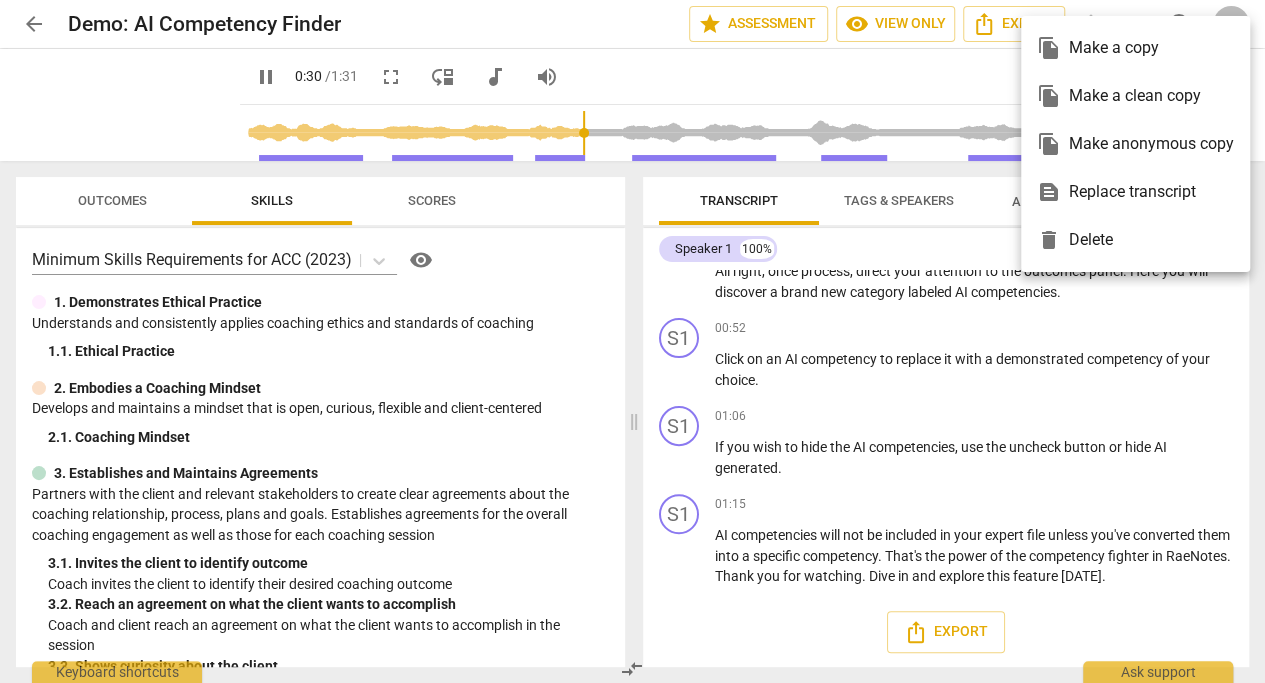 click at bounding box center [632, 341] 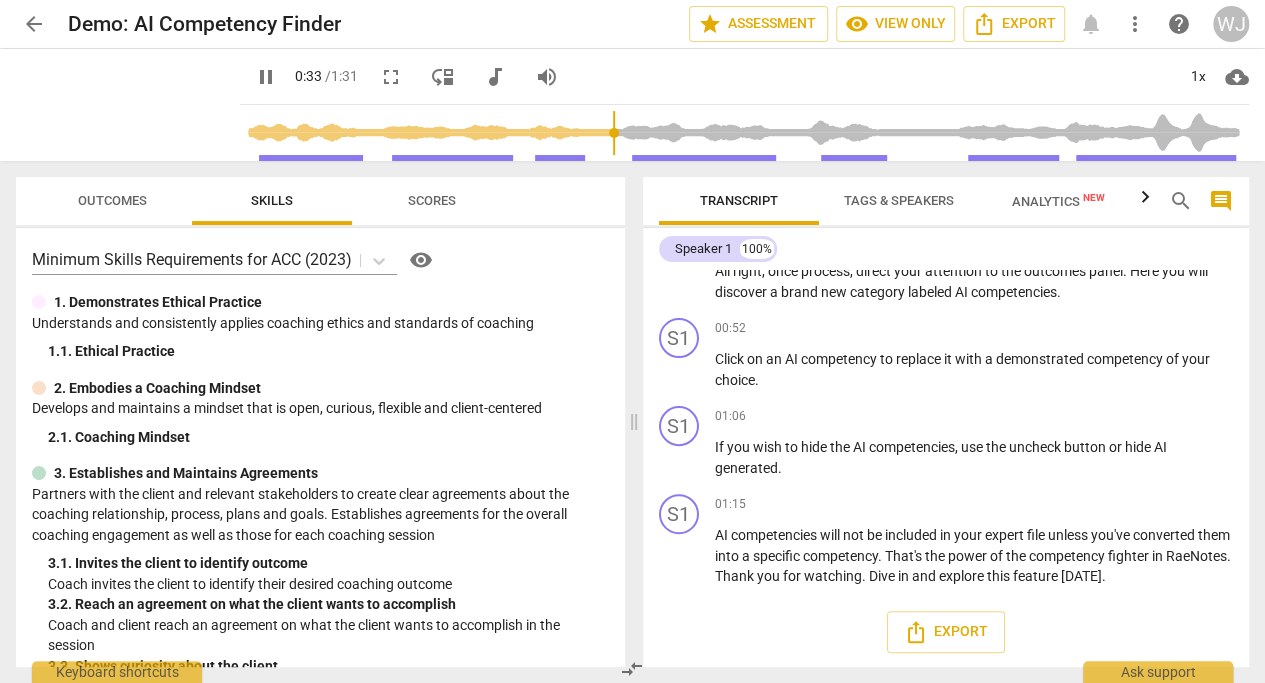 click at bounding box center (748, 133) 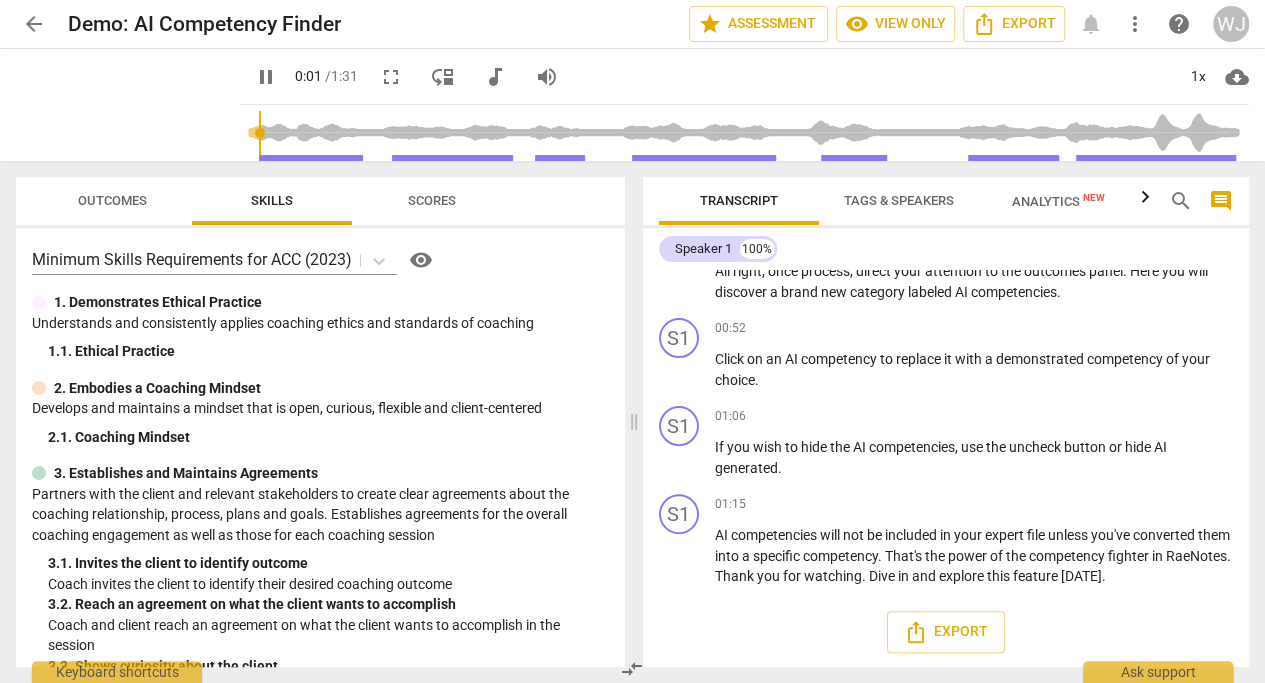 click at bounding box center (748, 133) 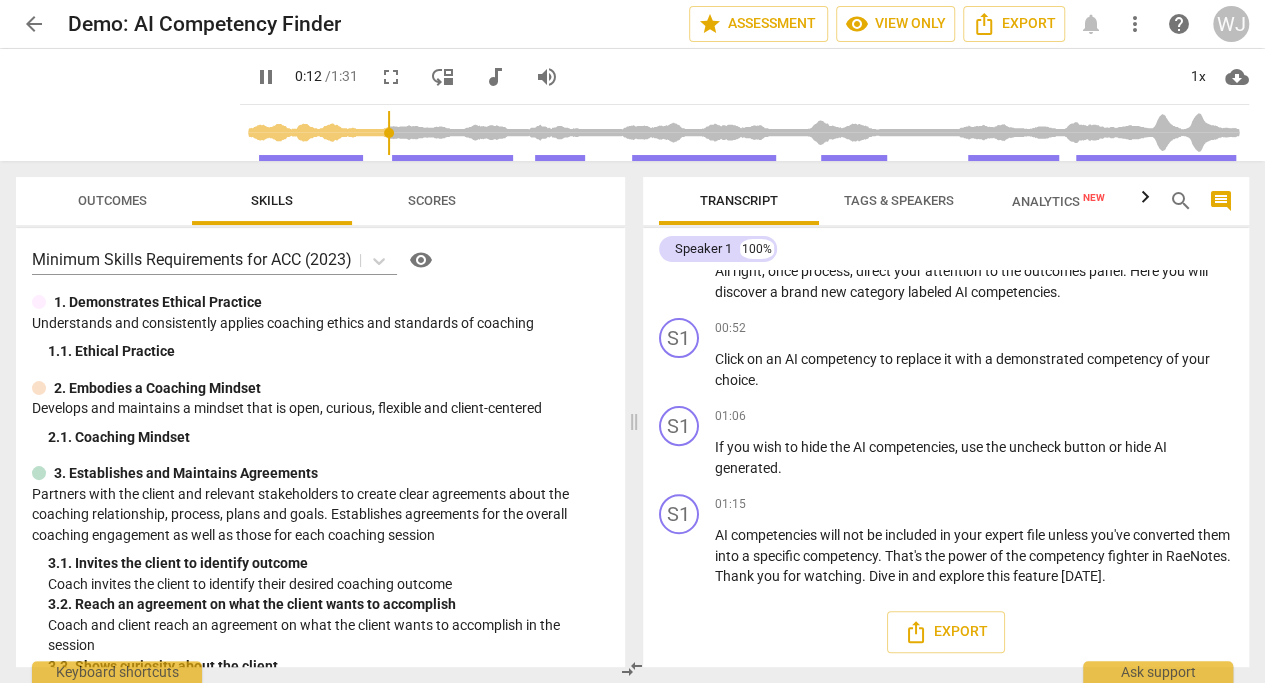 type on "13" 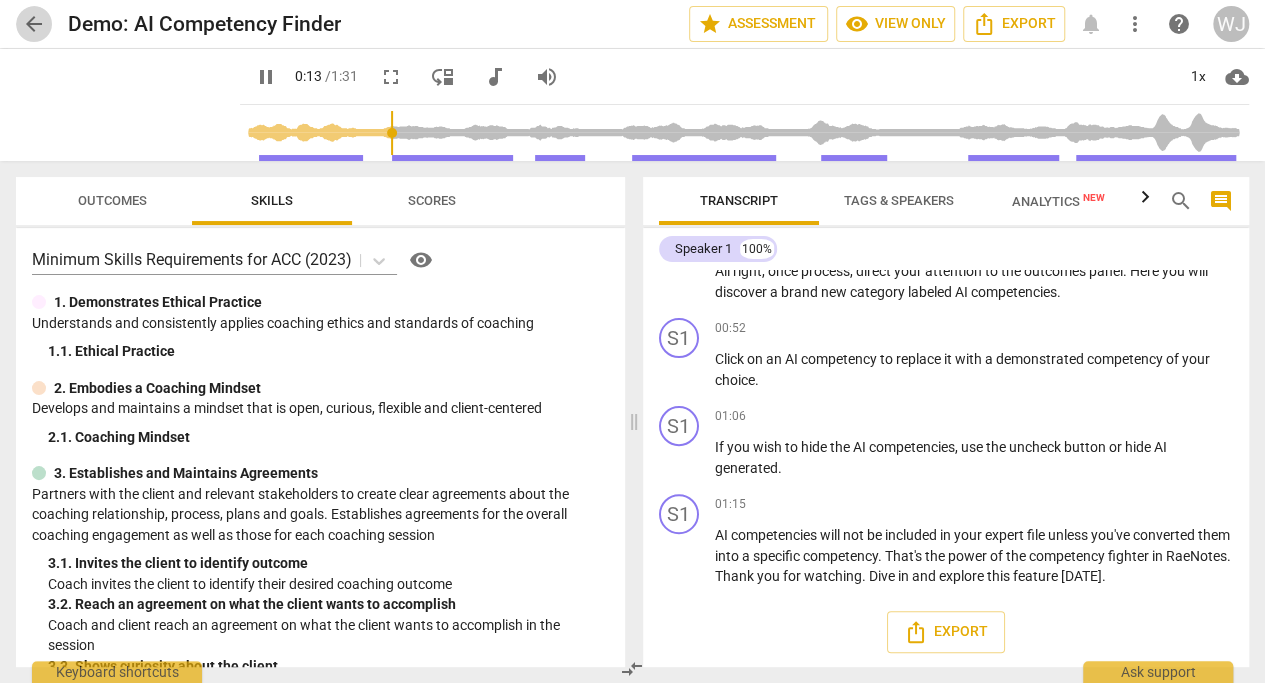 click on "arrow_back" at bounding box center [34, 24] 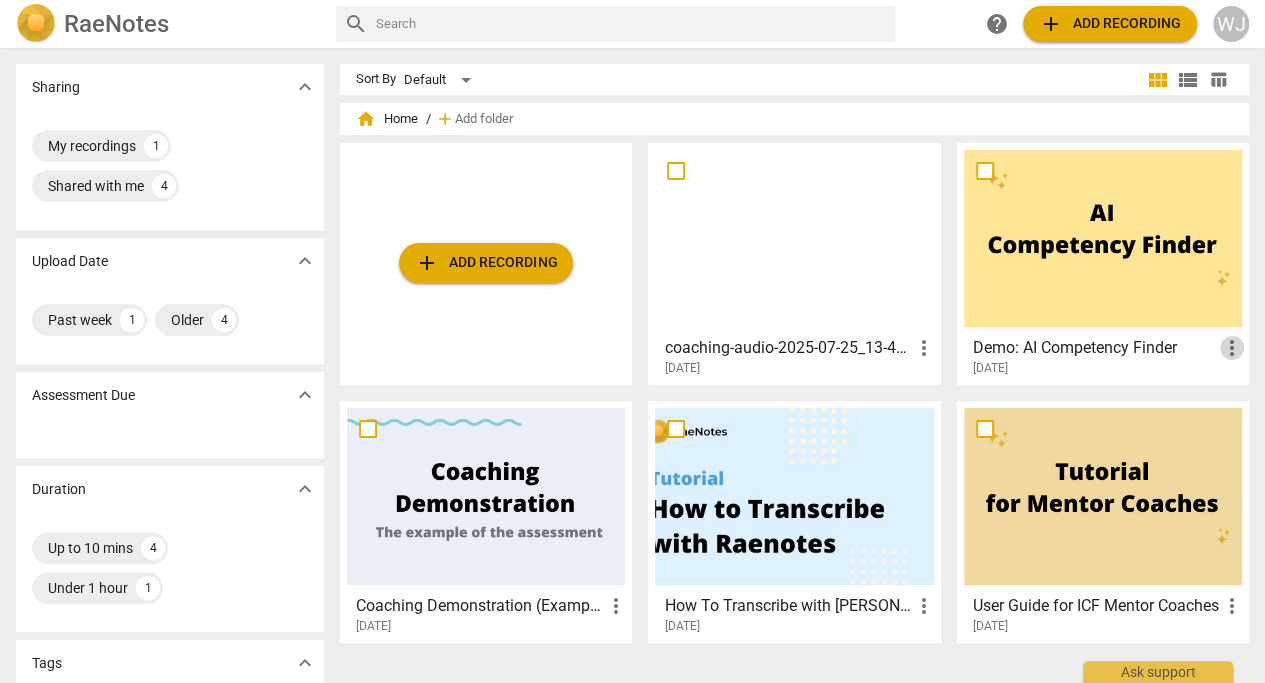 click on "more_vert" at bounding box center (1232, 348) 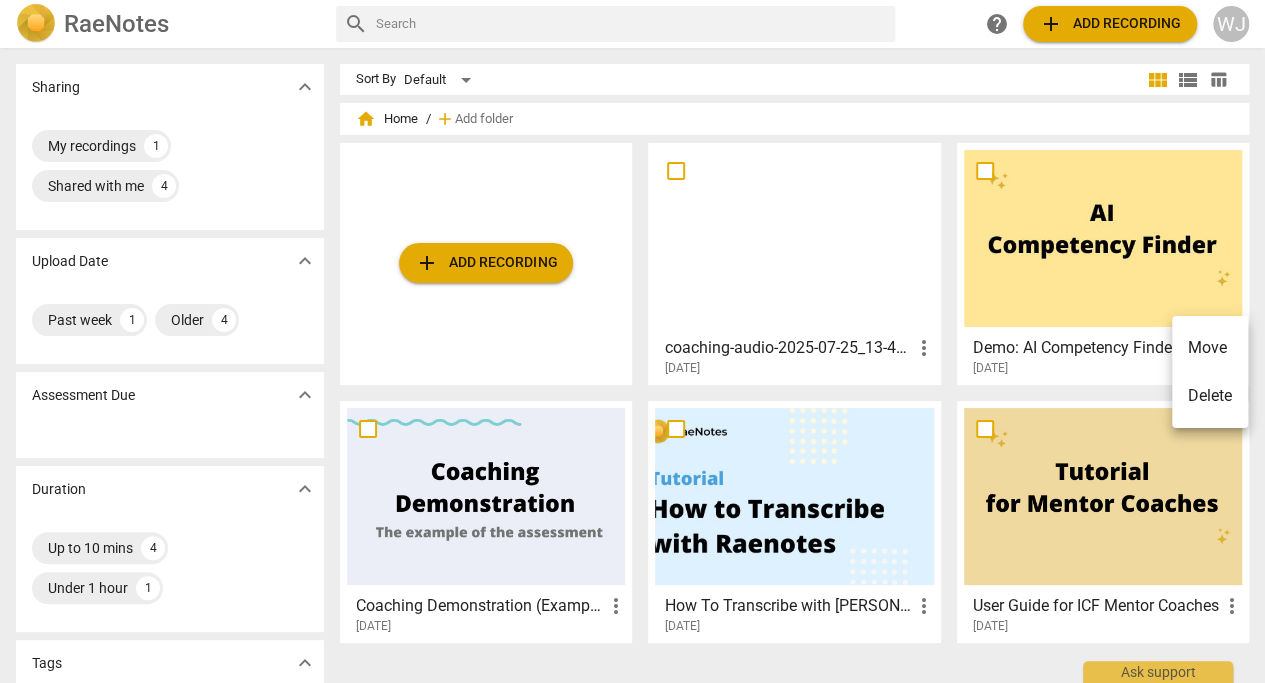 click at bounding box center [632, 341] 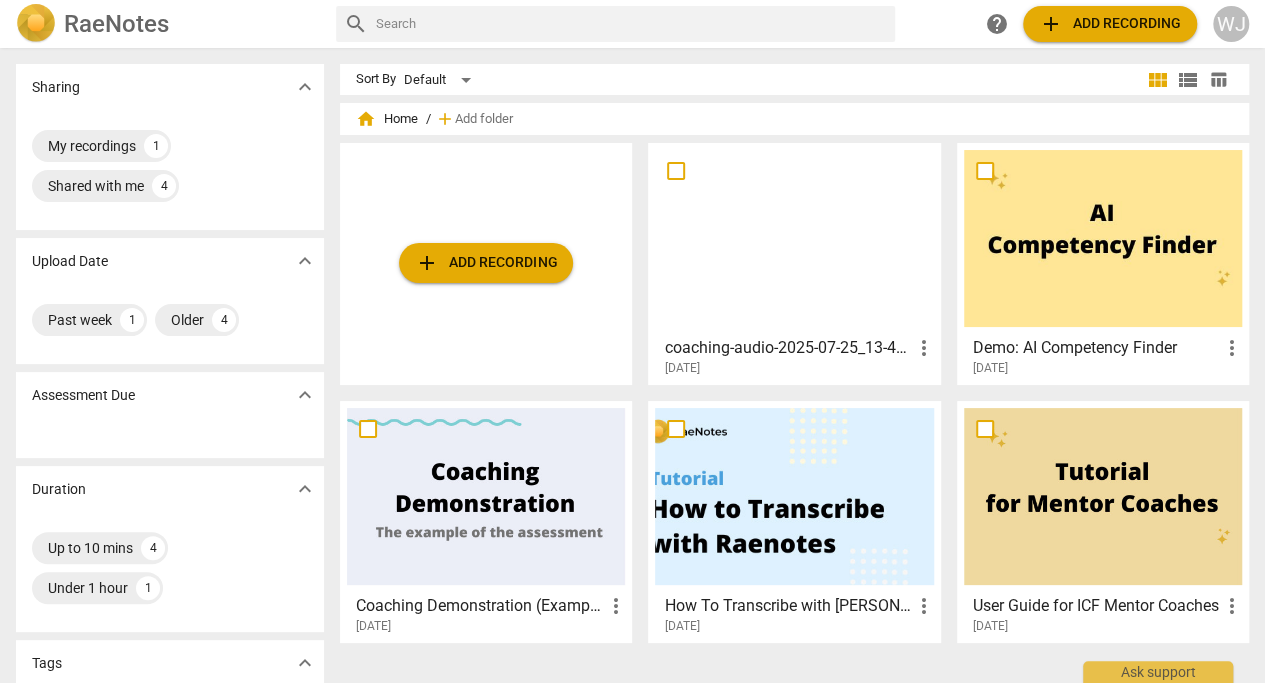 click at bounding box center [1103, 238] 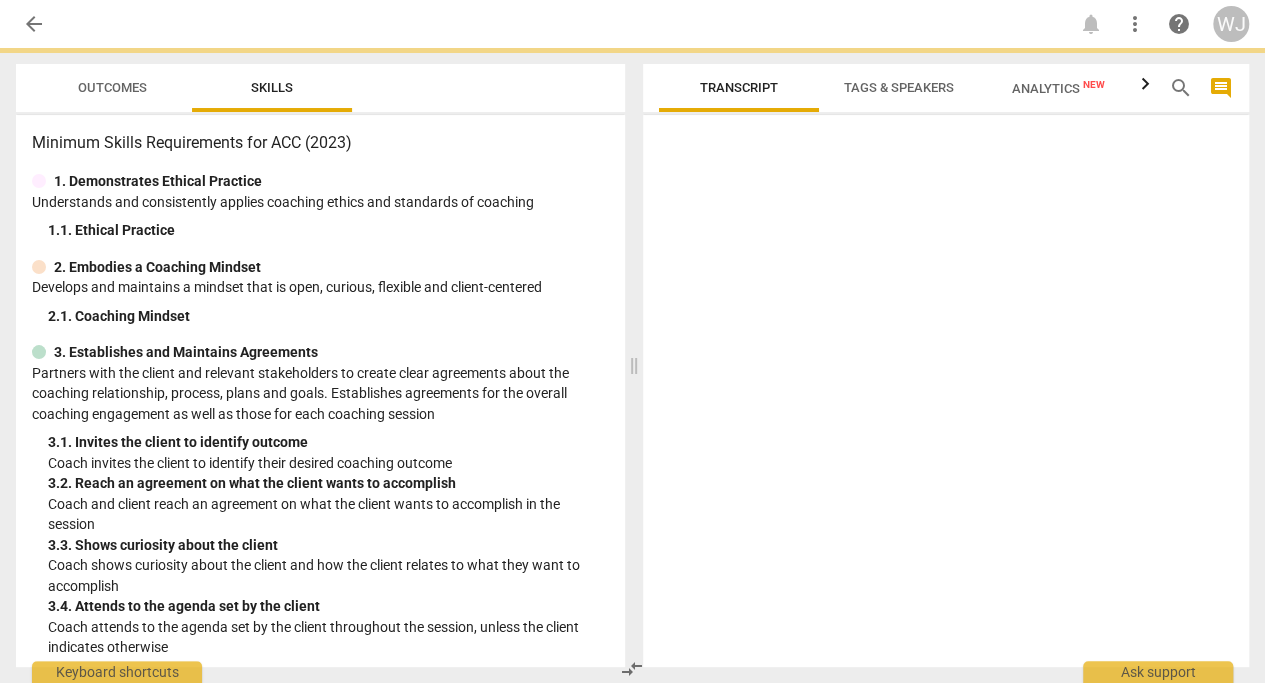 click at bounding box center [946, 395] 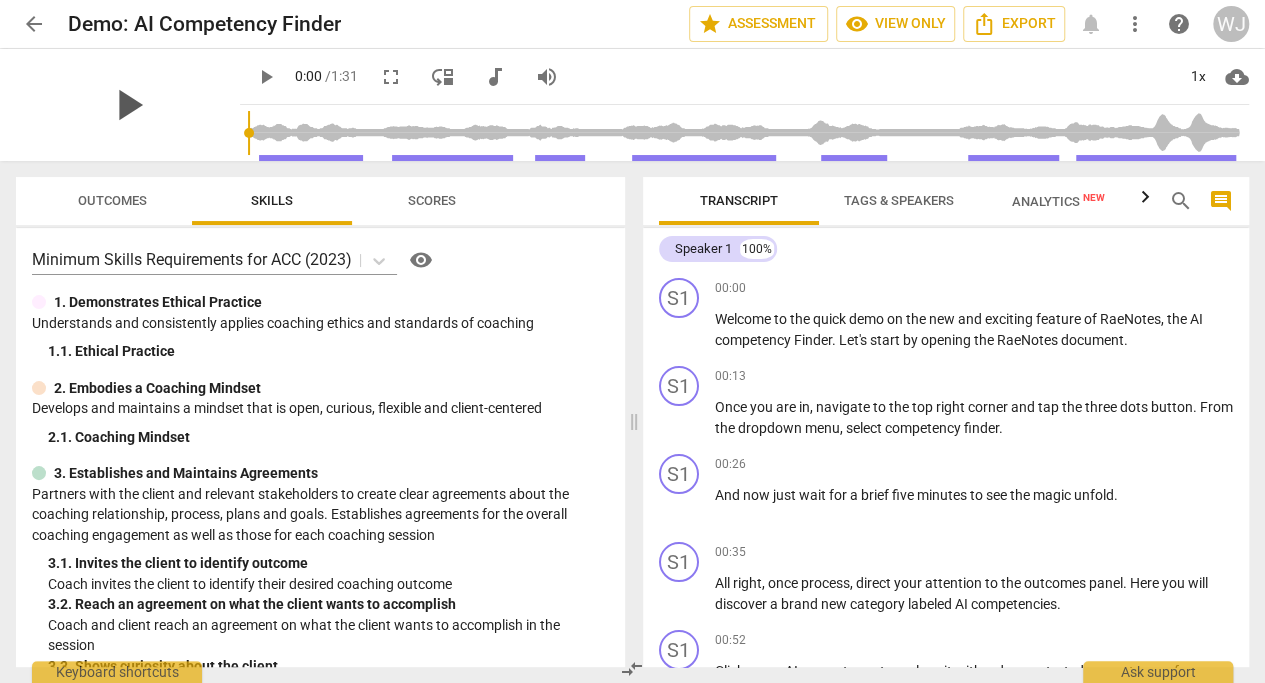 click on "play_arrow" at bounding box center [128, 105] 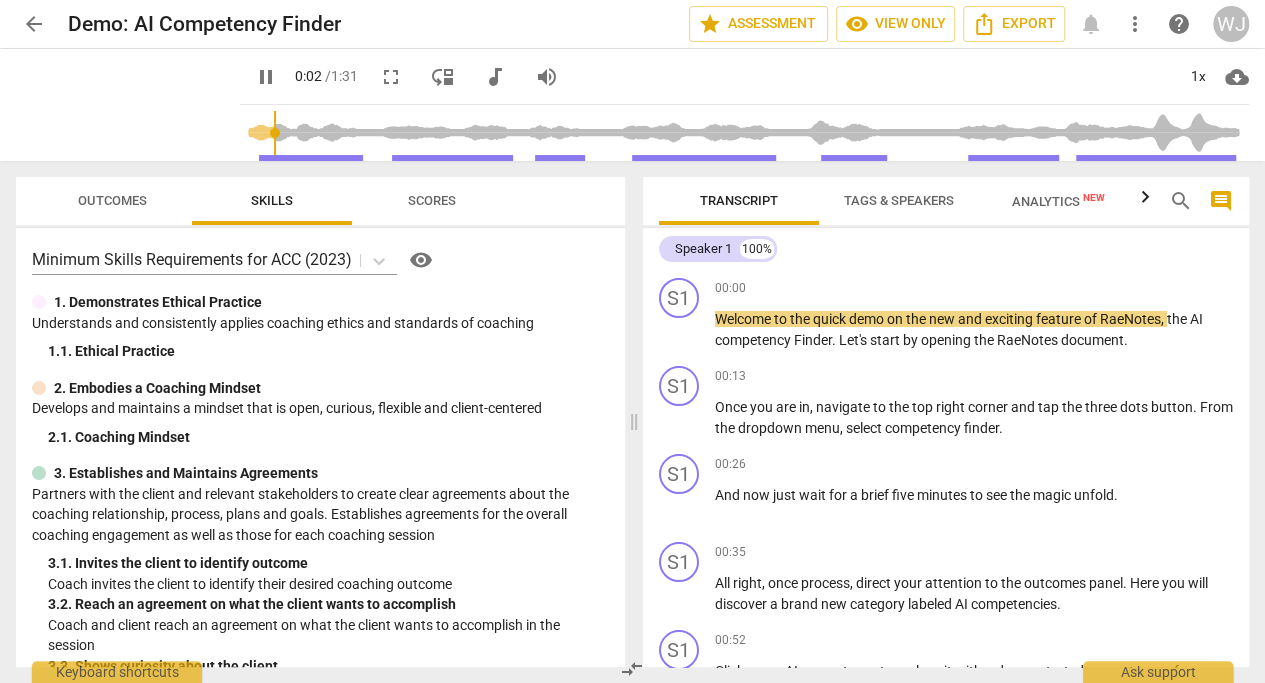 type on "3" 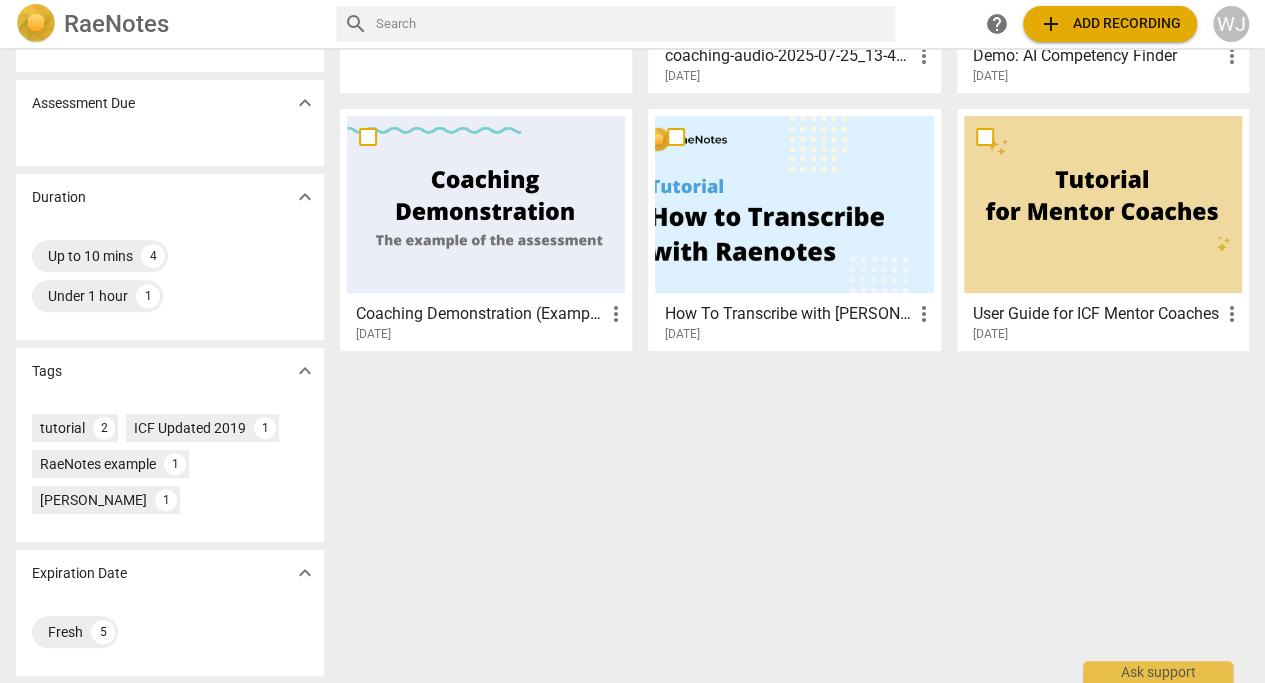 scroll, scrollTop: 0, scrollLeft: 0, axis: both 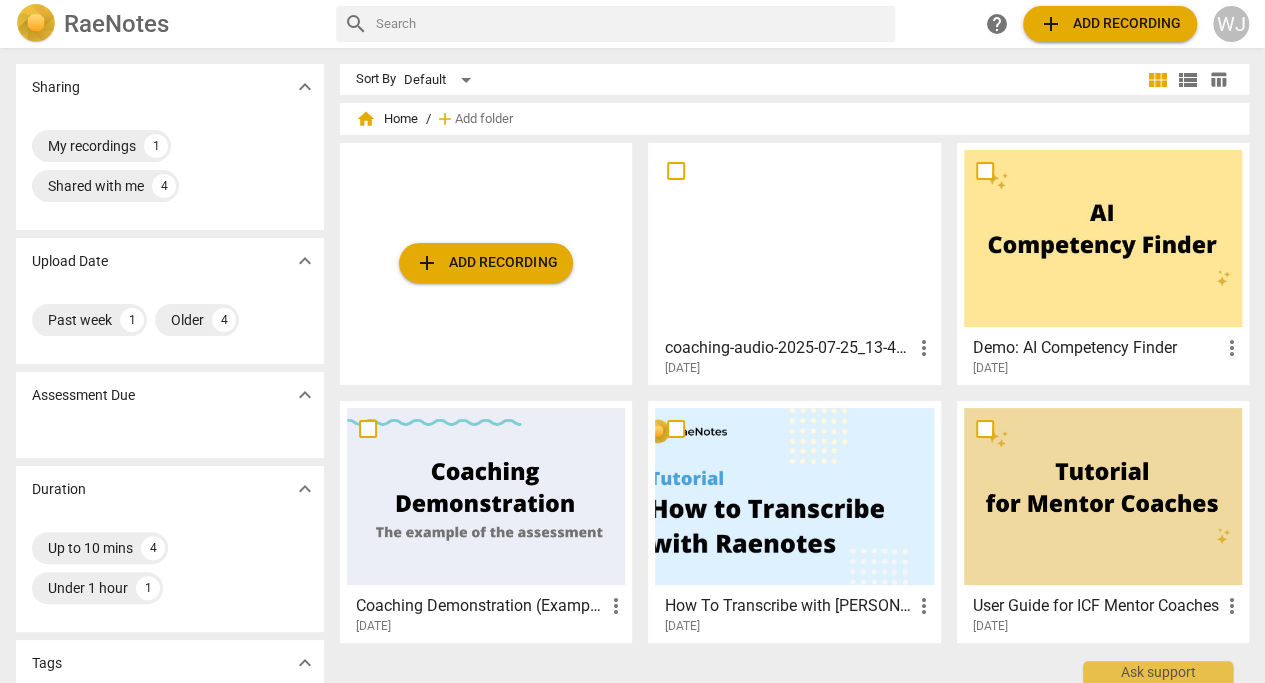 click on "table_chart" at bounding box center [1218, 79] 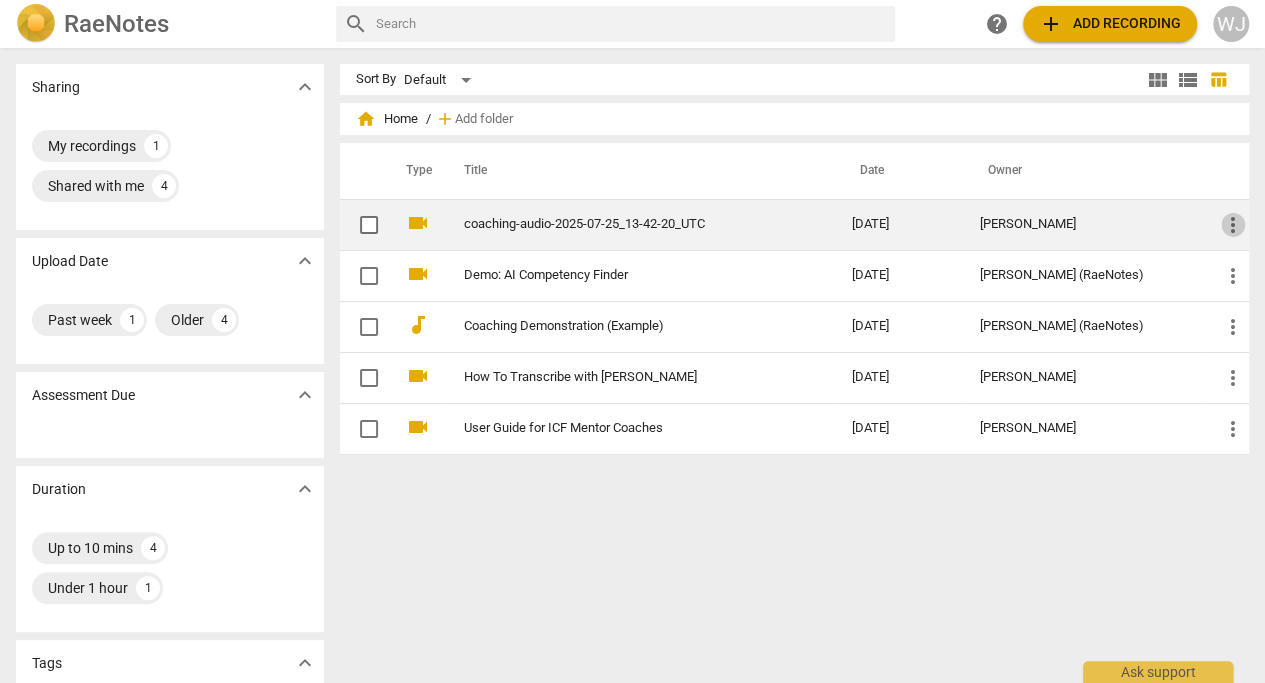 click on "more_vert" at bounding box center (1233, 225) 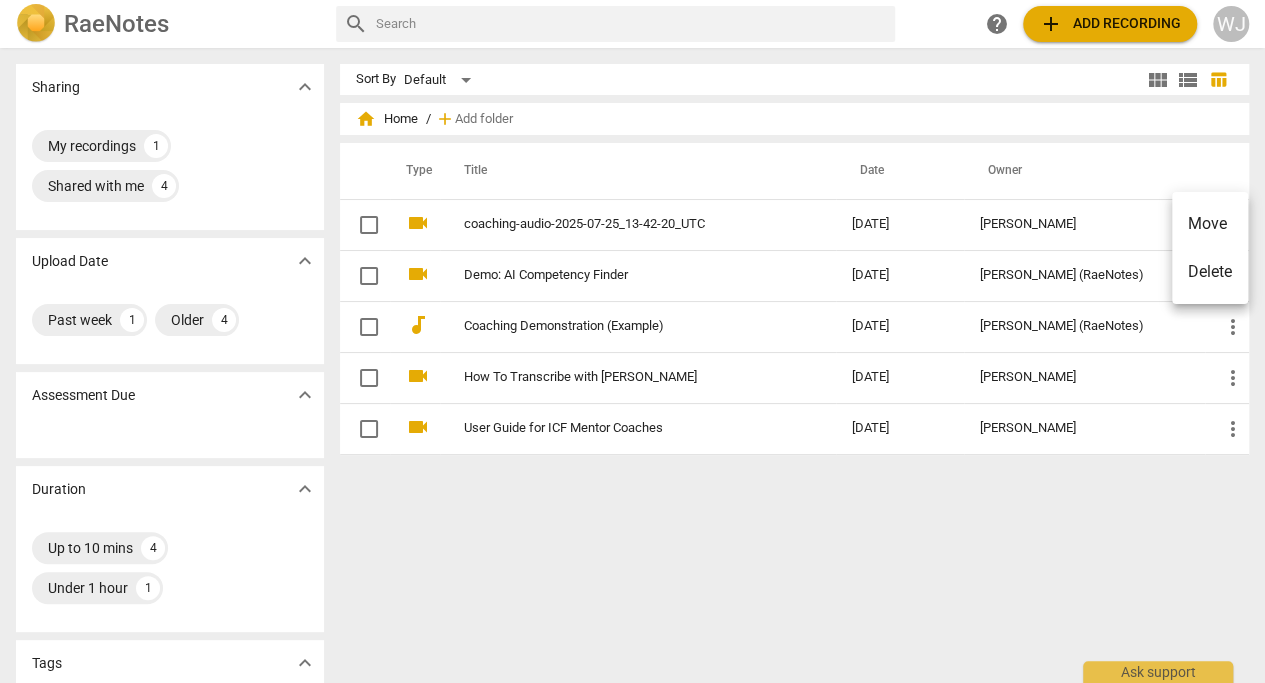 click at bounding box center [632, 341] 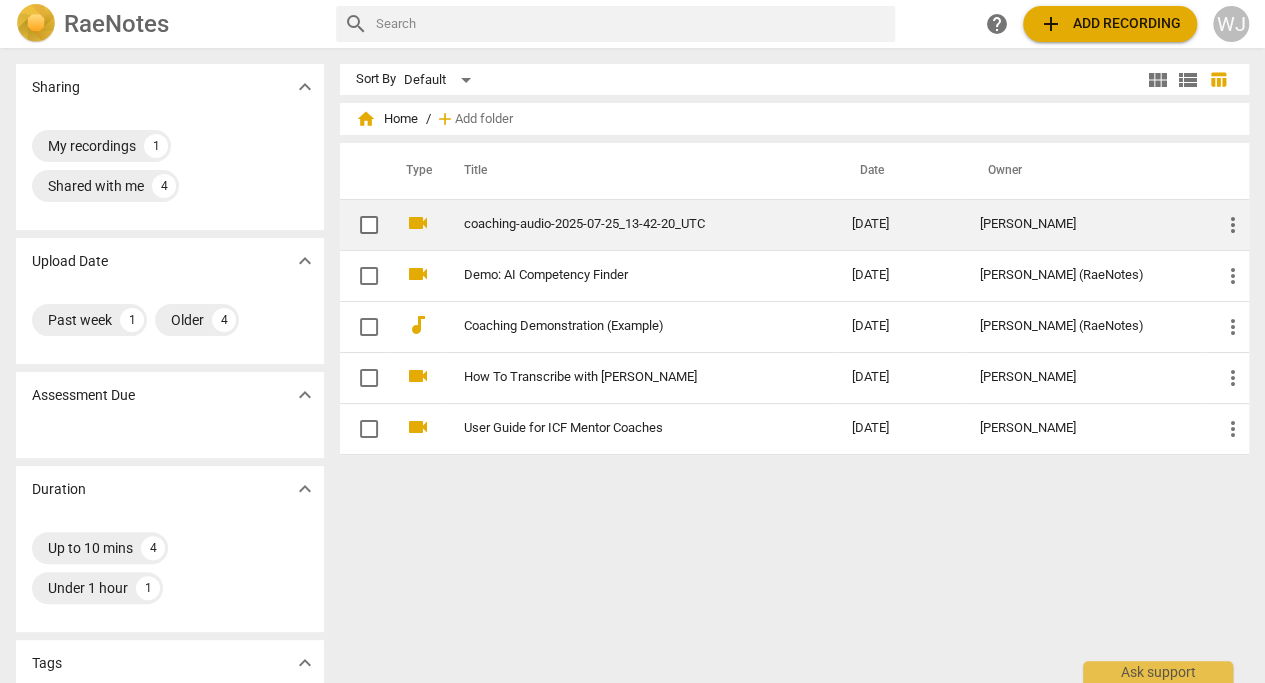 click at bounding box center (369, 225) 